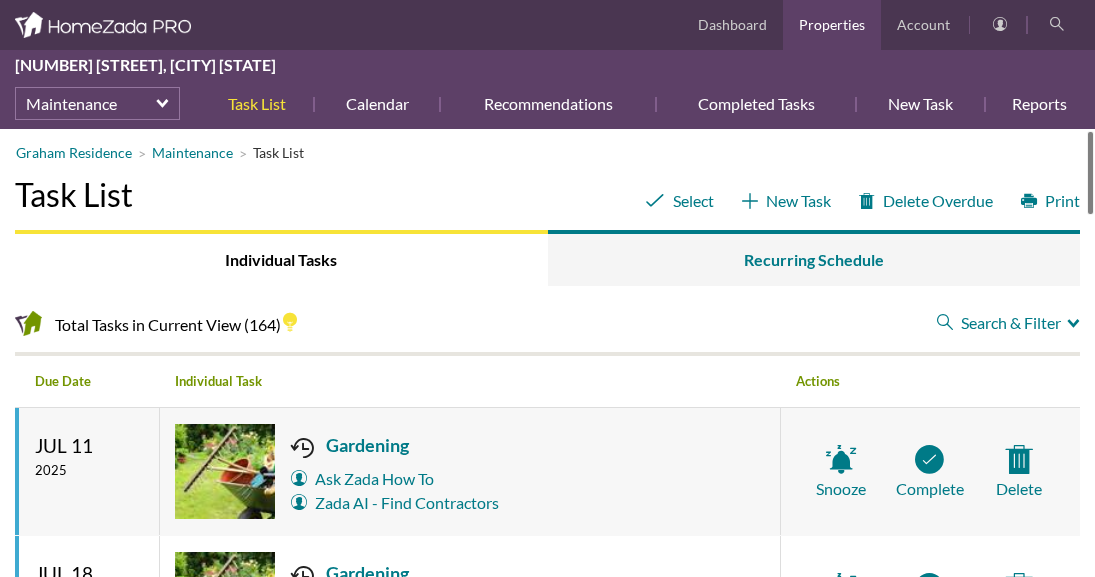 scroll, scrollTop: 0, scrollLeft: 0, axis: both 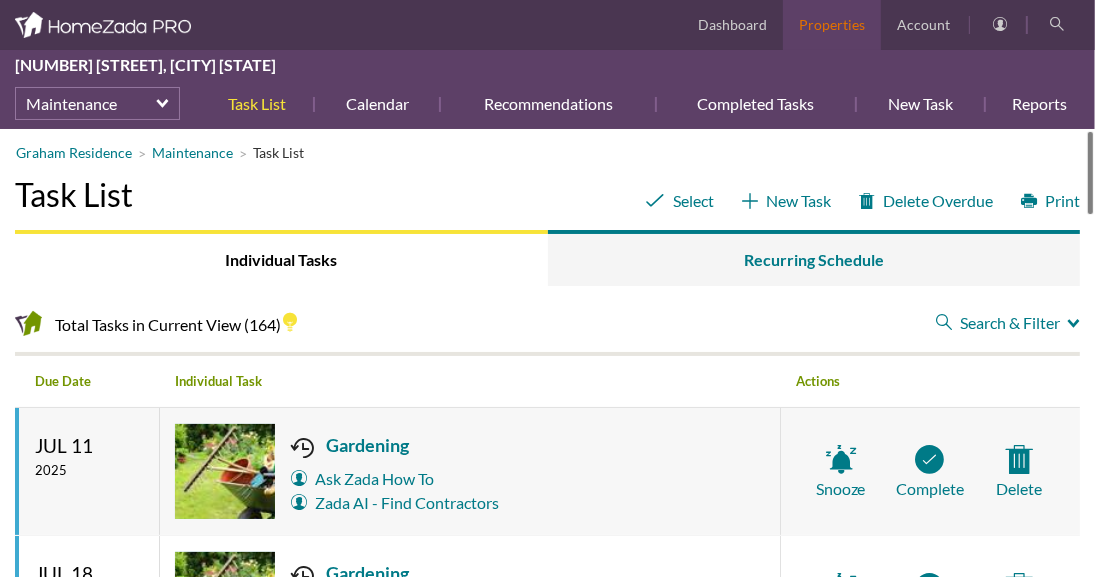 click on "Properties" at bounding box center [832, 25] 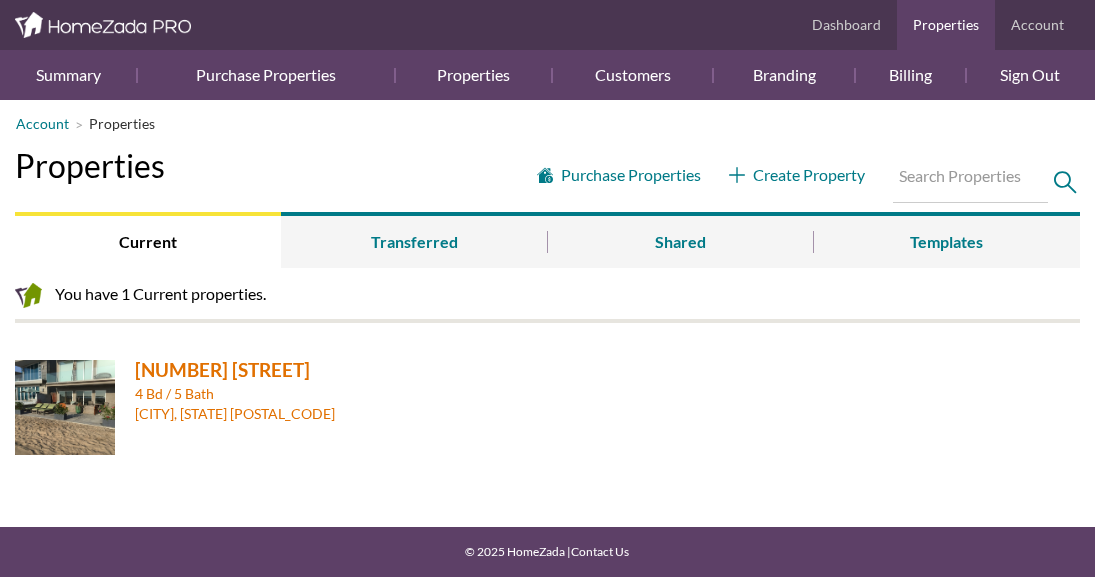 scroll, scrollTop: 0, scrollLeft: 0, axis: both 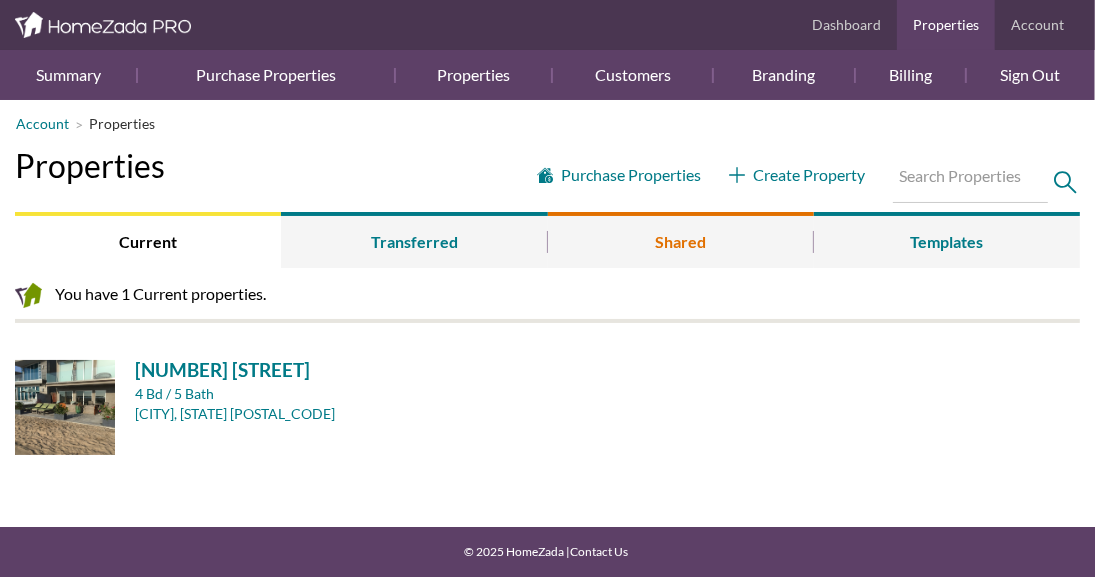 click on "Shared" at bounding box center (681, 240) 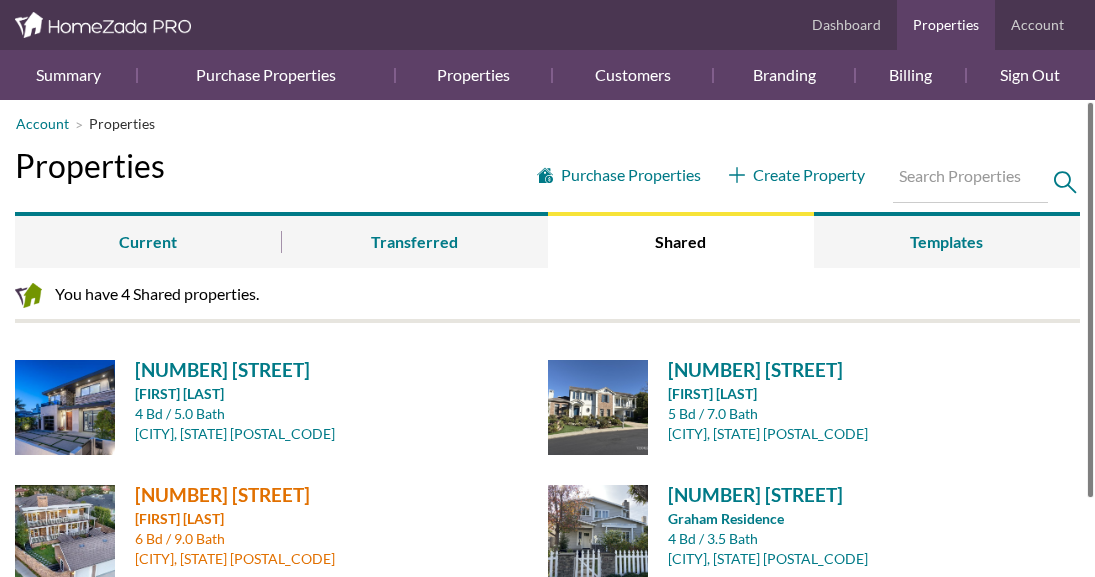 scroll, scrollTop: 0, scrollLeft: 0, axis: both 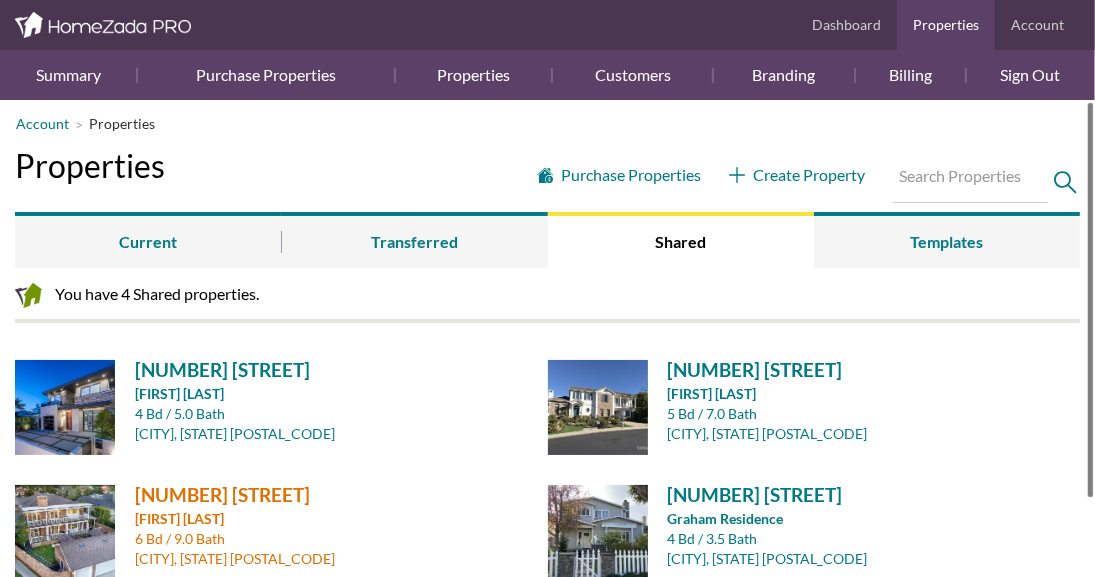 click on "[NUMBER] [STREET]" at bounding box center (334, 494) 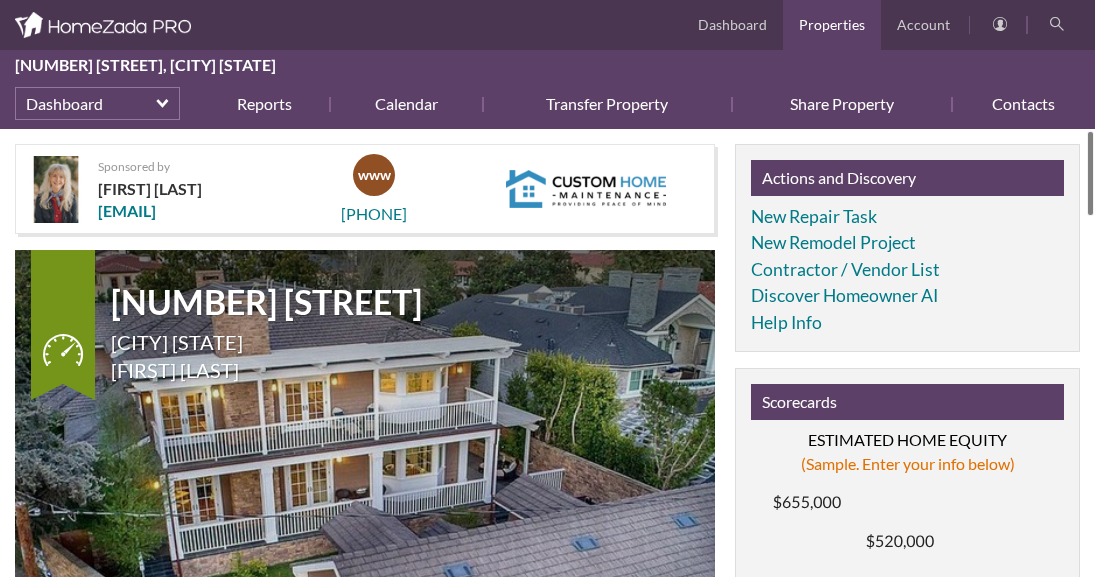 scroll, scrollTop: 0, scrollLeft: 0, axis: both 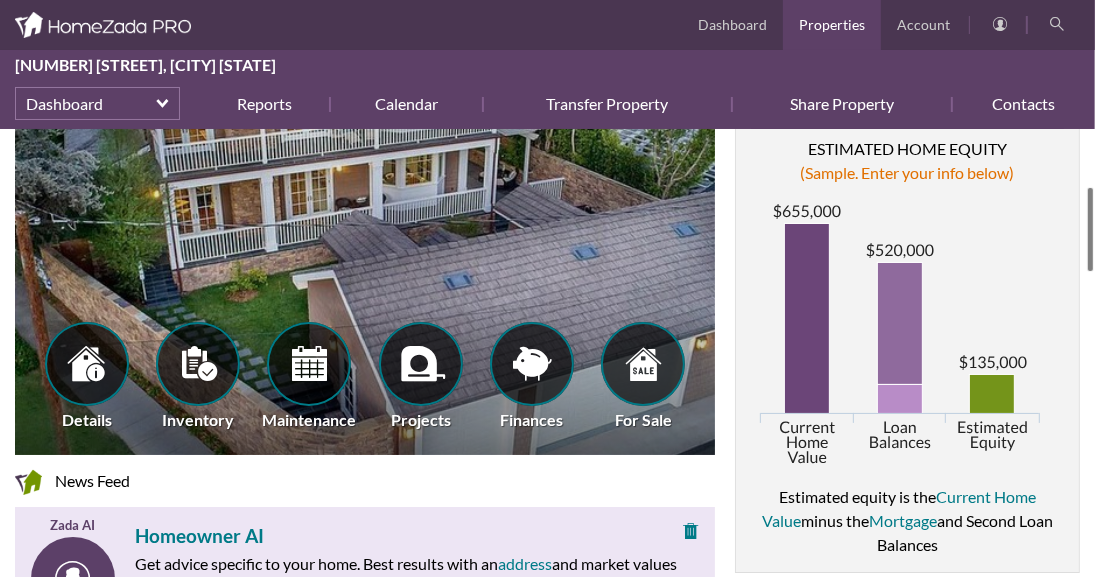 click at bounding box center [1090, 229] 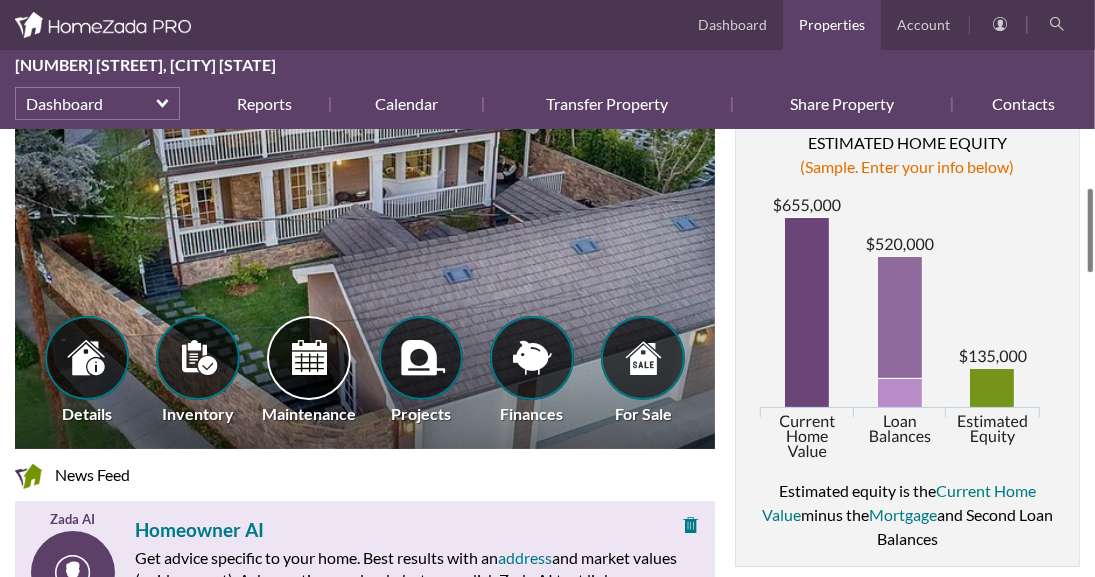 click at bounding box center (309, 357) 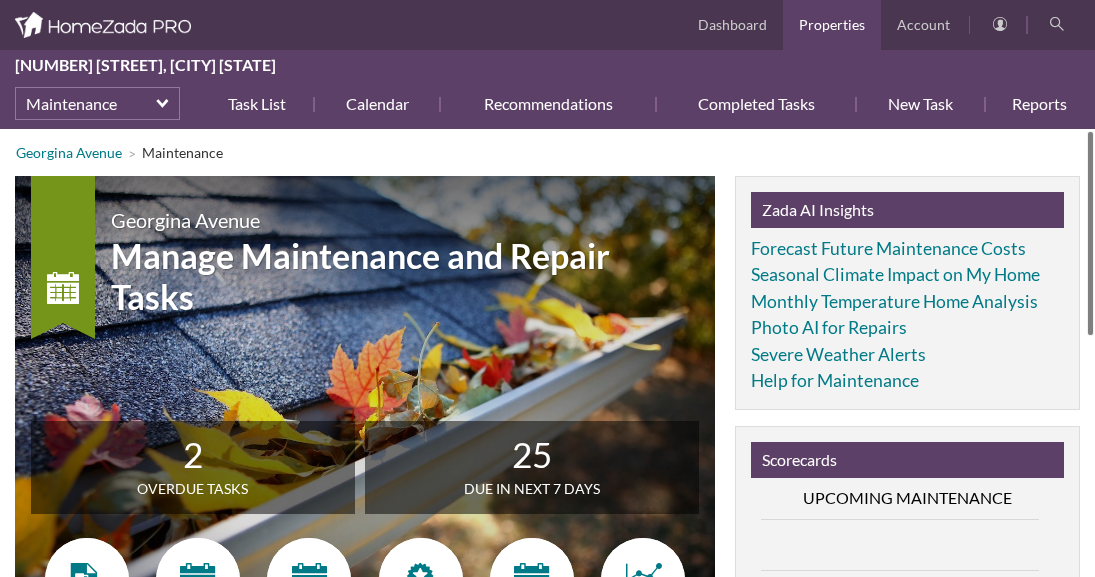 scroll, scrollTop: 0, scrollLeft: 0, axis: both 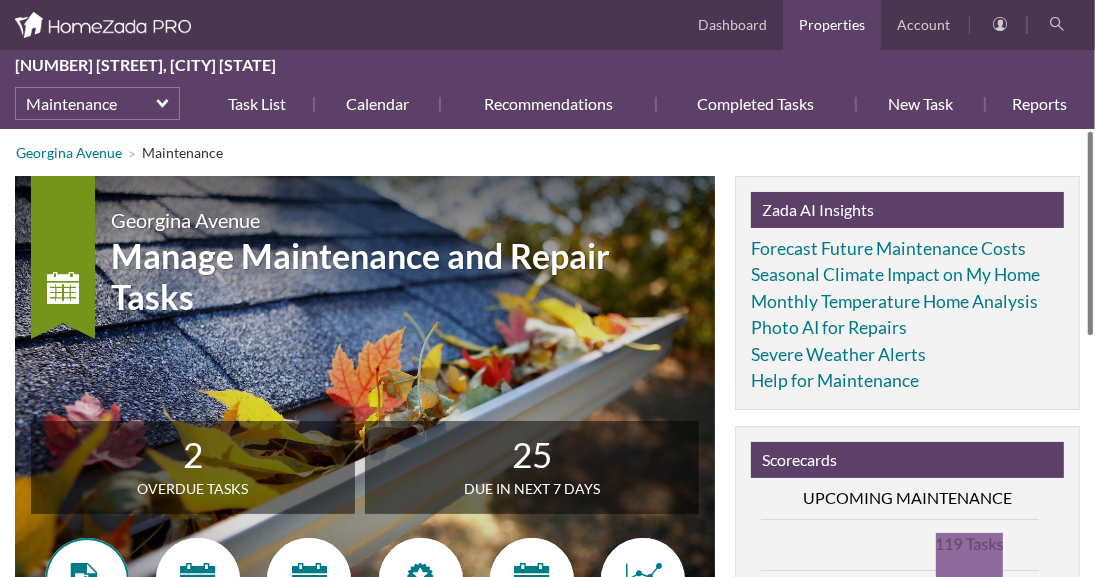 click at bounding box center [87, 580] 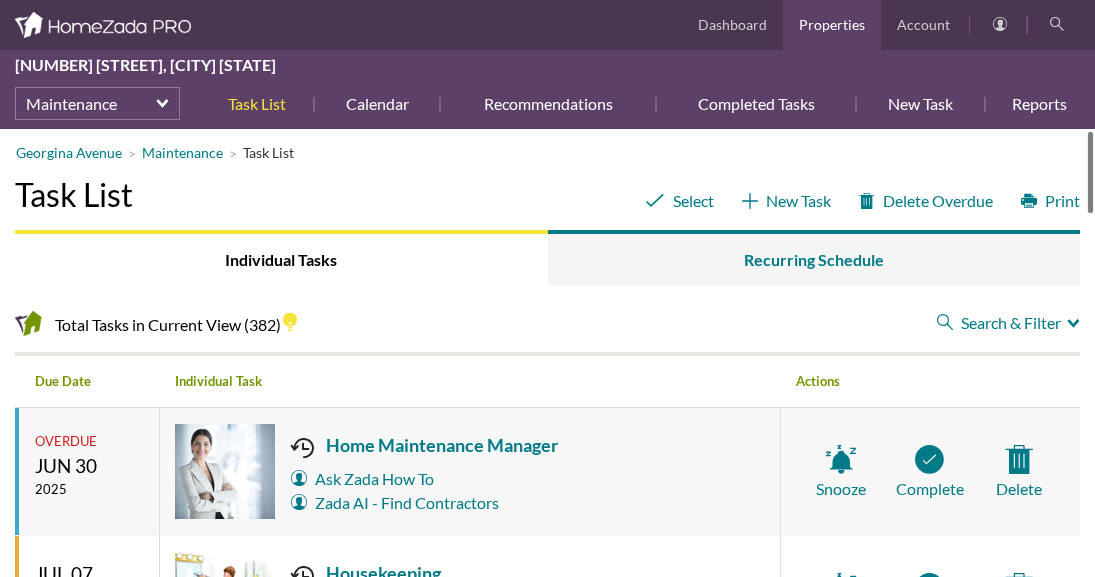 scroll, scrollTop: 0, scrollLeft: 0, axis: both 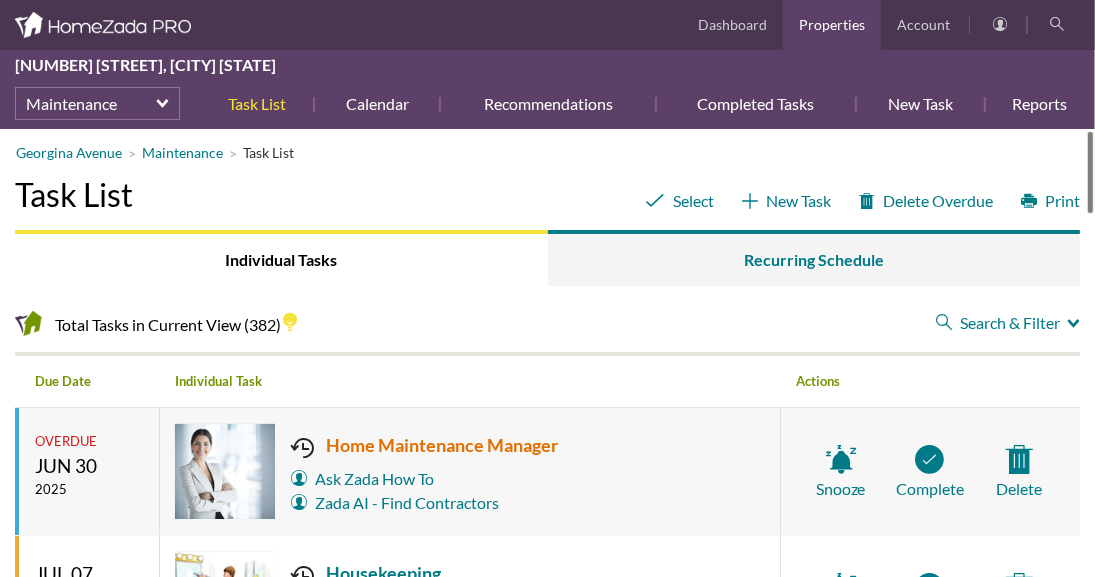 click on "Home Maintenance Manager" at bounding box center (424, 445) 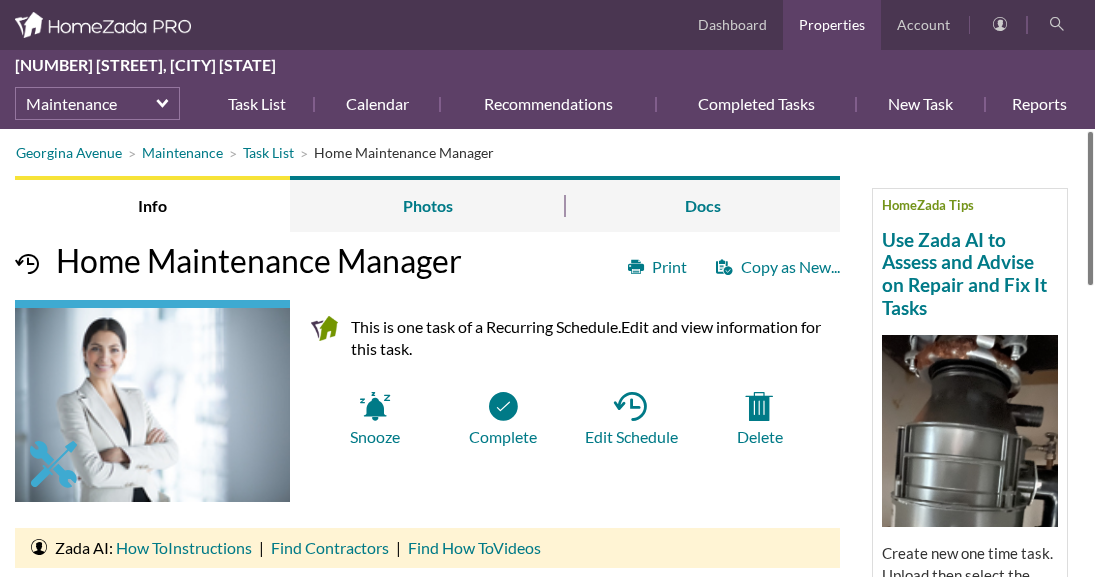 scroll, scrollTop: 0, scrollLeft: 0, axis: both 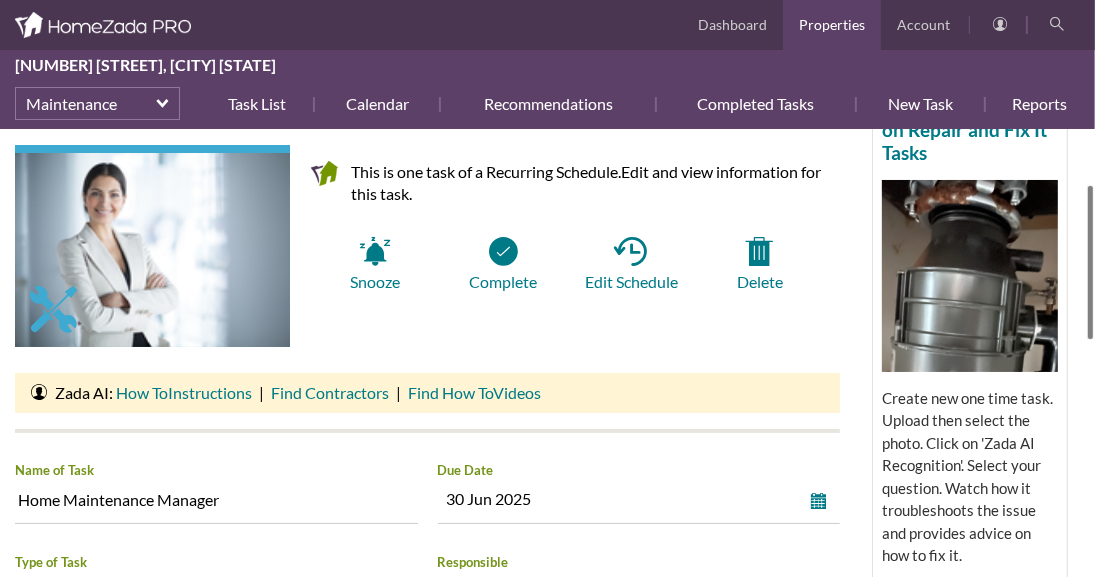 click at bounding box center [1090, 262] 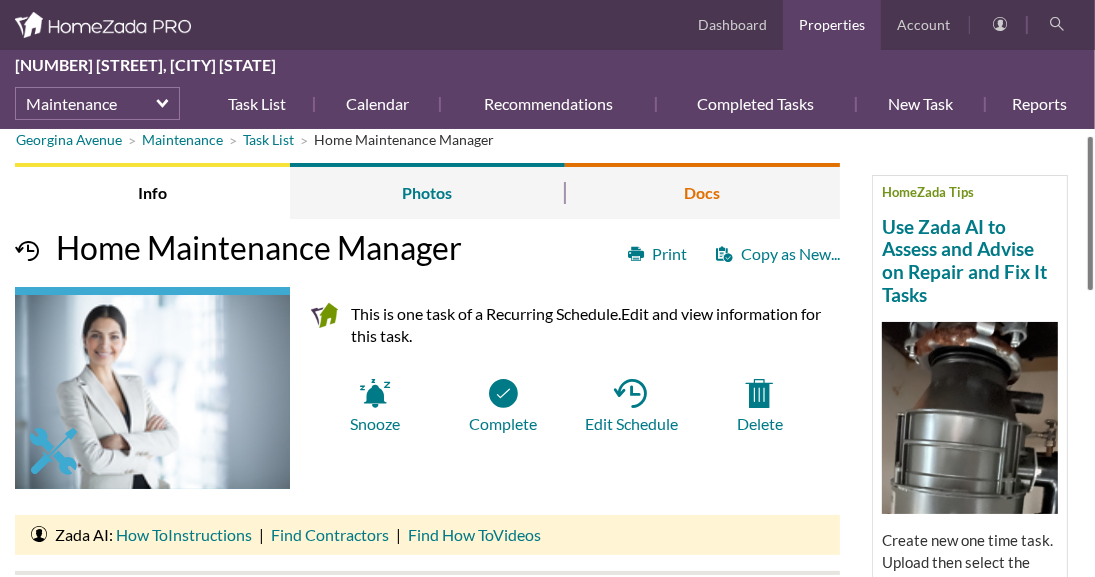click on "Docs" at bounding box center [702, 191] 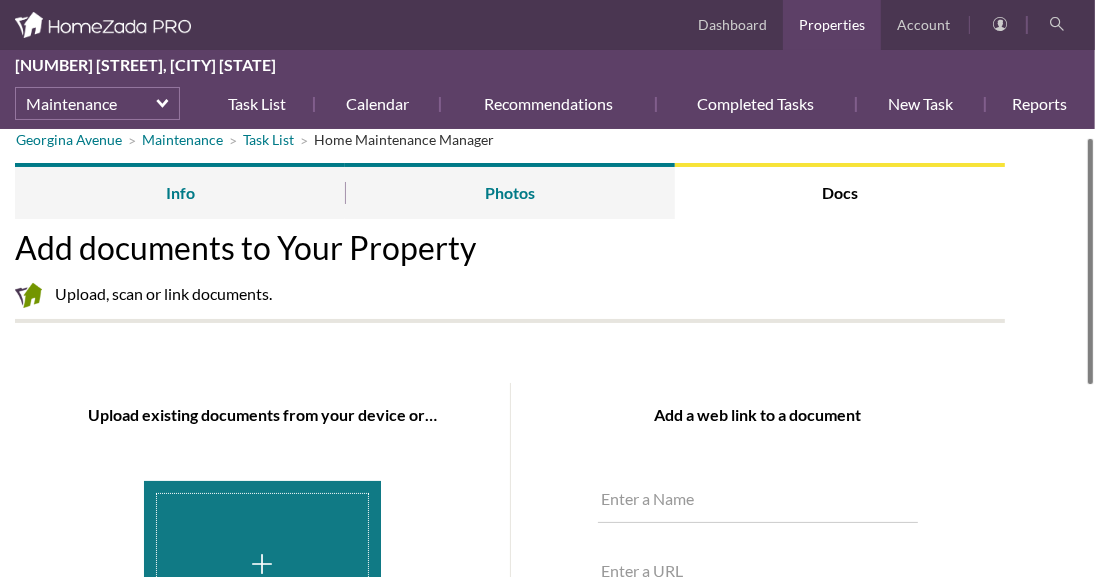 click at bounding box center [262, 576] 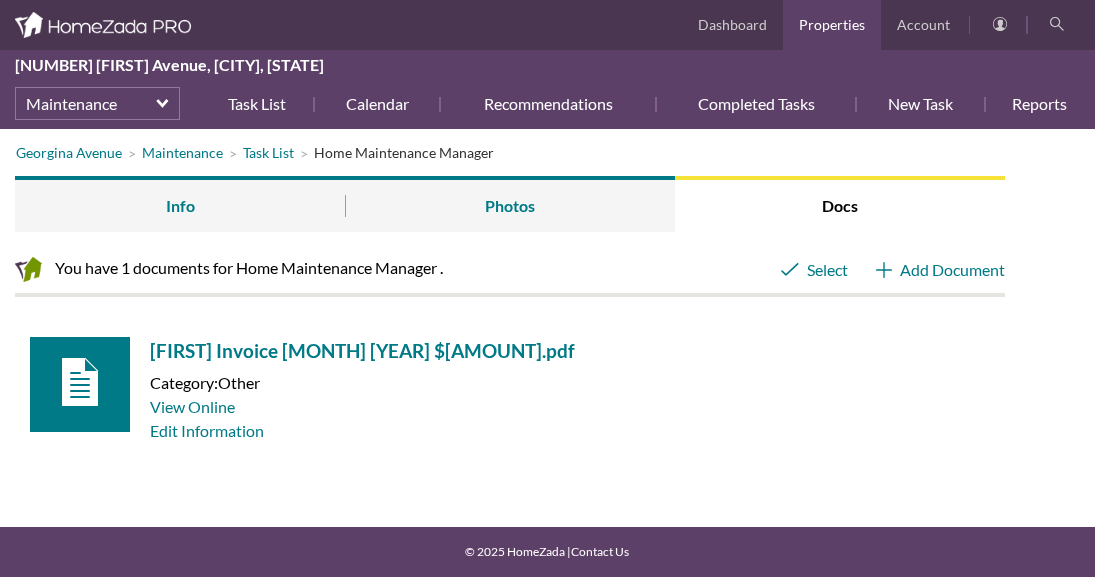 scroll, scrollTop: 0, scrollLeft: 0, axis: both 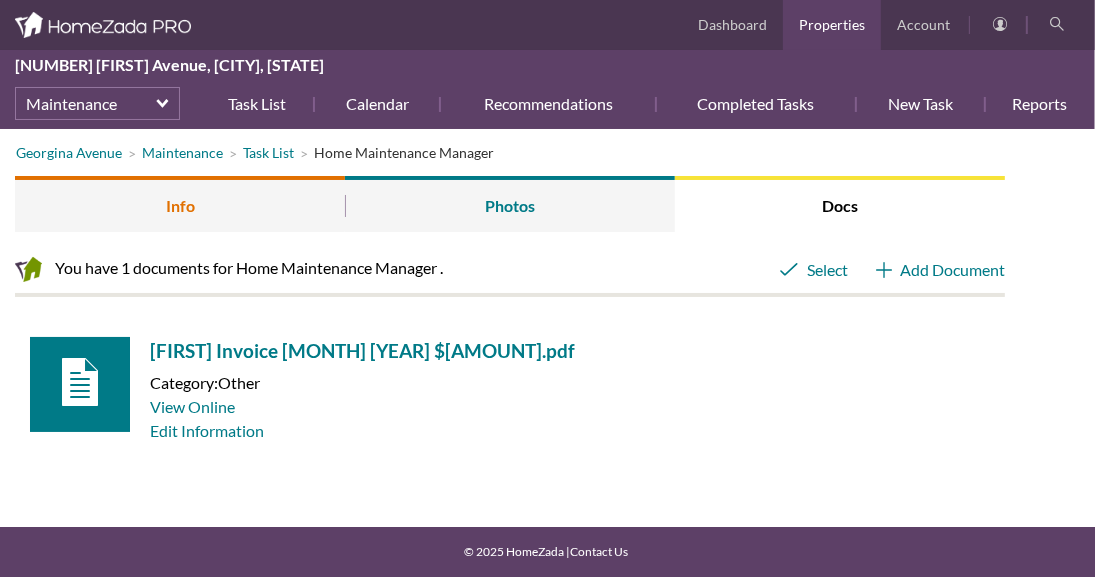 click on "Info" at bounding box center (180, 204) 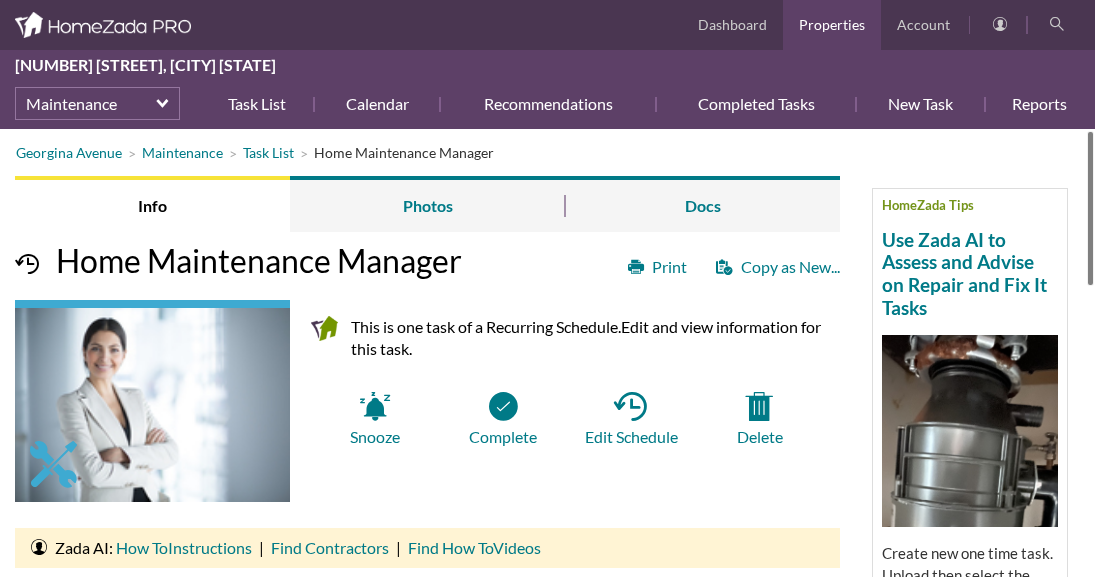 scroll, scrollTop: 0, scrollLeft: 0, axis: both 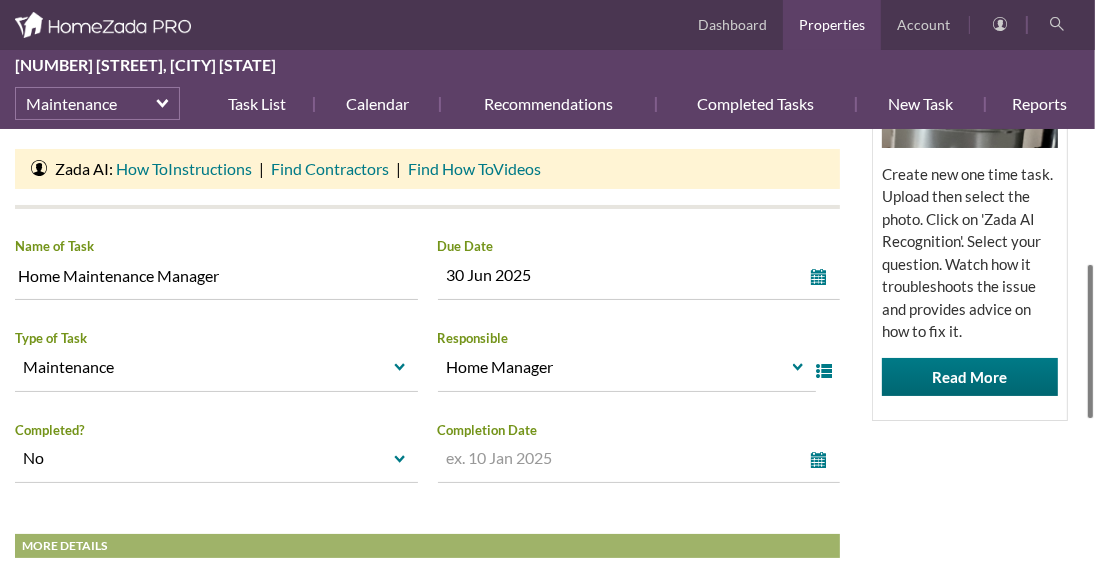 click at bounding box center (1090, 341) 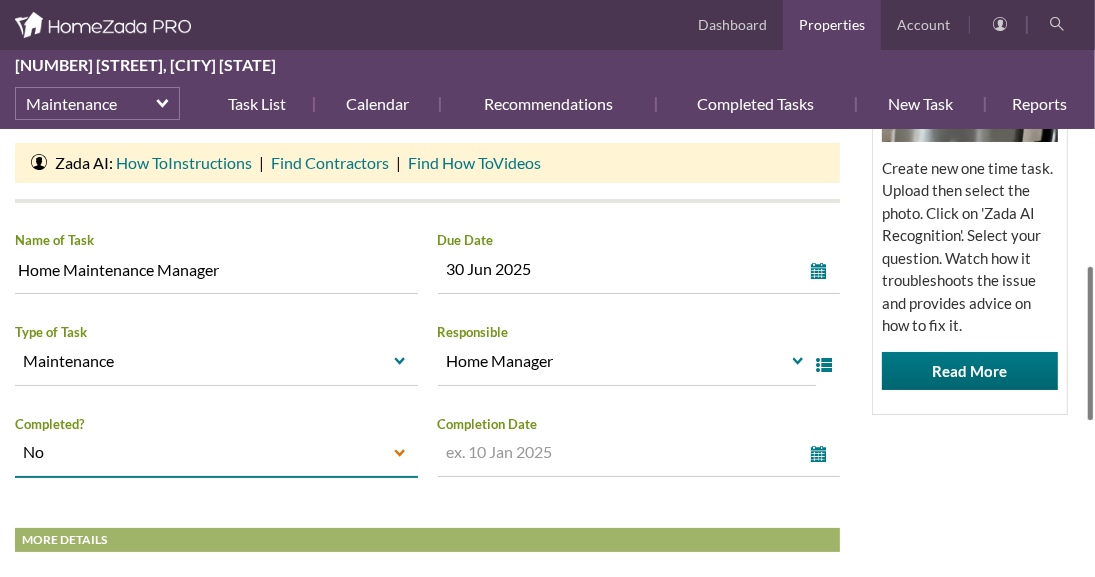 click on "select" at bounding box center (400, 454) 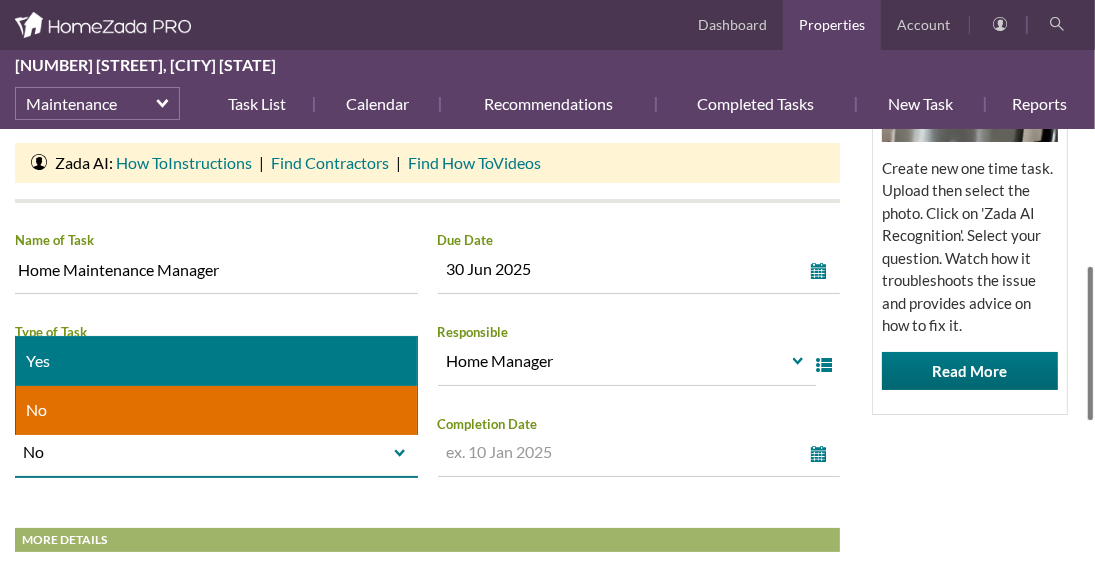 click on "Yes" at bounding box center (216, 361) 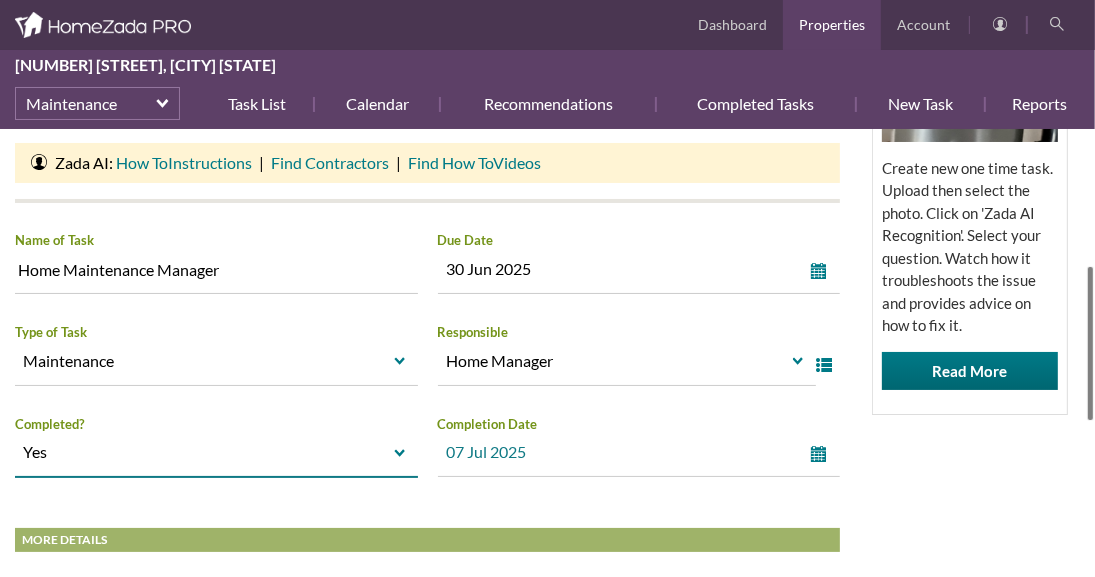 click on "select" at bounding box center (823, 454) 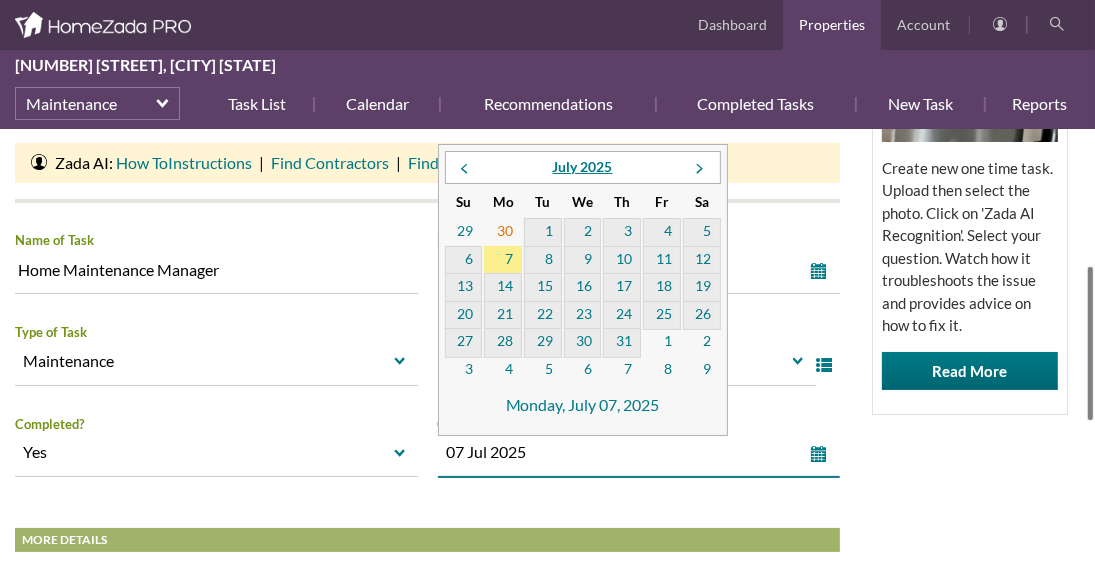 click on "30" at bounding box center [503, 233] 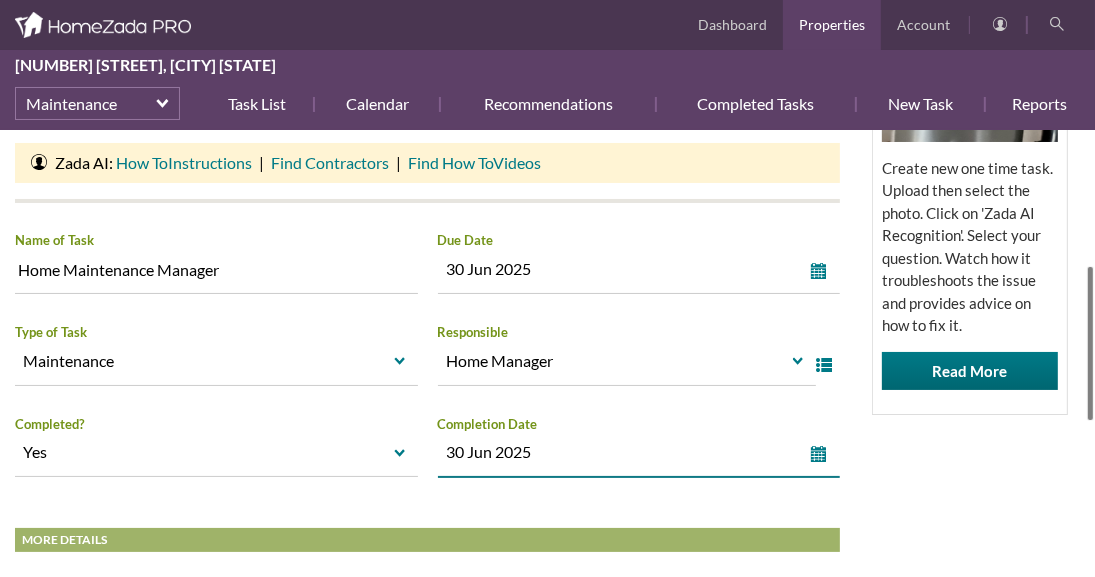 click on "HomeZada Tips
Use Zada AI to Assess and Advise on Repair and Fix It Tasks
Create new one time task. Upload then select the photo. Click on 'Zada AI Recognition'. Select your question. Watch how it troubleshoots the issue and provides advice on how to fix it.
Read More" at bounding box center [970, 184] 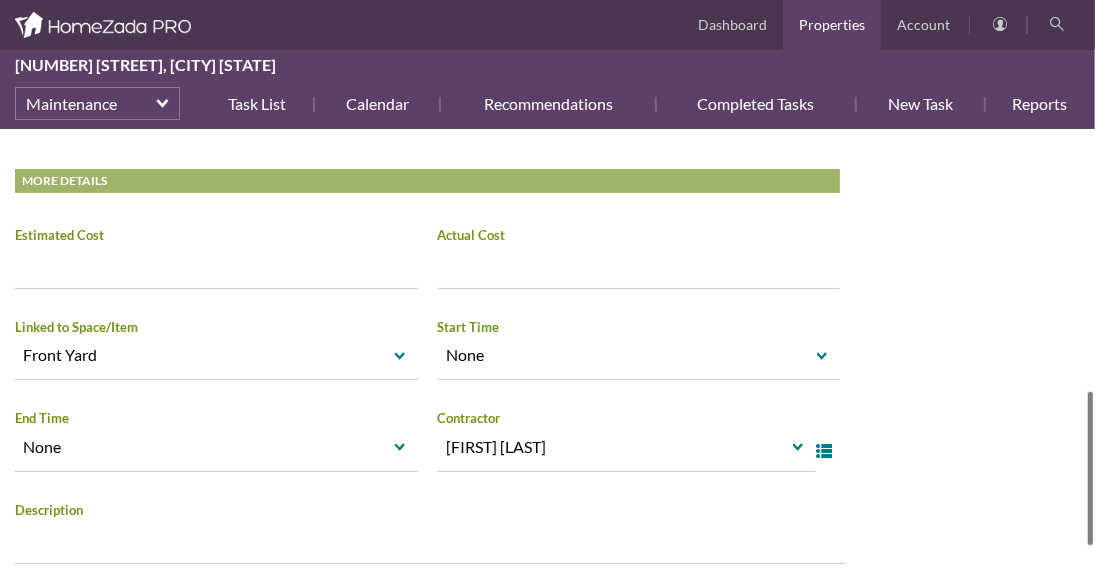 click at bounding box center [1090, 468] 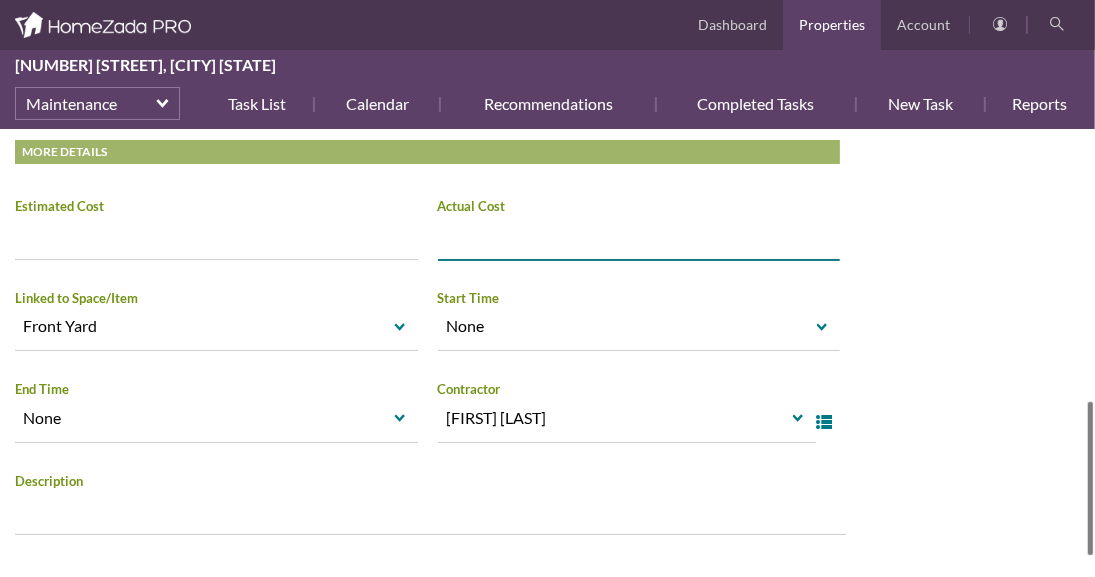 click on "Increase value Decrease value" at bounding box center (639, 235) 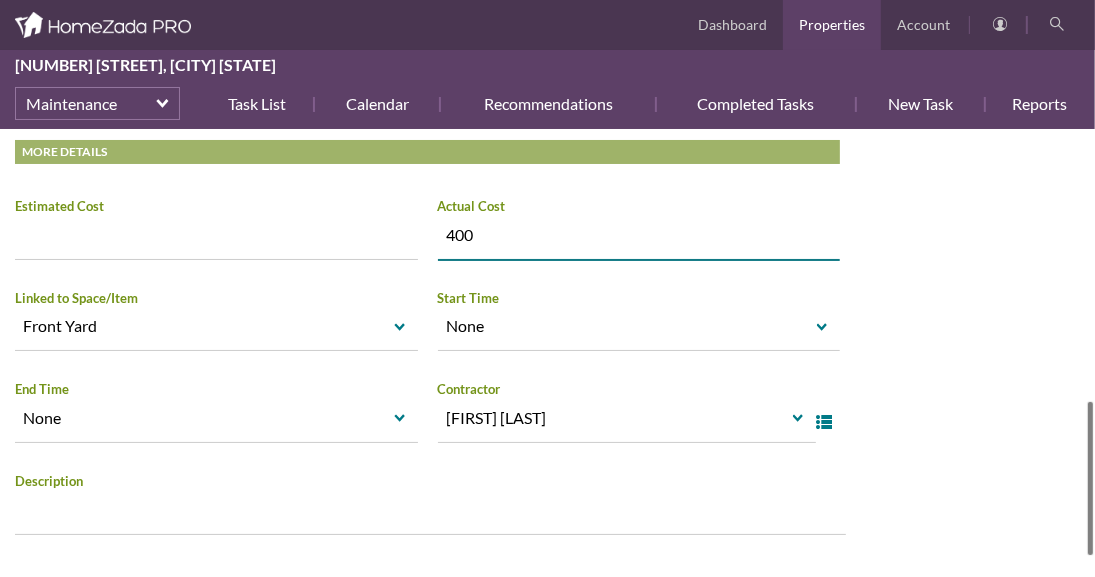 click on "Georgina Avenue
Maintenance
Task List
Home Maintenance Manager
HomeZada Tips
Use Zada AI to Assess and Advise on Repair and Fix It Tasks
Create new one time task. Upload then select the photo. Click on 'Zada AI Recognition'. Select your question. Watch how it troubleshoots the issue and provides advice on how to fix it.
Read More
Info
Photos
Docs
Print
Copy as New...
Home Maintenance Manager
This is one task of a Recurring Schedule.  Edit and view information for this task.
Snooze
Complete
Edit Schedule
|" at bounding box center (547, -32) 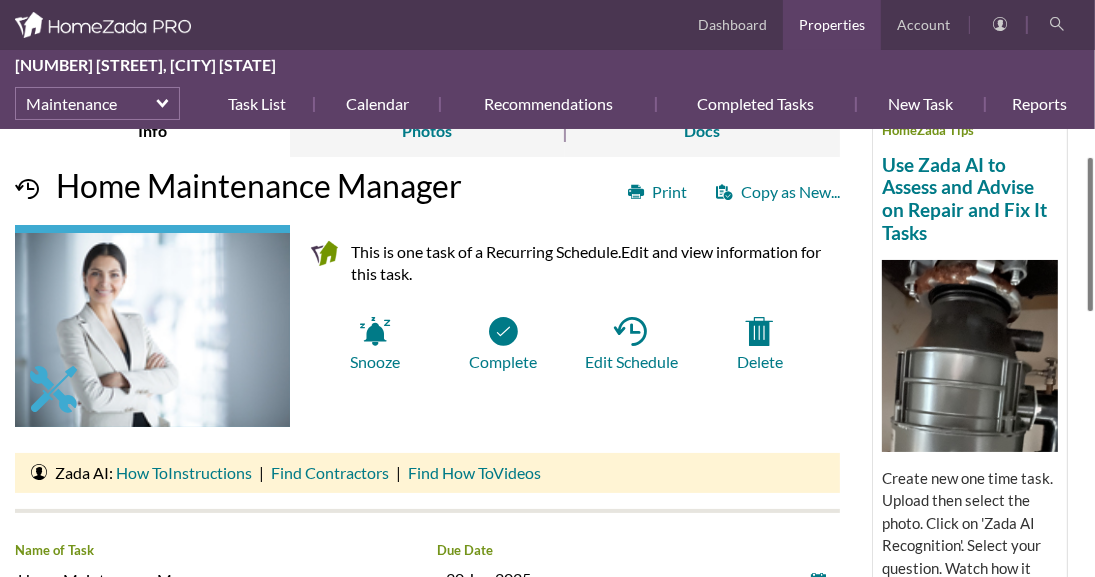 click at bounding box center [1090, 234] 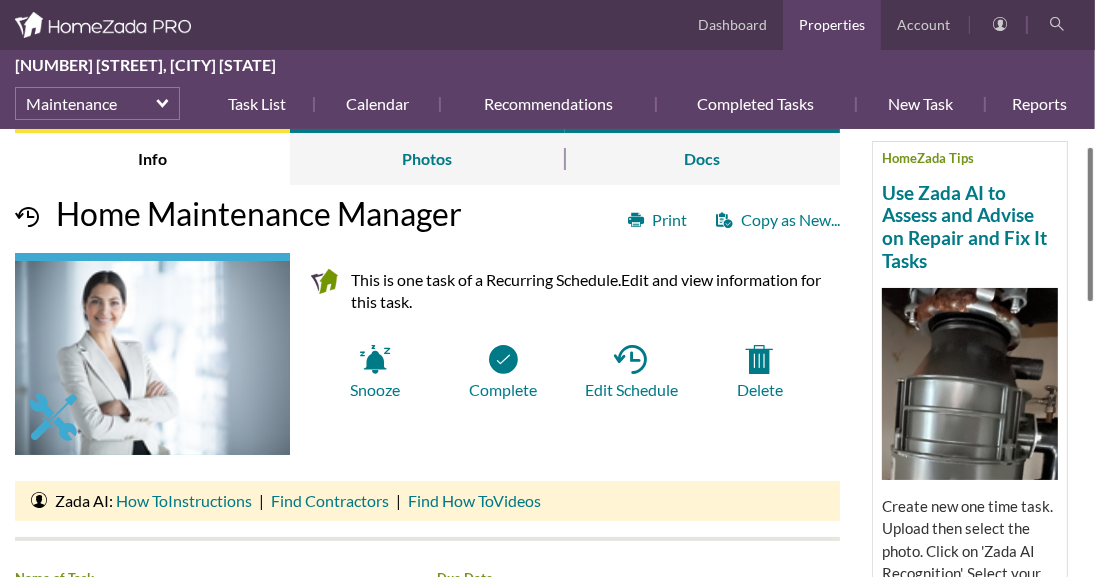 click at bounding box center [1090, 224] 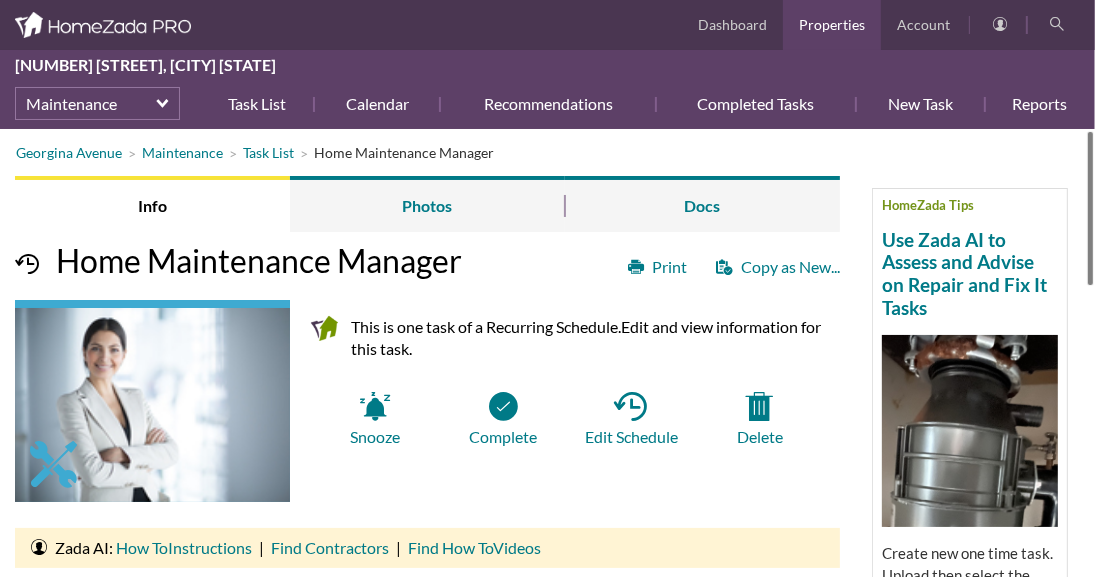 click on "Home Maintenance Manager" at bounding box center [394, 152] 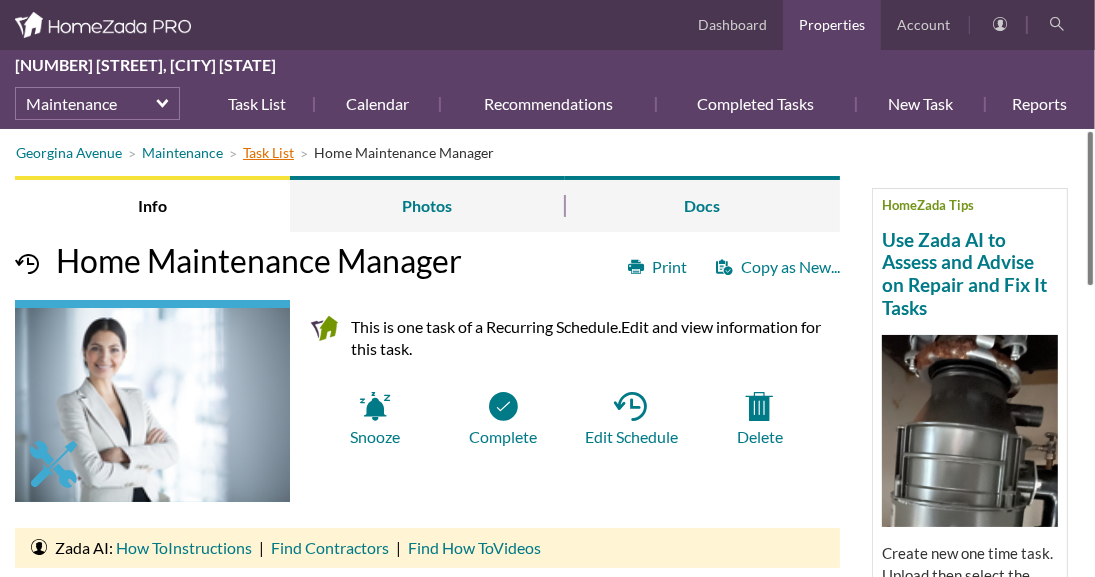 click on "Task List" at bounding box center [268, 152] 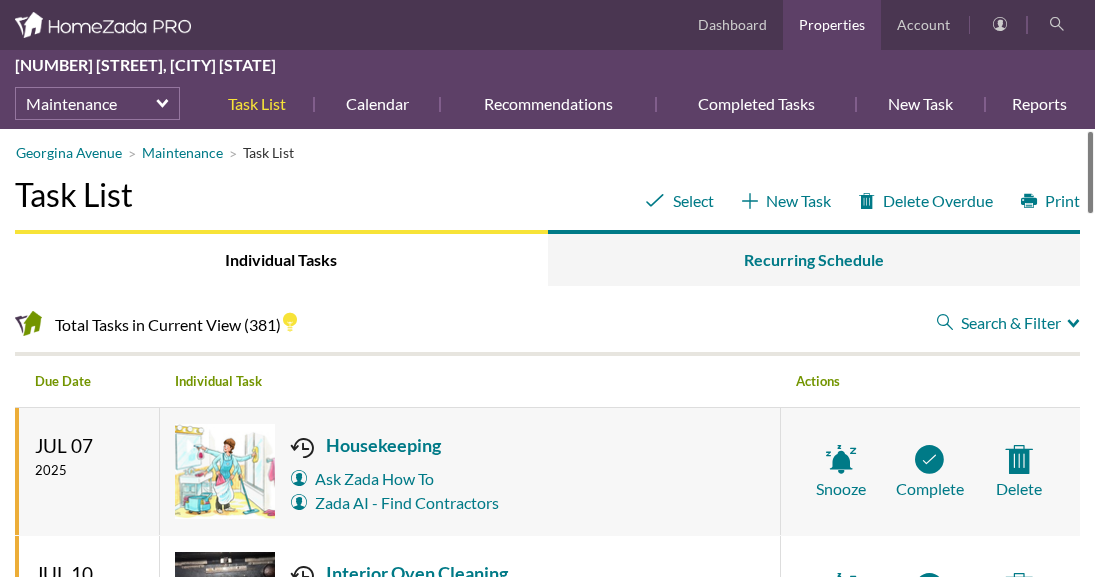 scroll, scrollTop: 0, scrollLeft: 0, axis: both 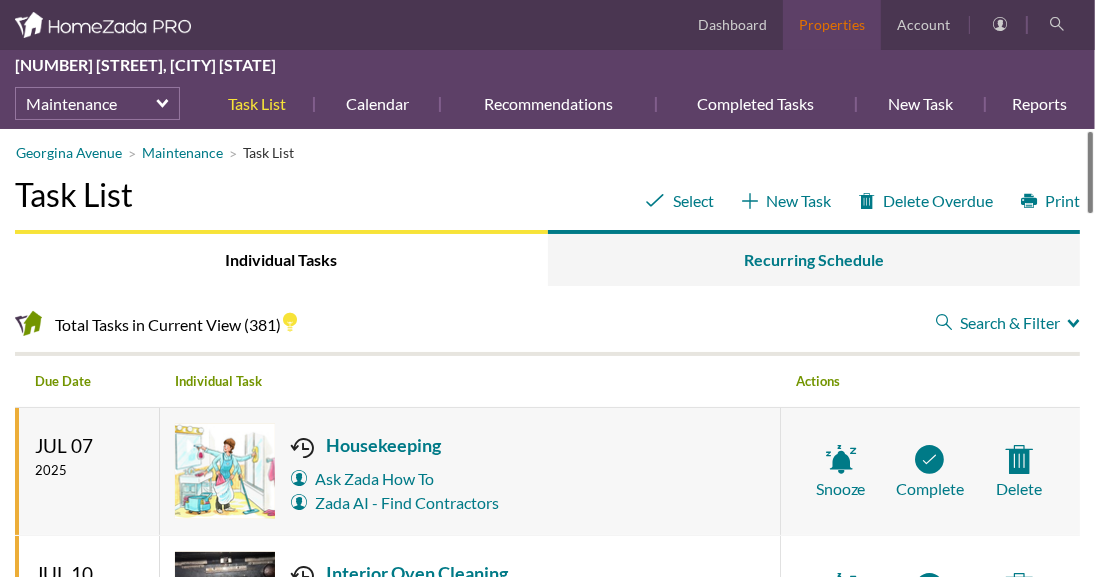 click on "Properties" at bounding box center [832, 25] 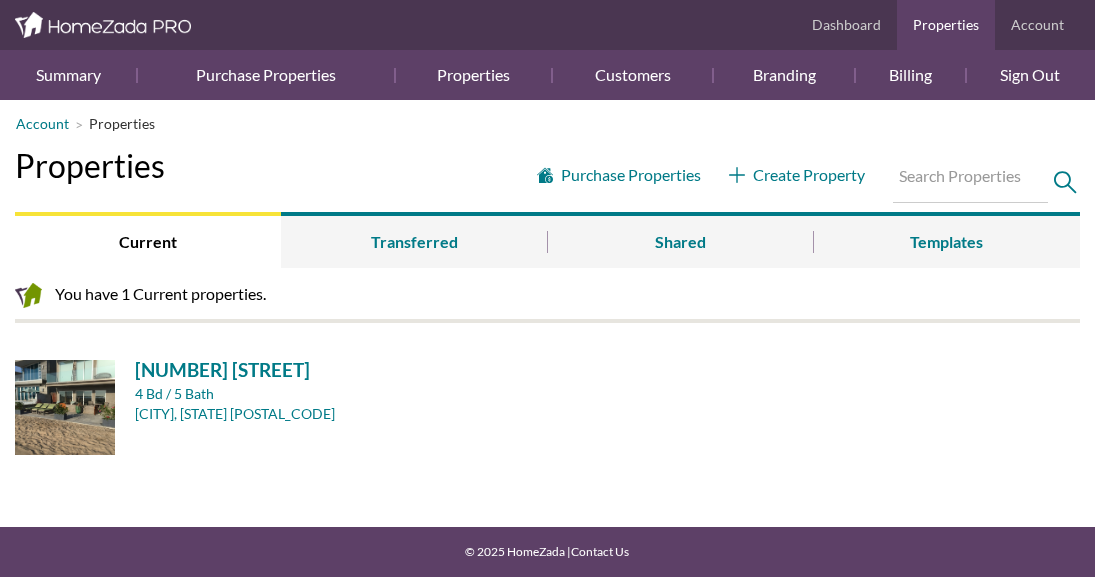 scroll, scrollTop: 0, scrollLeft: 0, axis: both 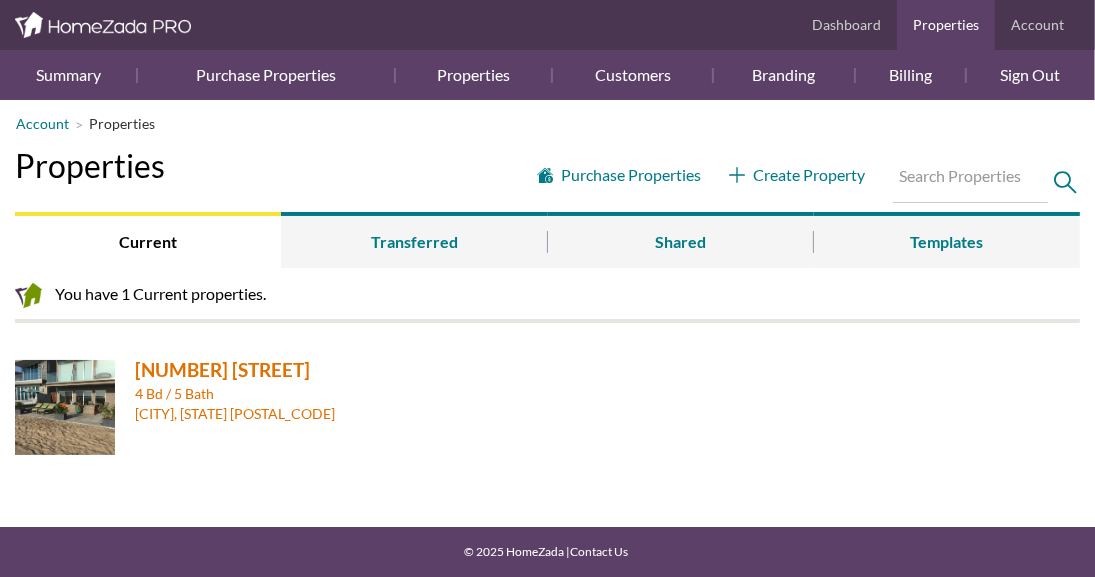 click on "[NUMBER] [STREET]" at bounding box center (334, 369) 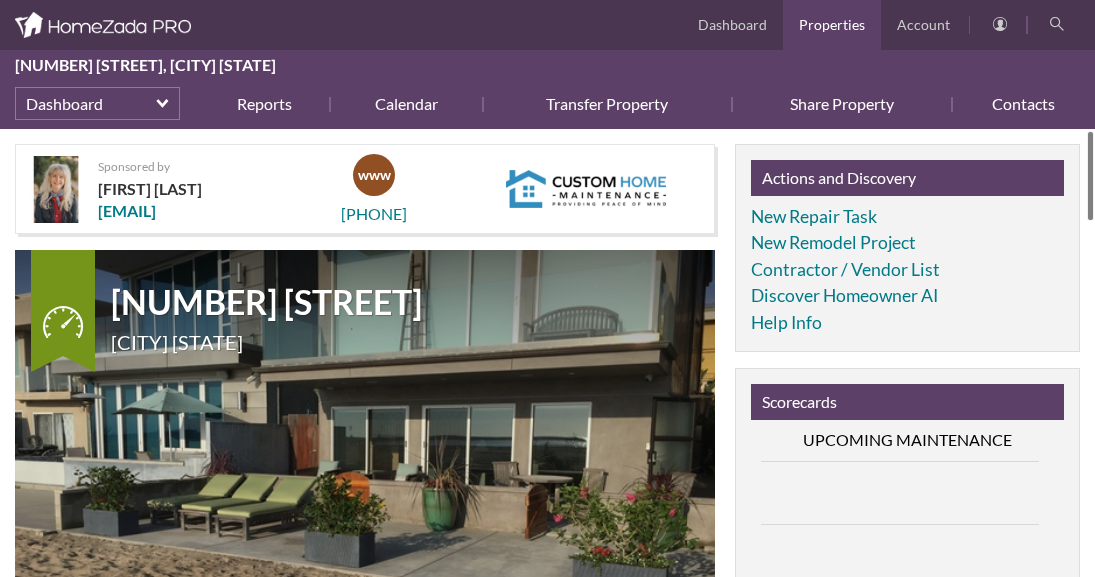 scroll, scrollTop: 0, scrollLeft: 0, axis: both 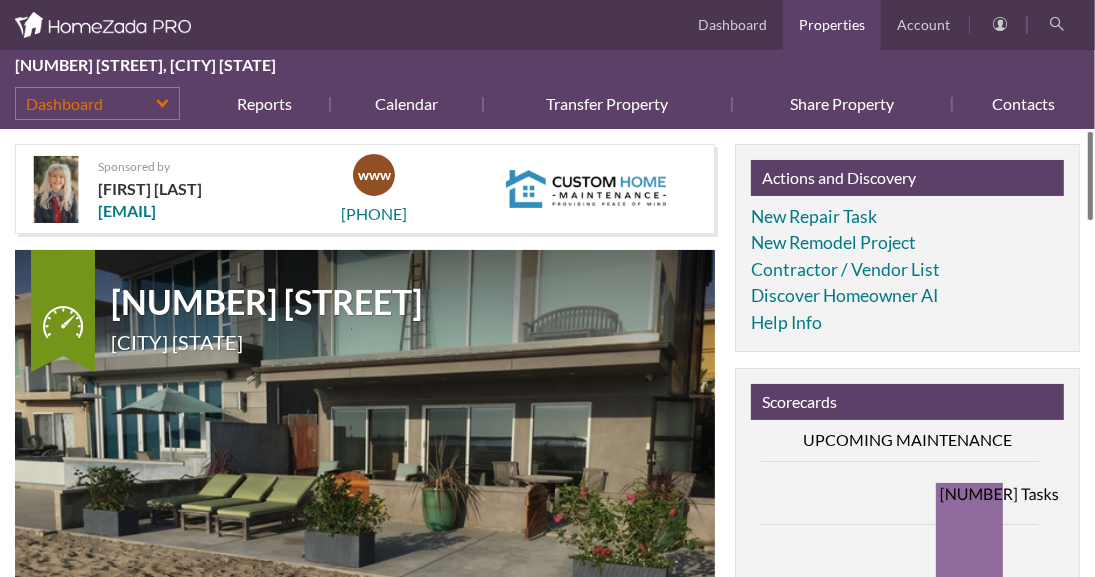 drag, startPoint x: 133, startPoint y: 111, endPoint x: 148, endPoint y: 115, distance: 15.524175 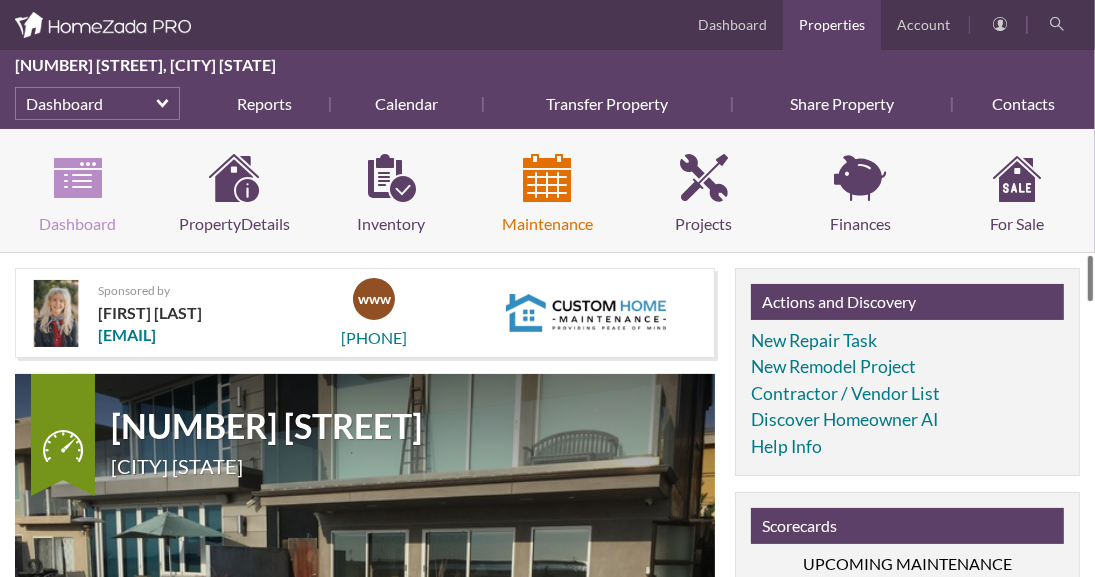 click on "Maintenance" at bounding box center (548, 195) 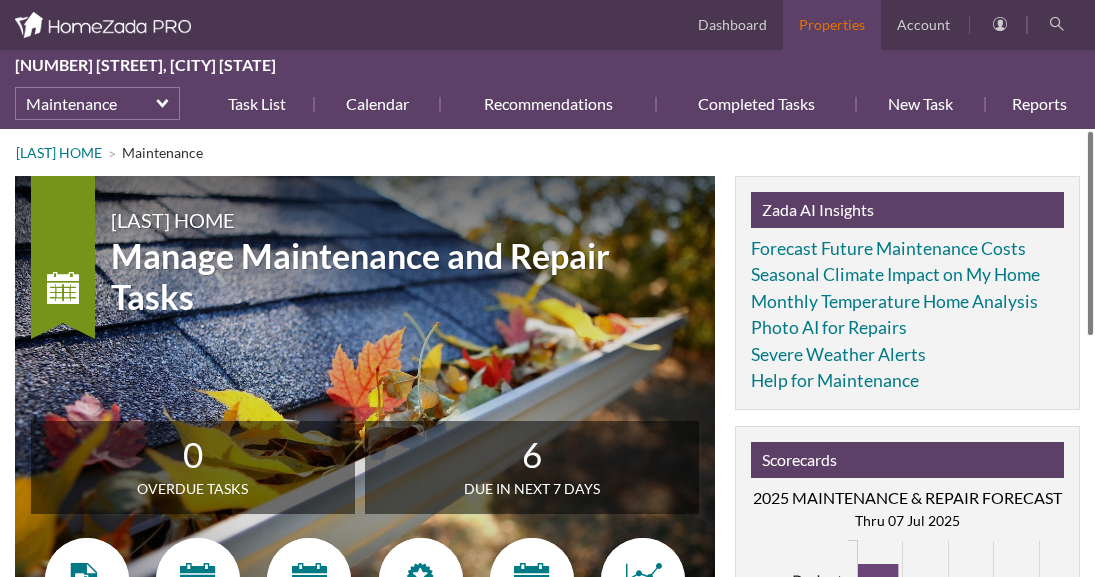scroll, scrollTop: 0, scrollLeft: 0, axis: both 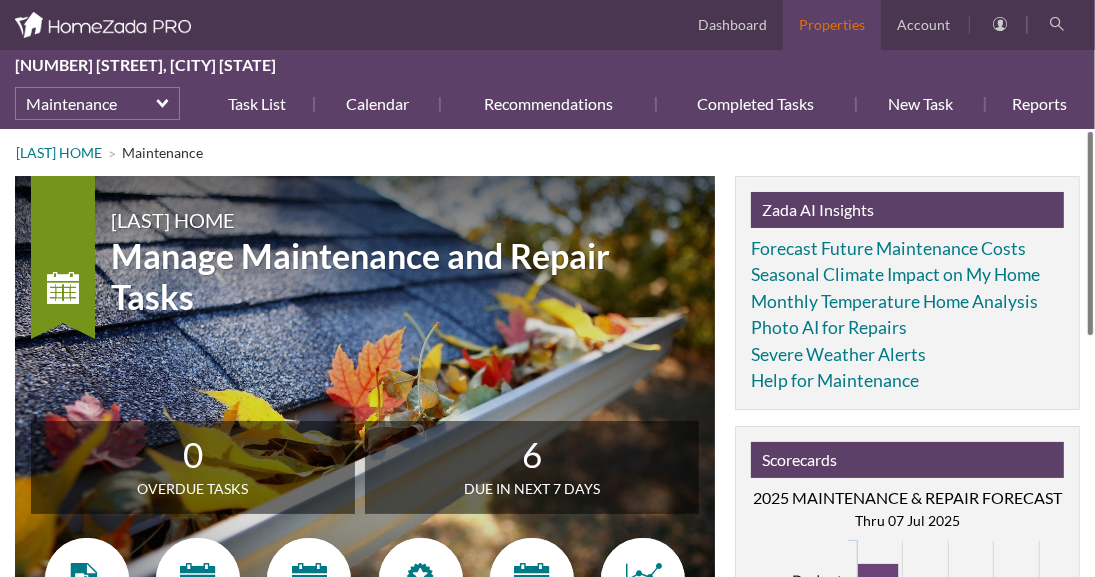 click on "Properties" at bounding box center (832, 25) 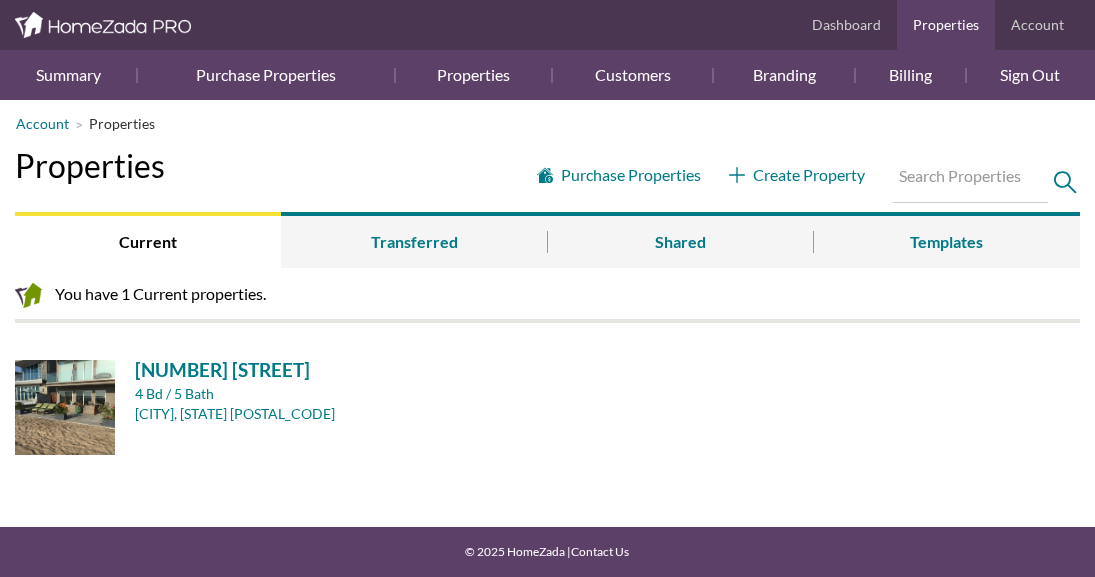scroll, scrollTop: 0, scrollLeft: 0, axis: both 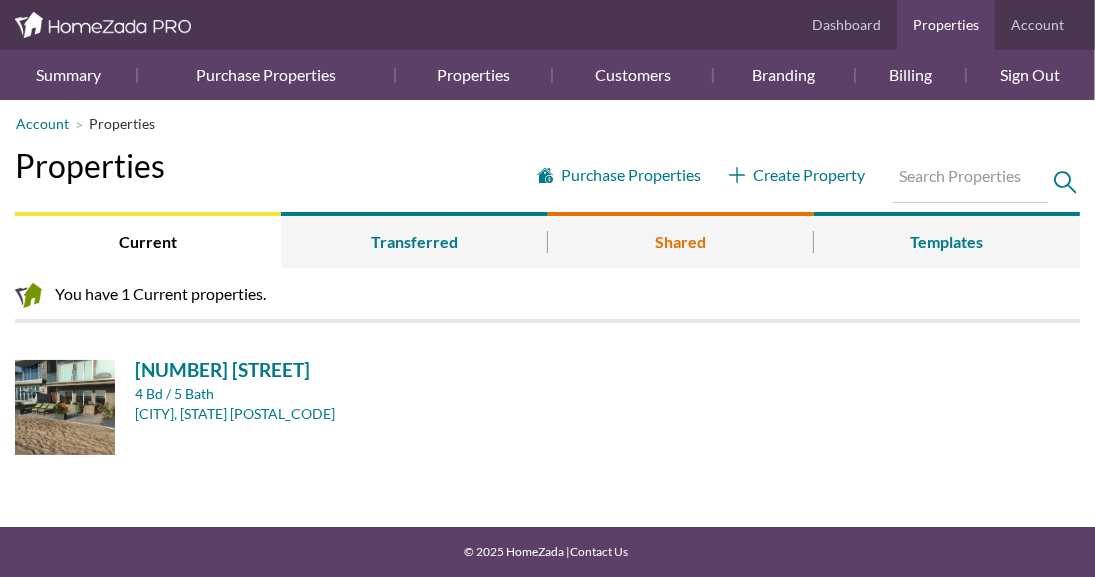 click on "Shared" at bounding box center [681, 240] 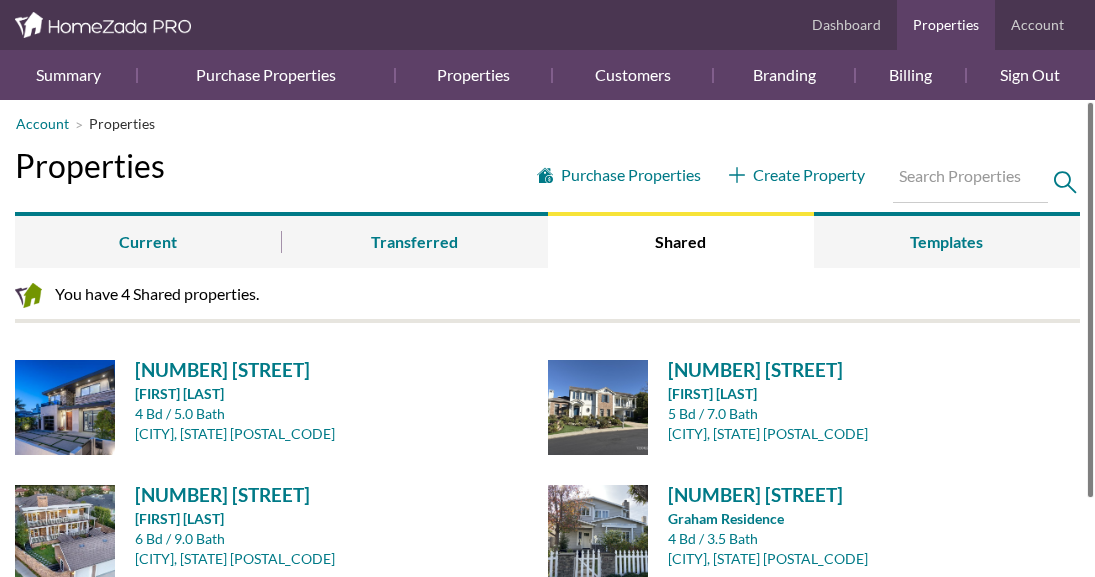 scroll, scrollTop: 0, scrollLeft: 0, axis: both 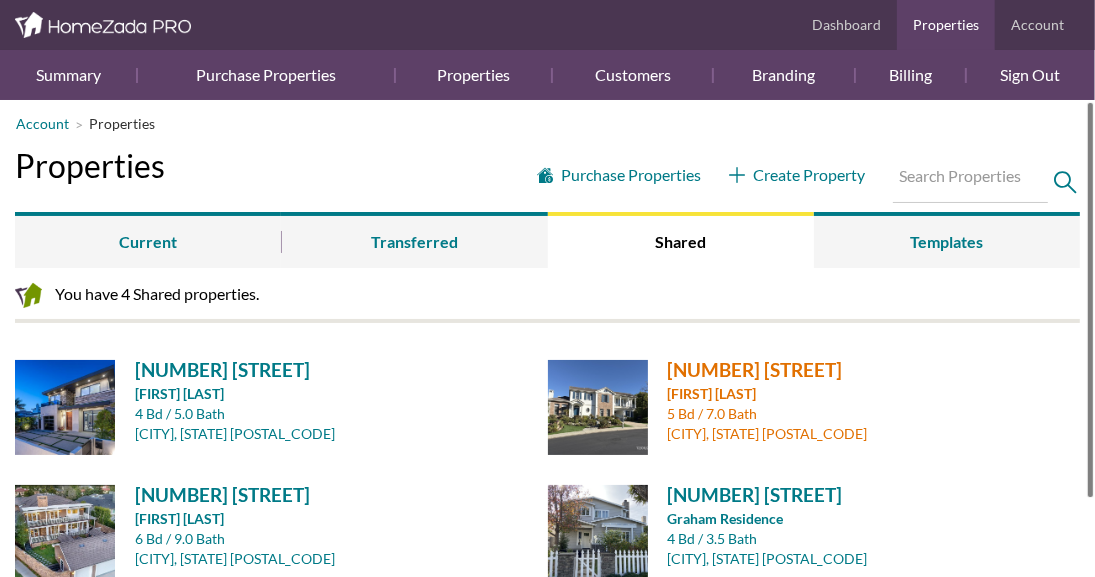 click on "25325 Prado De La Luna" at bounding box center [867, 369] 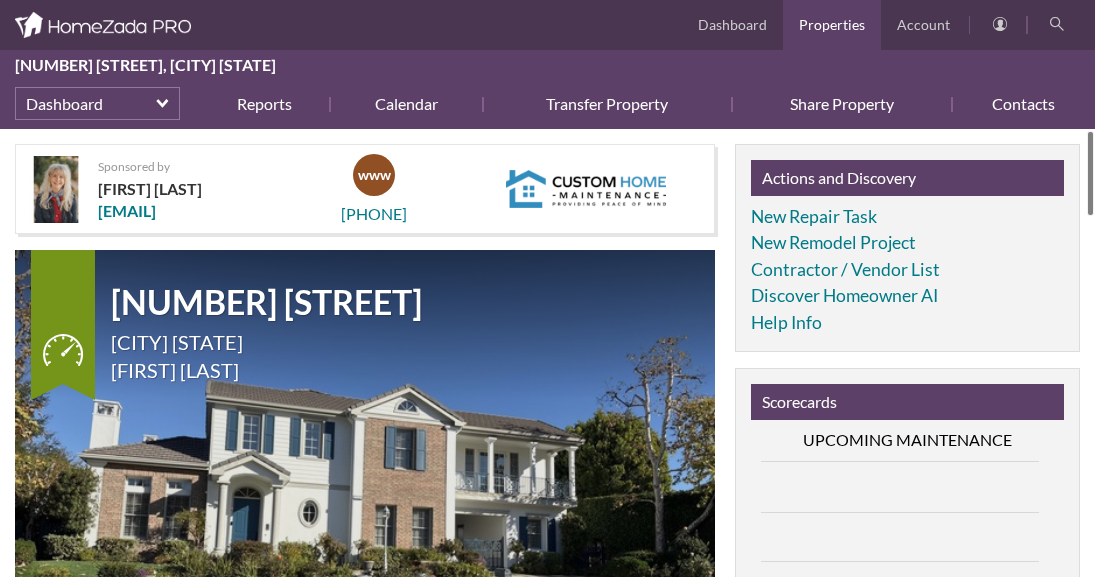 scroll, scrollTop: 0, scrollLeft: 0, axis: both 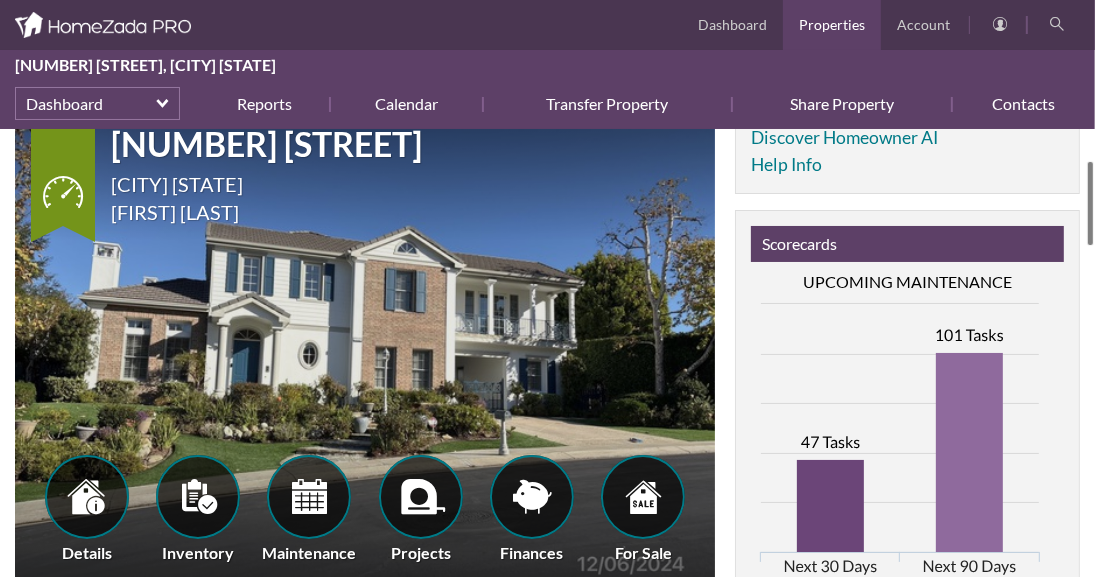 click at bounding box center (1090, 203) 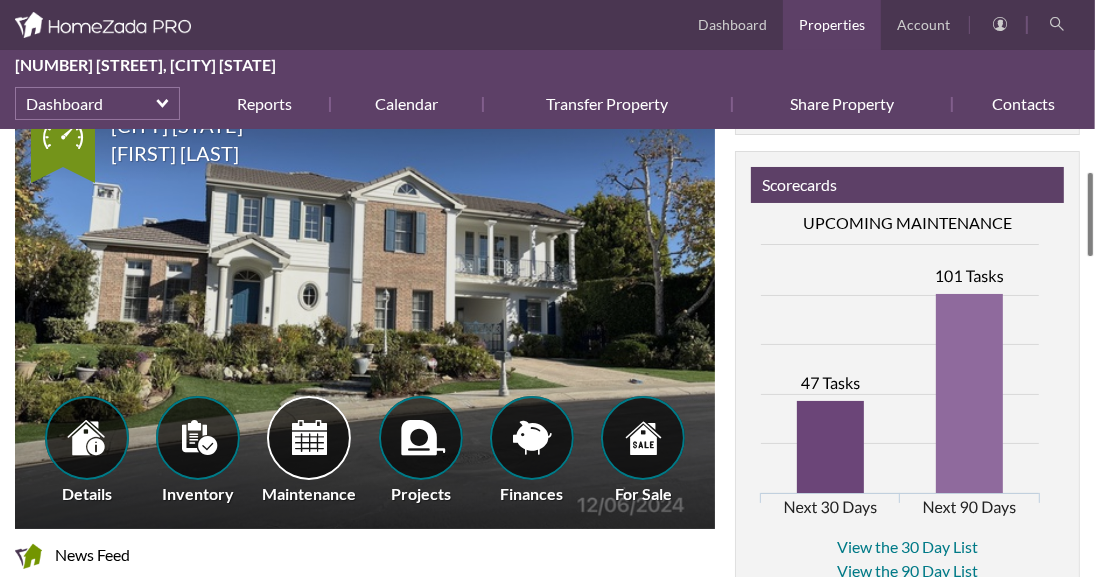 click at bounding box center [309, 437] 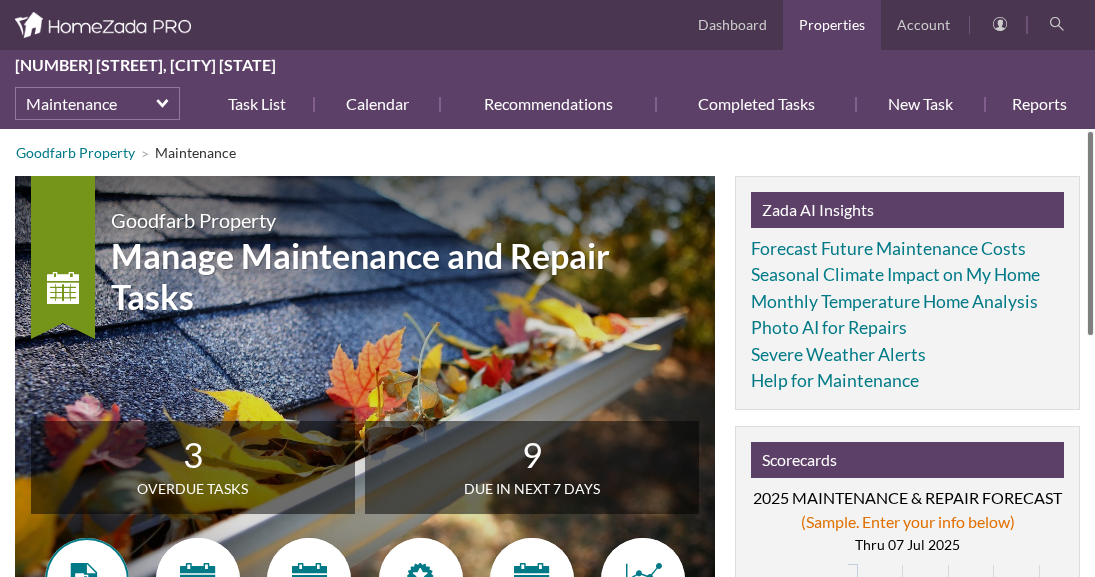 scroll, scrollTop: 0, scrollLeft: 0, axis: both 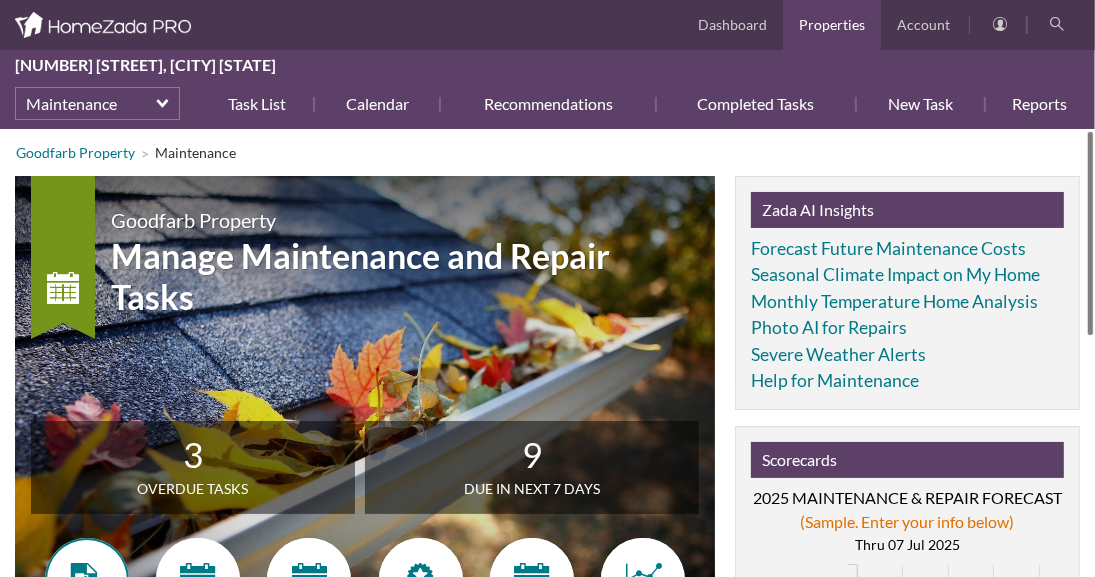 click at bounding box center (87, 580) 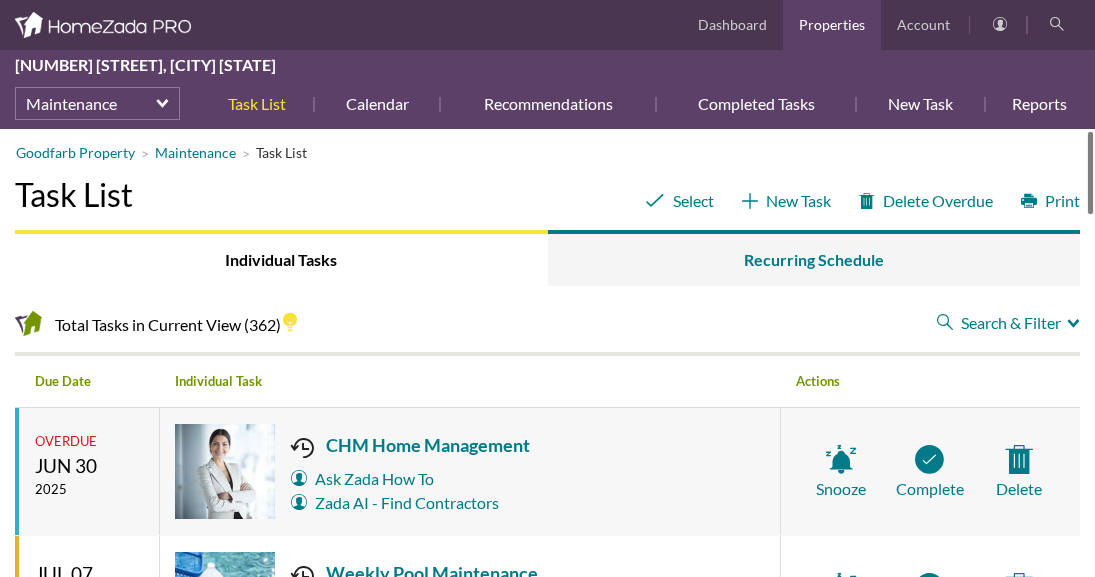 scroll, scrollTop: 0, scrollLeft: 0, axis: both 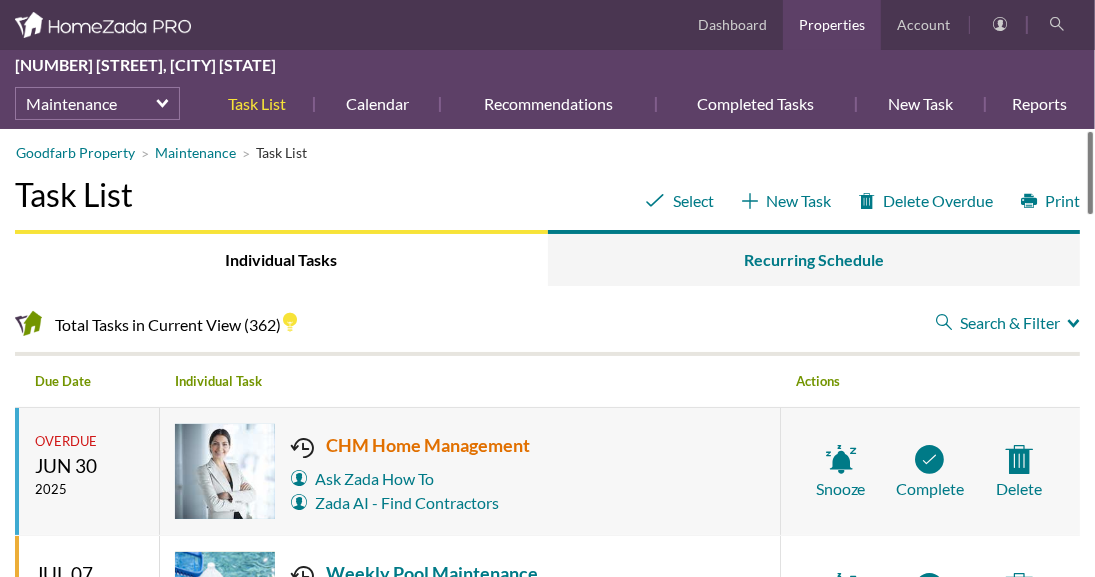 click on "CHM Home Management" at bounding box center (410, 445) 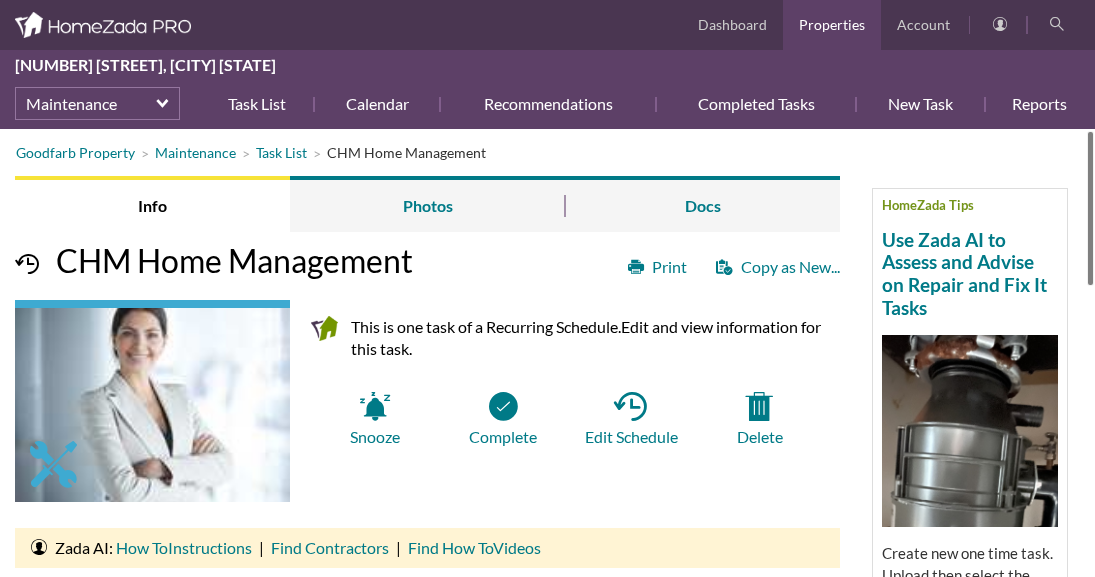 scroll, scrollTop: 0, scrollLeft: 0, axis: both 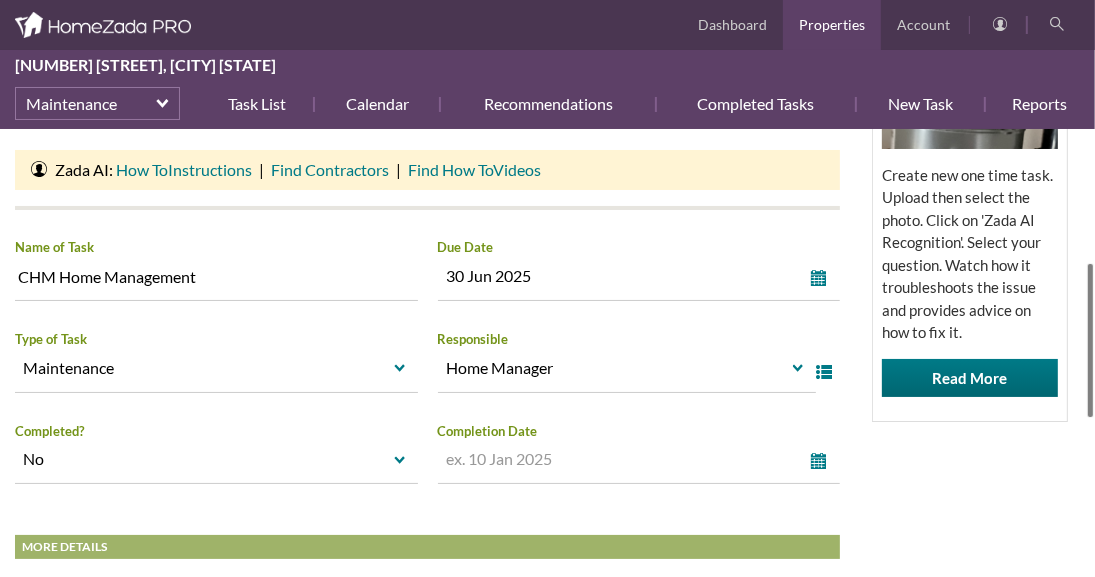 click at bounding box center (1090, 340) 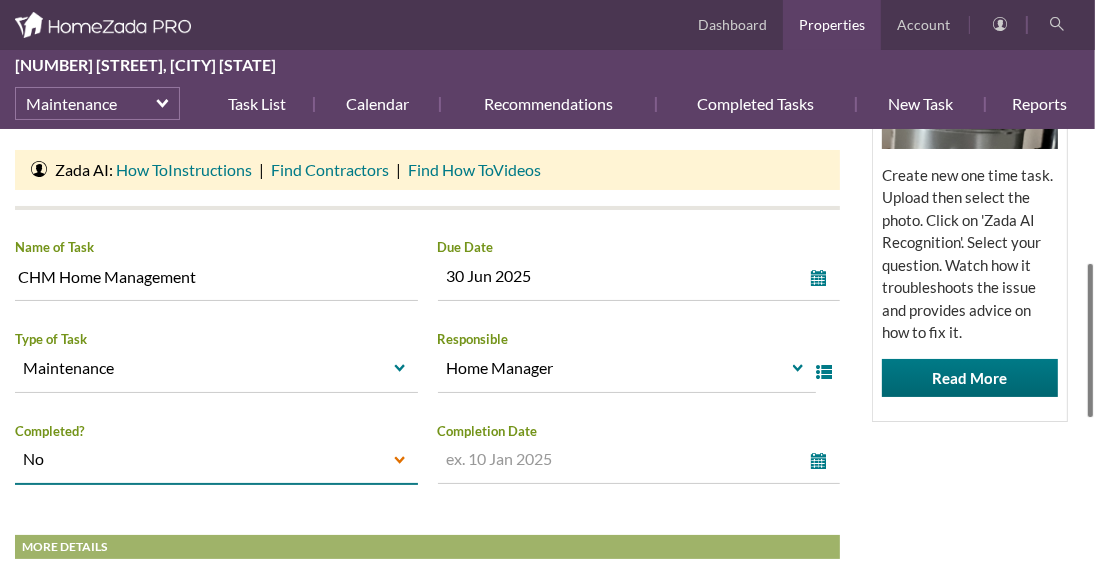 click on "select" at bounding box center (400, 459) 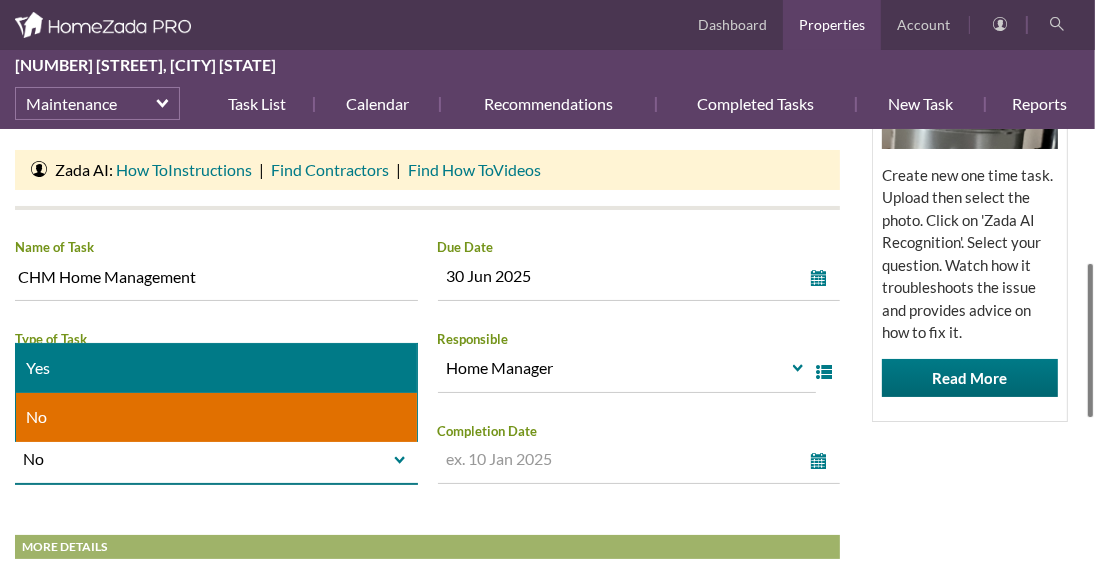 click on "Yes" at bounding box center (216, 368) 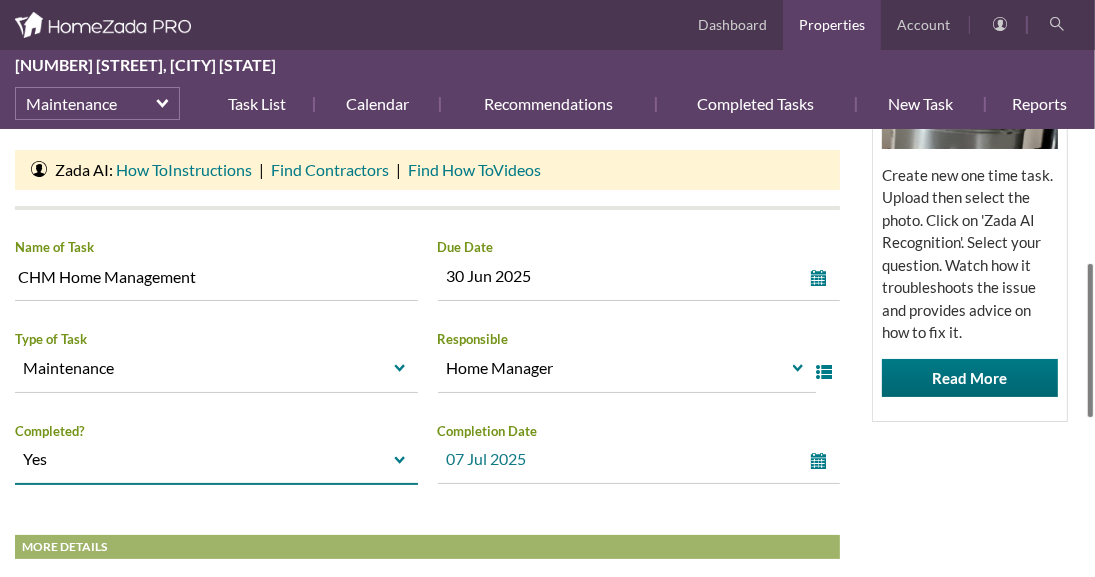 click on "select" at bounding box center (823, 461) 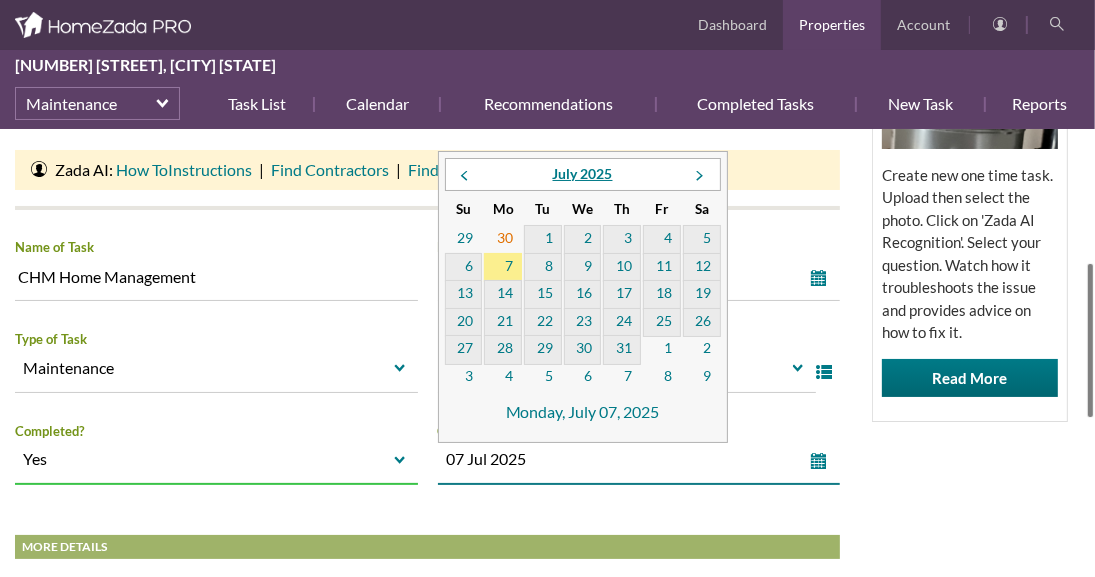 click on "30" at bounding box center (503, 240) 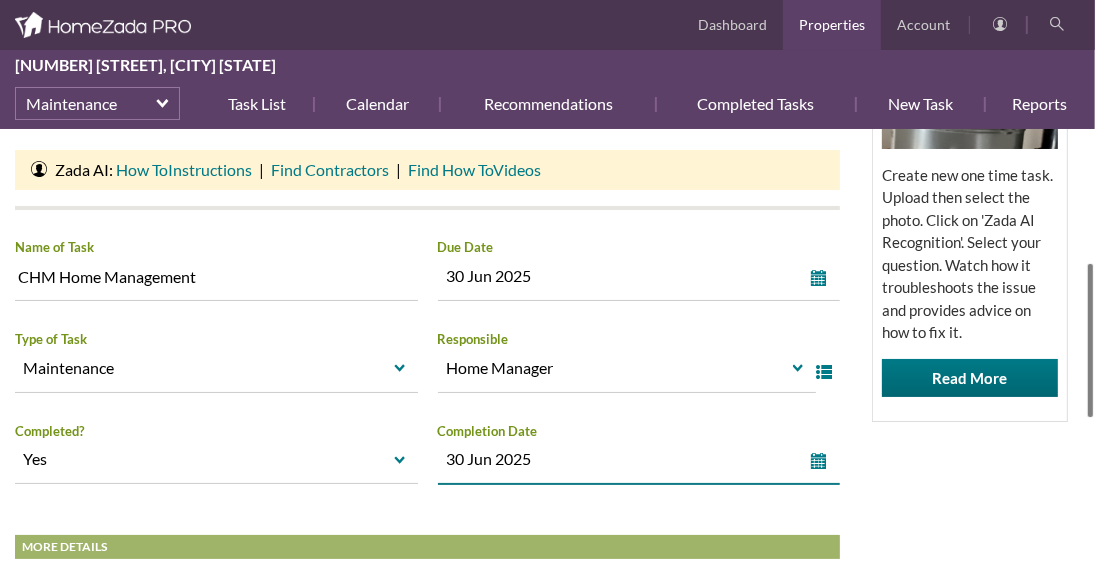 drag, startPoint x: 990, startPoint y: 518, endPoint x: 1036, endPoint y: 464, distance: 70.93659 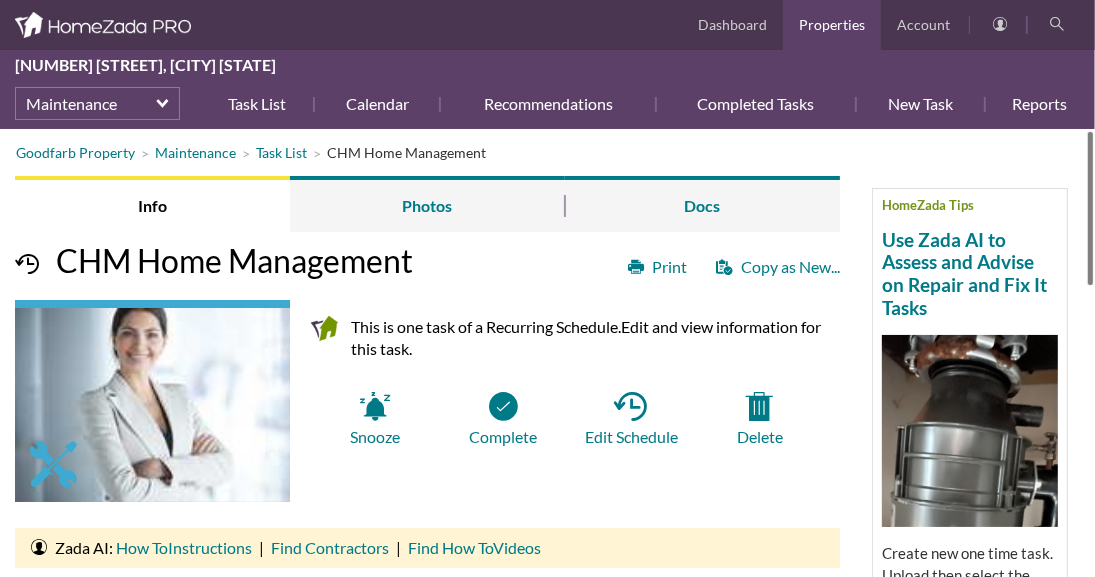 click at bounding box center [1090, 208] 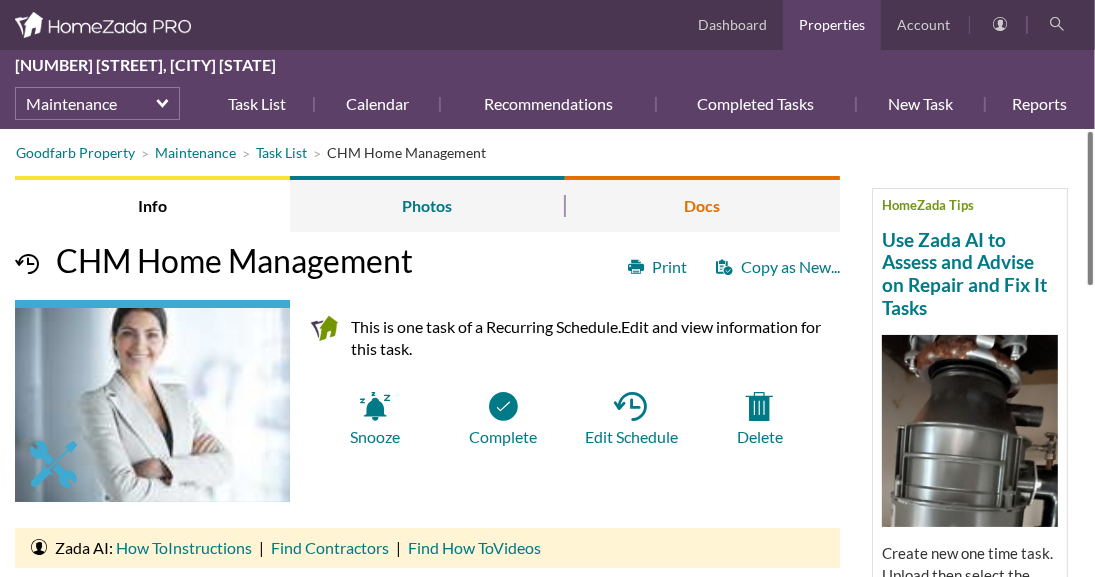 click on "Docs" at bounding box center (702, 204) 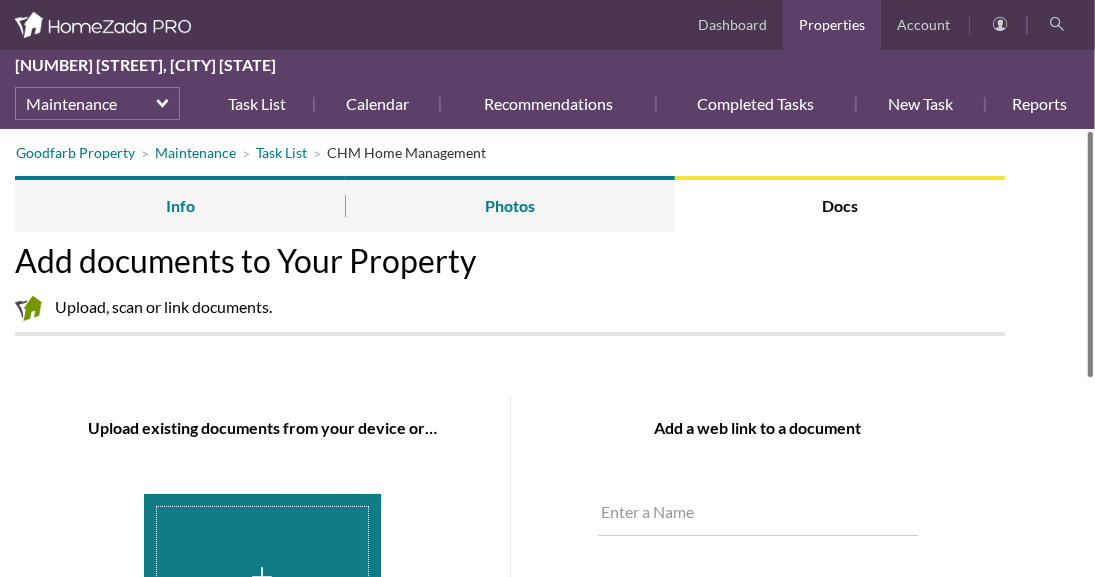 click at bounding box center (262, 589) 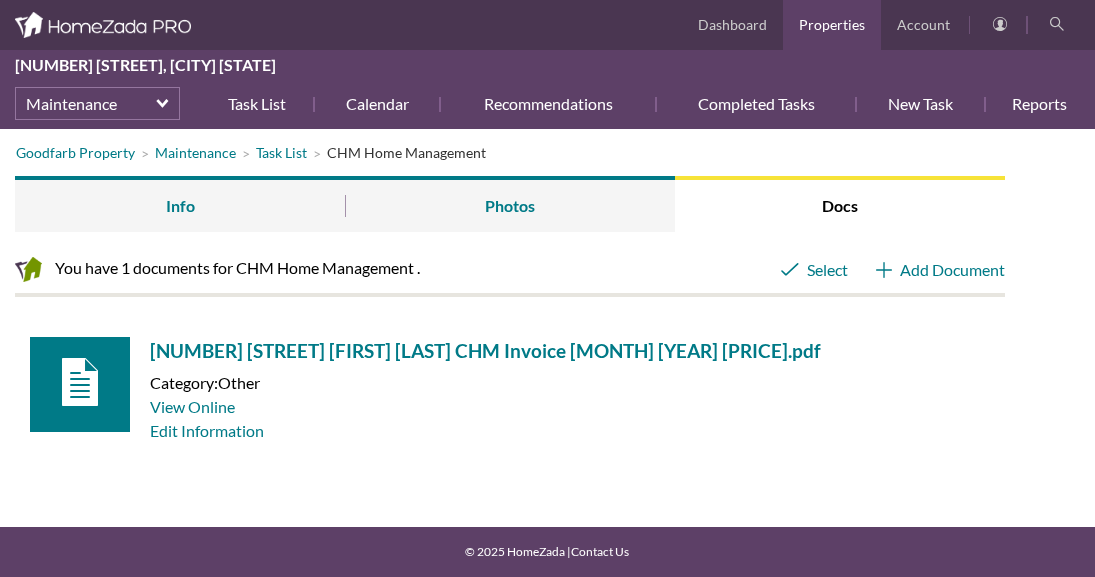 scroll, scrollTop: 0, scrollLeft: 0, axis: both 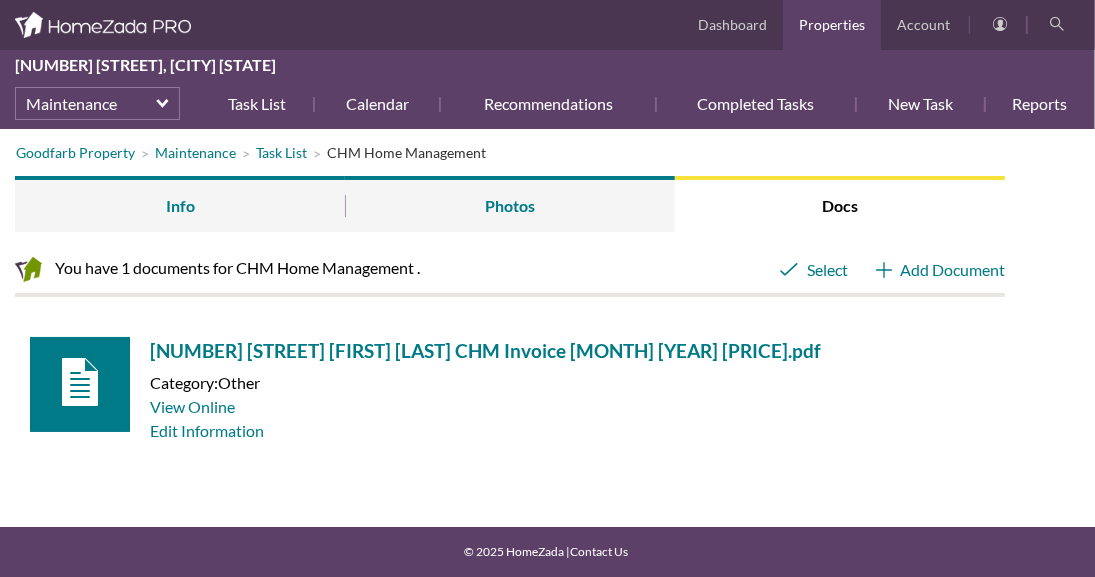 click on "Info" at bounding box center [180, 204] 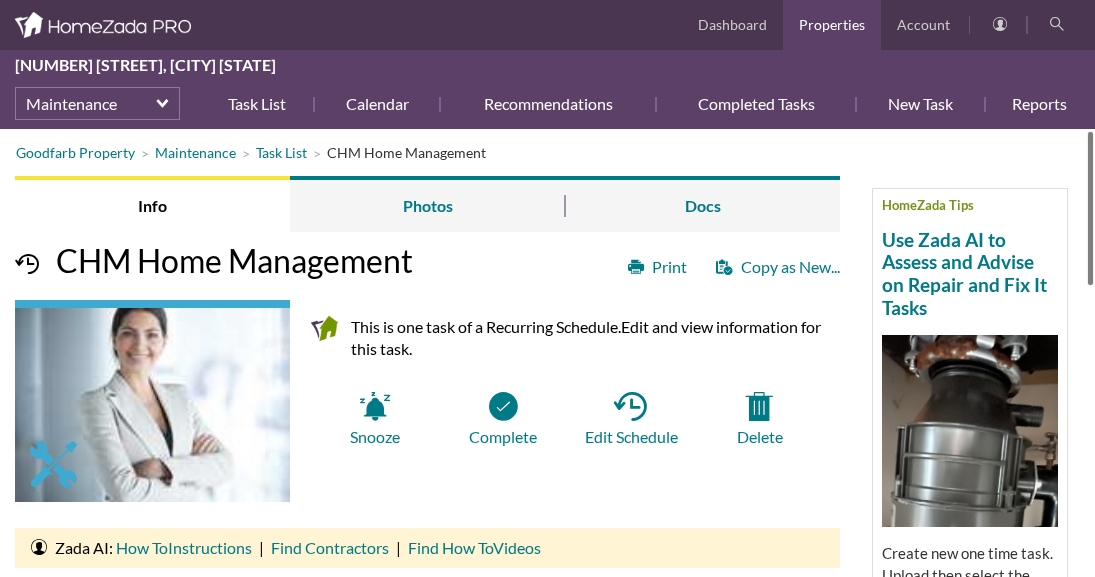 scroll, scrollTop: 0, scrollLeft: 0, axis: both 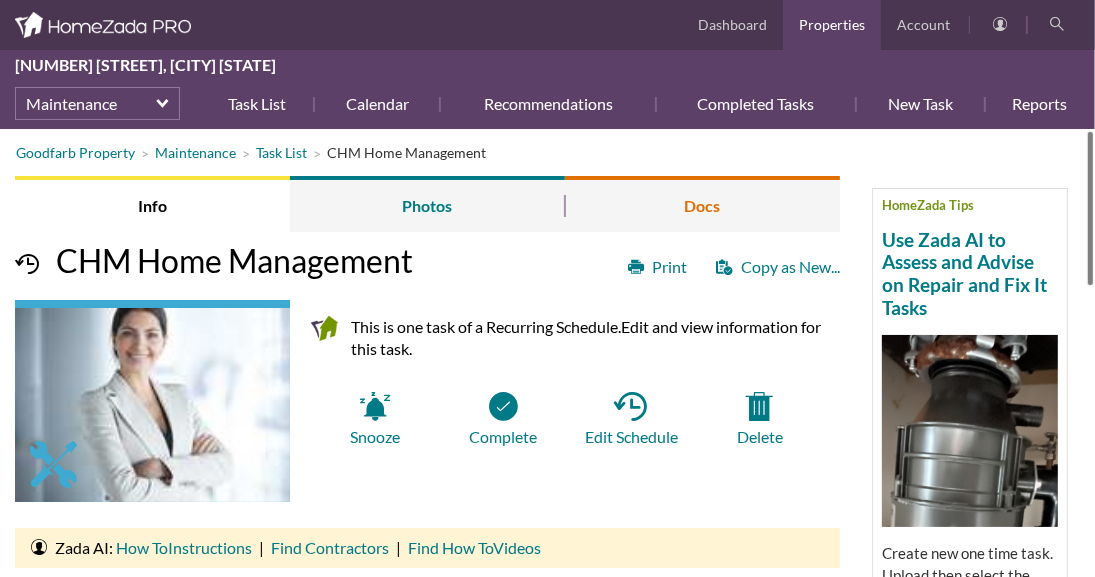 click on "Docs" at bounding box center [702, 204] 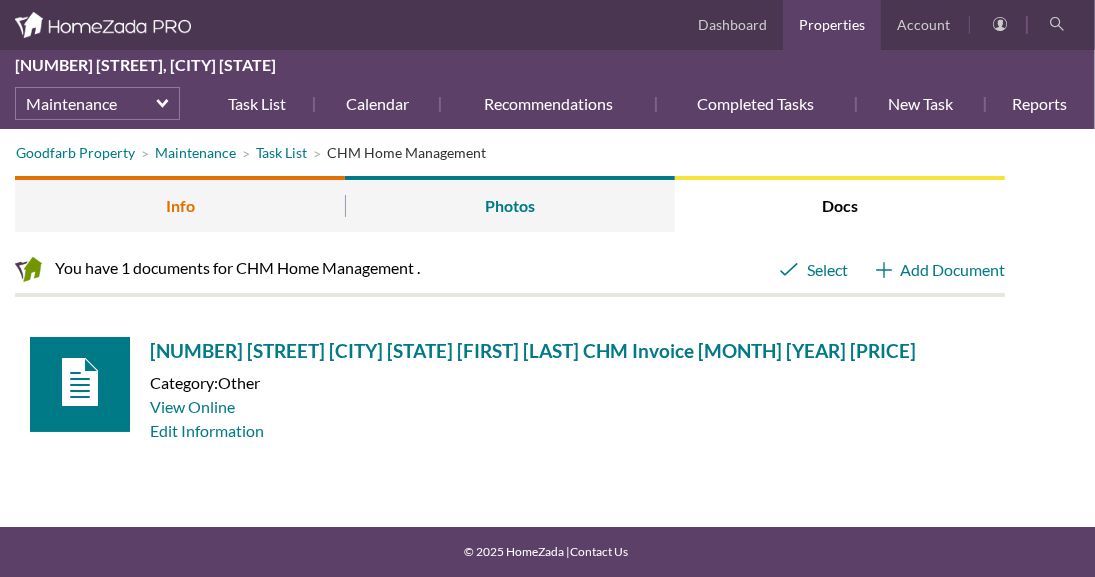 click on "Info" at bounding box center [180, 204] 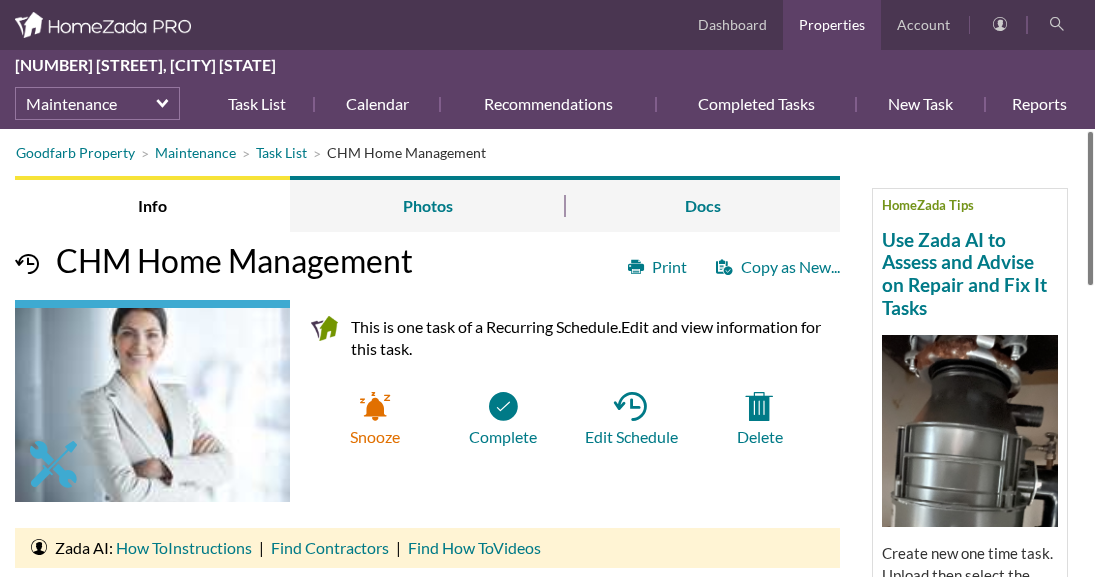 scroll, scrollTop: 0, scrollLeft: 0, axis: both 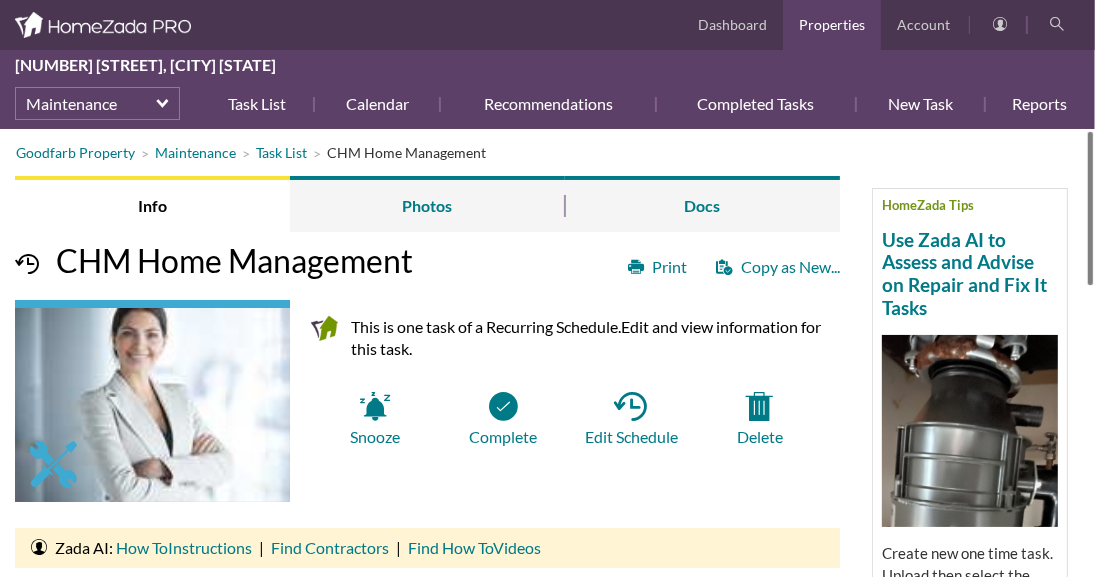 click on "Goodfarb Property
Maintenance
Task List
CHM Home Management
HomeZada Tips
Use Zada AI to Assess and Advise on Repair and Fix It Tasks
Create new one time task. Upload then select the photo. Click on 'Zada AI Recognition'. Select your question. Watch how it troubleshoots the issue and provides advice on how to fix it.
Read More
Info
Photos
Docs
Print
Copy as New...
CHM Home Management
This is one task of a Recurring Schedule.  Edit and view information for this task.
Snooze
Complete
Edit Schedule
Delete" at bounding box center (547, 741) 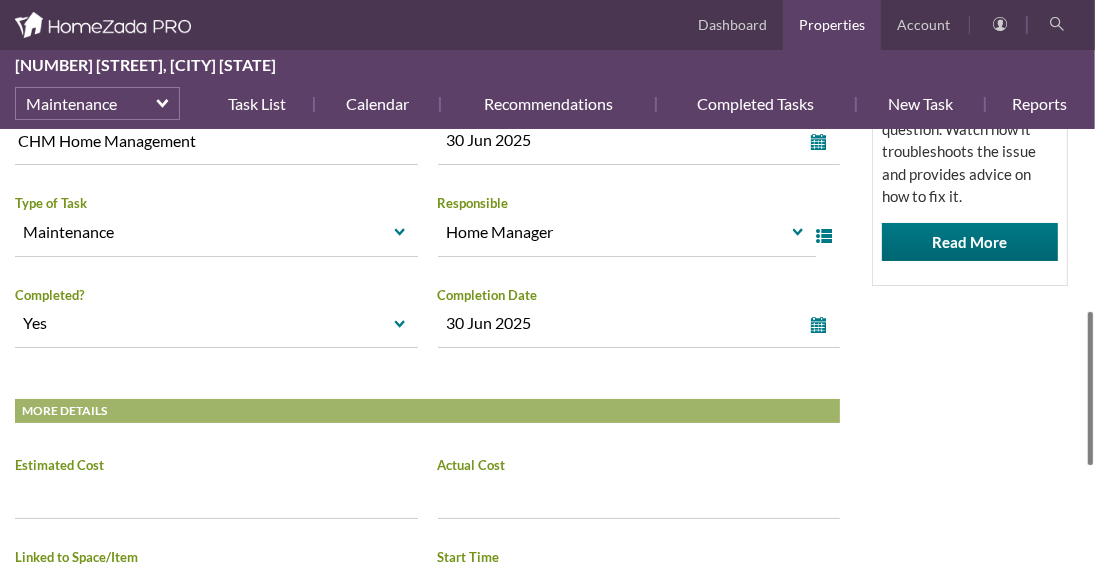 click at bounding box center [1090, 388] 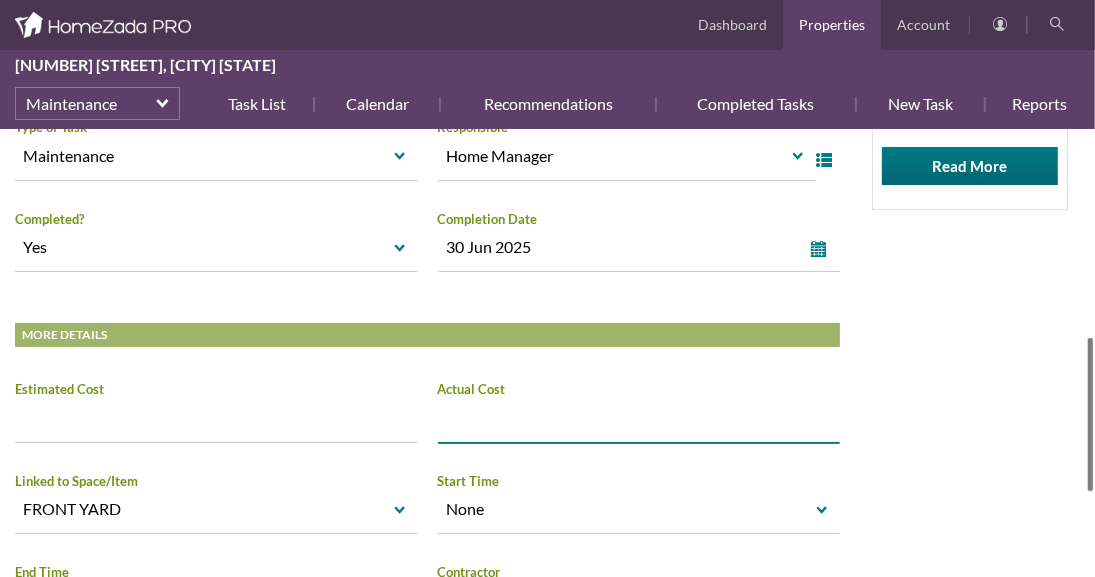 click on "Increase value Decrease value" at bounding box center (639, 418) 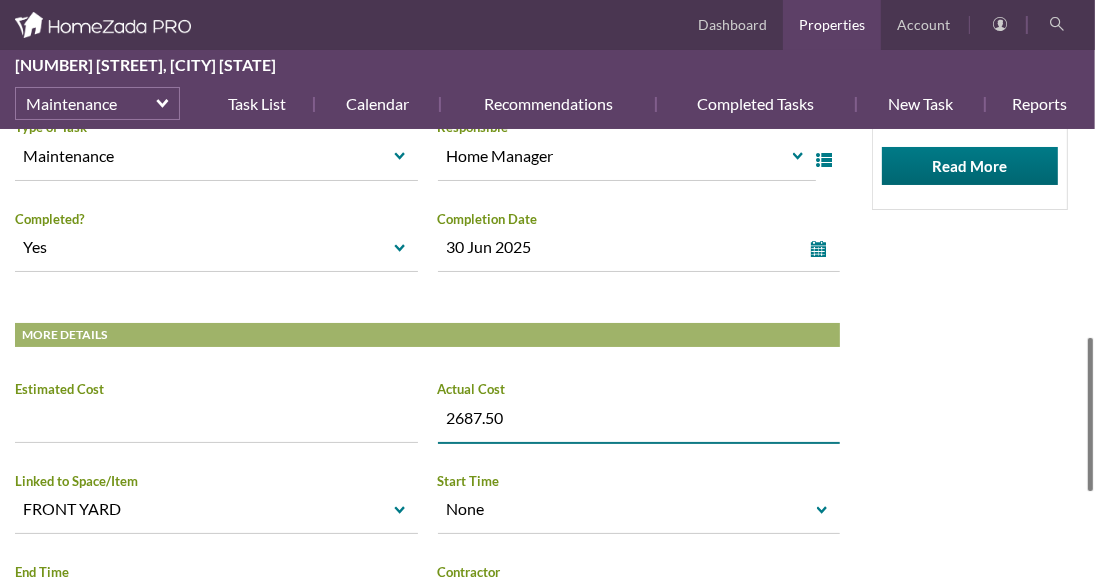 click on "Goodfarb Property
Maintenance
Task List
CHM Home Management
HomeZada Tips
Use Zada AI to Assess and Advise on Repair and Fix It Tasks
Create new one time task. Upload then select the photo. Click on 'Zada AI Recognition'. Select your question. Watch how it troubleshoots the issue and provides advice on how to fix it.
Read More
Info
Photos
Docs
Print
Copy as New...
CHM Home Management
This is one task of a Recurring Schedule.  Edit and view information for this task.
Snooze
Complete
Edit Schedule
Delete" at bounding box center [547, 151] 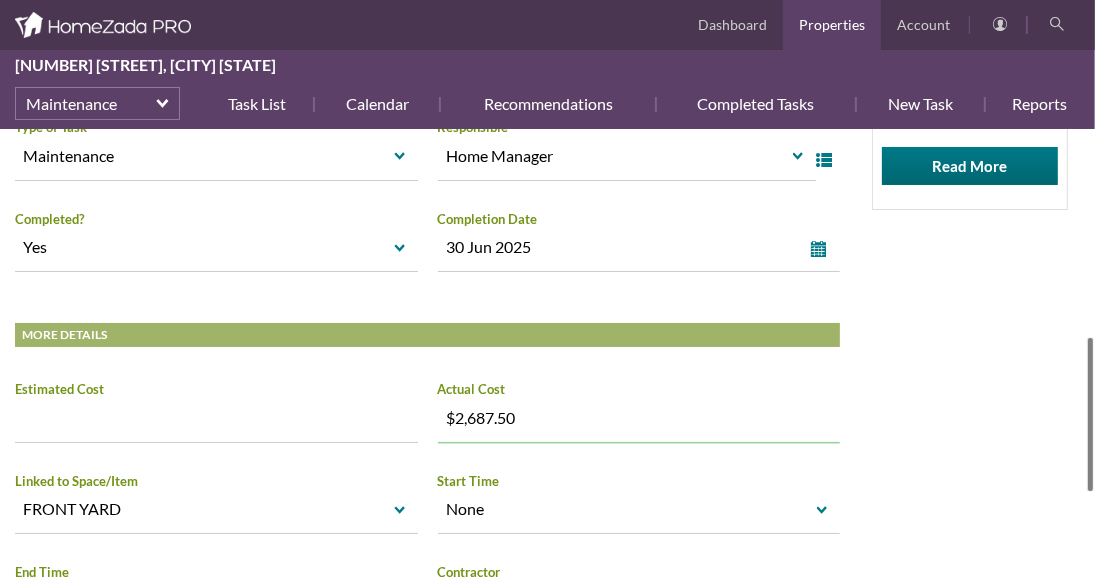 click on "Goodfarb Property
Maintenance
Task List
CHM Home Management
HomeZada Tips
Use Zada AI to Assess and Advise on Repair and Fix It Tasks
Create new one time task. Upload then select the photo. Click on 'Zada AI Recognition'. Select your question. Watch how it troubleshoots the issue and provides advice on how to fix it.
Read More
Info
Photos
Docs
Print
Copy as New...
CHM Home Management
This is one task of a Recurring Schedule.  Edit and view information for this task.
Snooze
Complete
Edit Schedule
Delete" at bounding box center [547, 151] 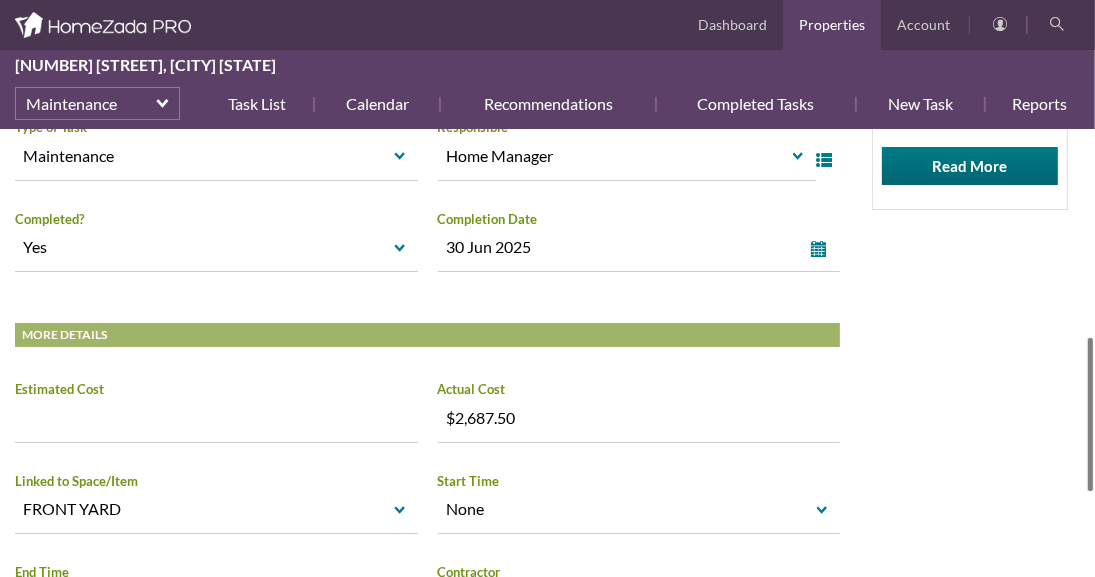 click on "Goodfarb Property
Maintenance
Task List
CHM Home Management
HomeZada Tips
Use Zada AI to Assess and Advise on Repair and Fix It Tasks
Create new one time task. Upload then select the photo. Click on 'Zada AI Recognition'. Select your question. Watch how it troubleshoots the issue and provides advice on how to fix it.
Read More
Info
Photos
Docs
Print
Copy as New...
CHM Home Management
This is one task of a Recurring Schedule.  Edit and view information for this task.
Snooze
Complete
Edit Schedule
Delete" at bounding box center [547, 151] 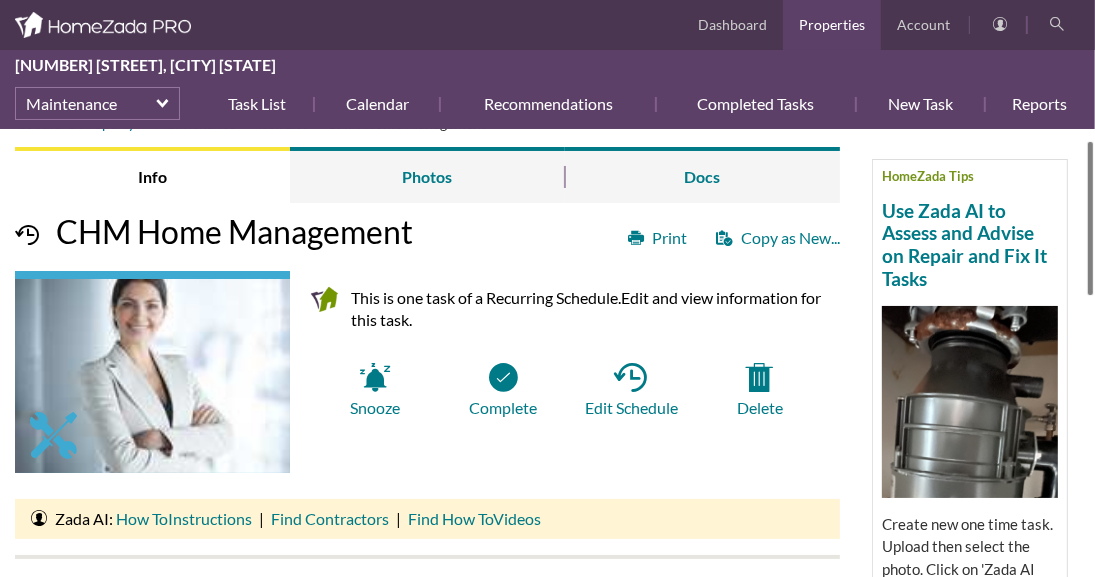 click at bounding box center (1090, 218) 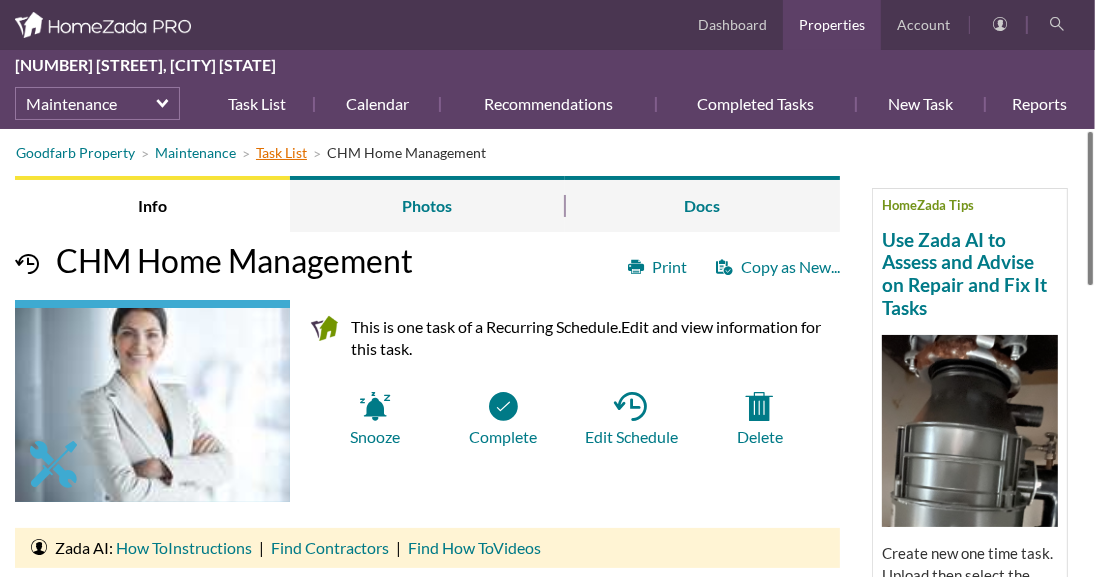click on "Task List" at bounding box center (281, 152) 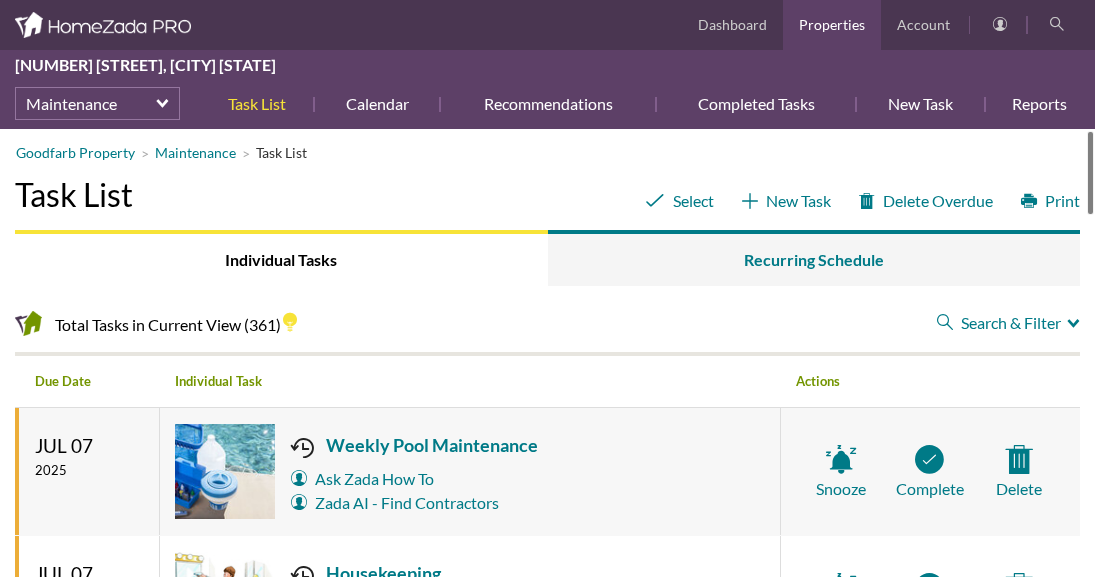 scroll, scrollTop: 0, scrollLeft: 0, axis: both 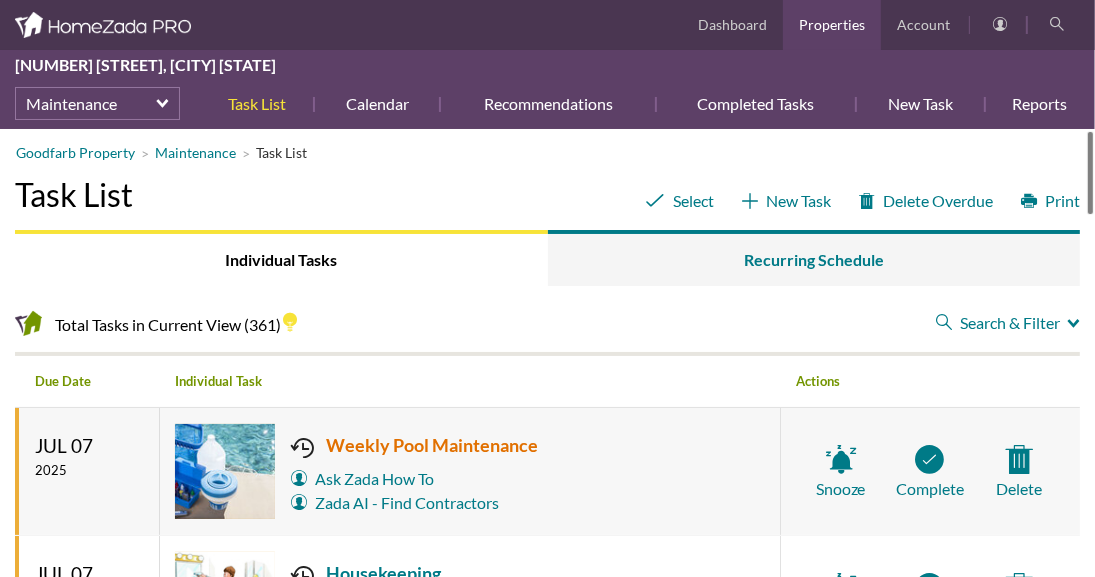 click on "Weekly Pool Maintenance" at bounding box center [414, 445] 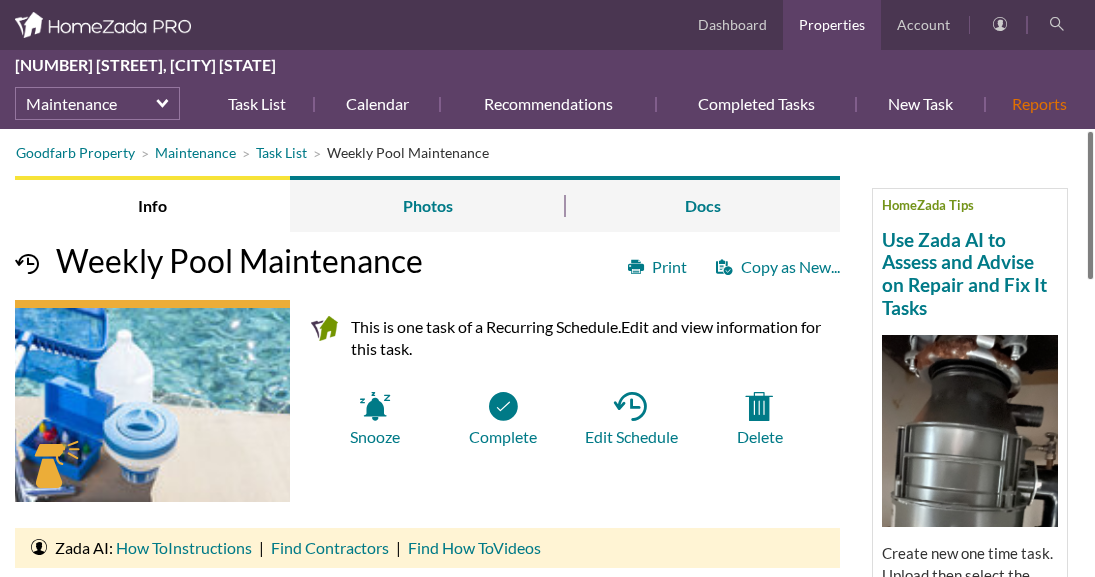 scroll, scrollTop: 0, scrollLeft: 0, axis: both 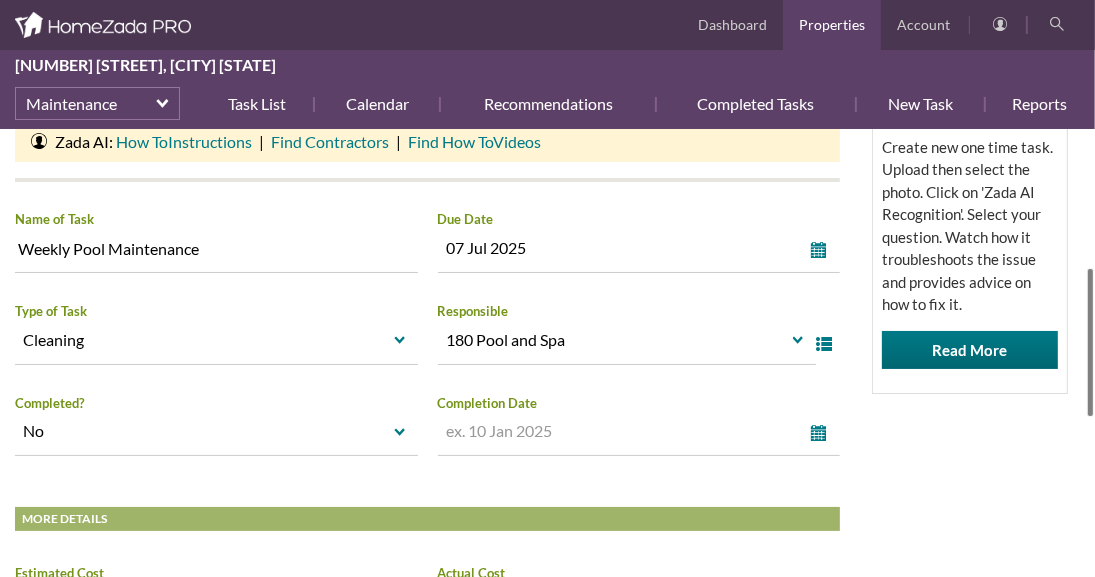 click at bounding box center (1090, 342) 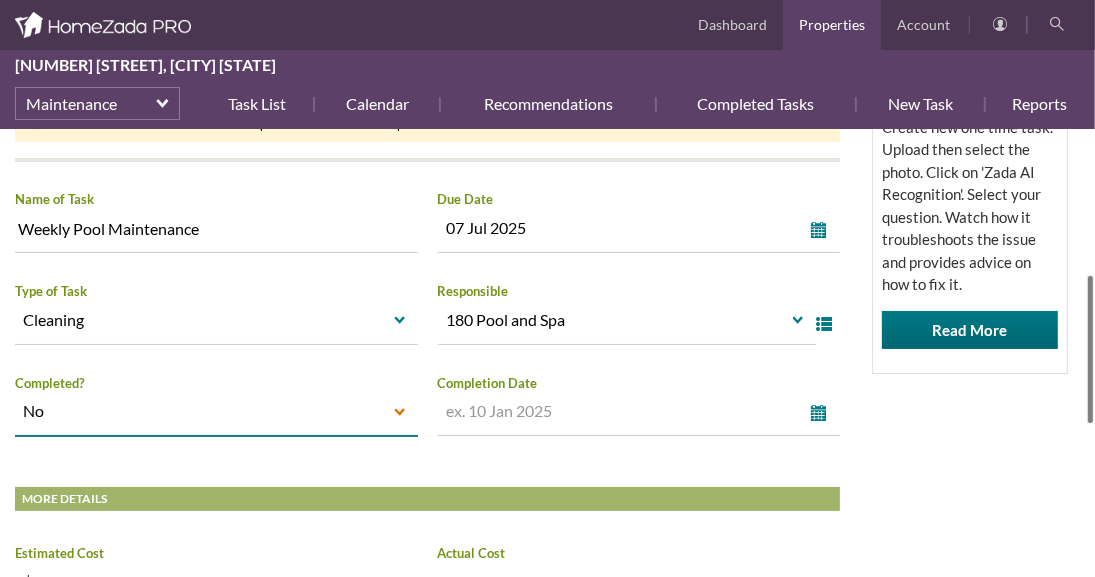 click on "select" at bounding box center (400, 411) 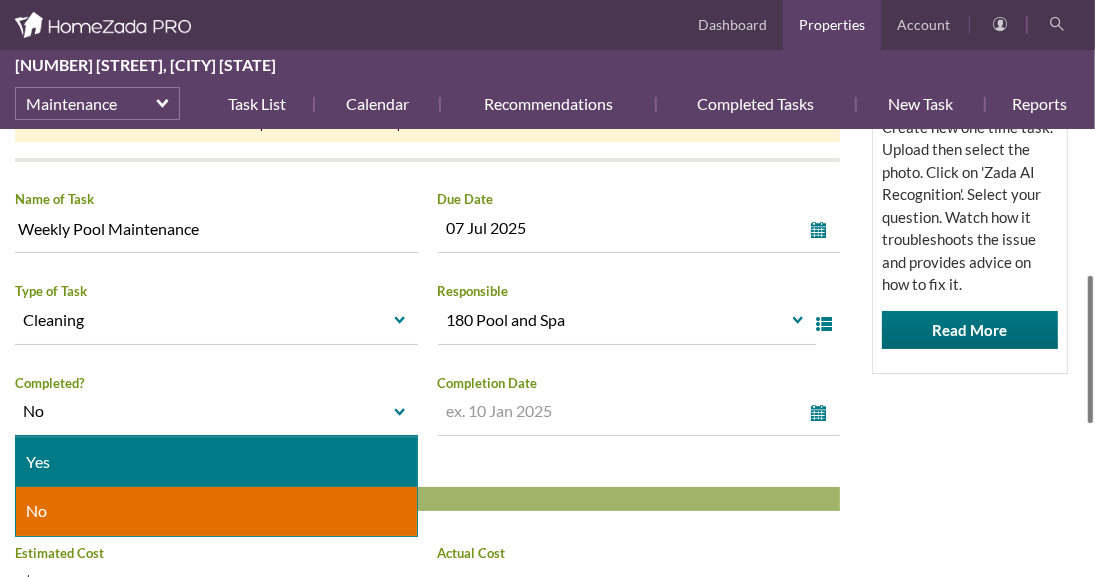 click on "Yes" at bounding box center (216, 462) 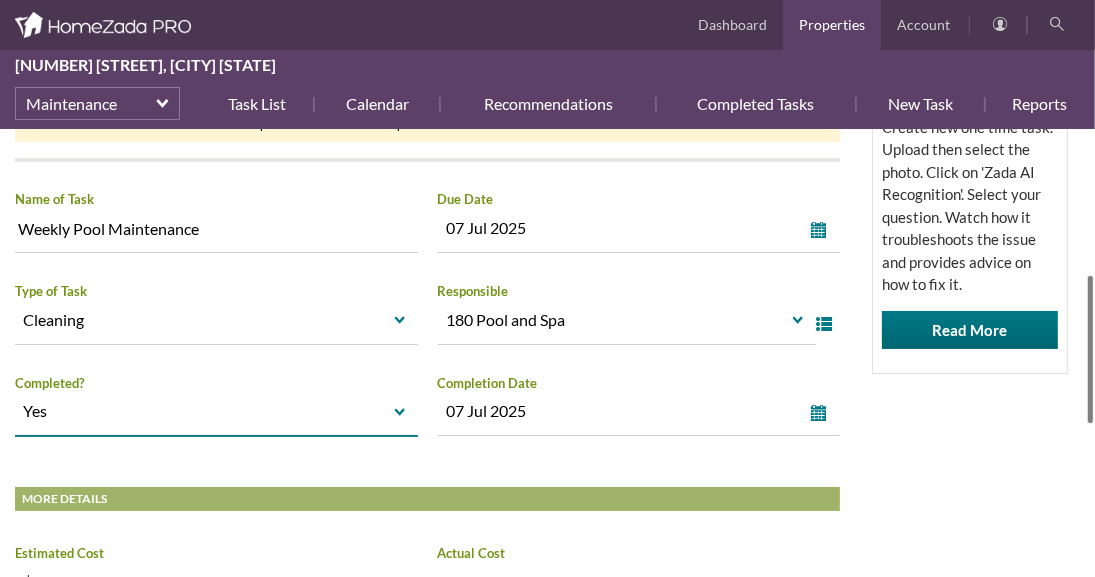 click on "HomeZada Tips
Use Zada AI to Assess and Advise on Repair and Fix It Tasks
Create new one time task. Upload then select the photo. Click on 'Zada AI Recognition'. Select your question. Watch how it troubleshoots the issue and provides advice on how to fix it.
Read More" at bounding box center (970, 143) 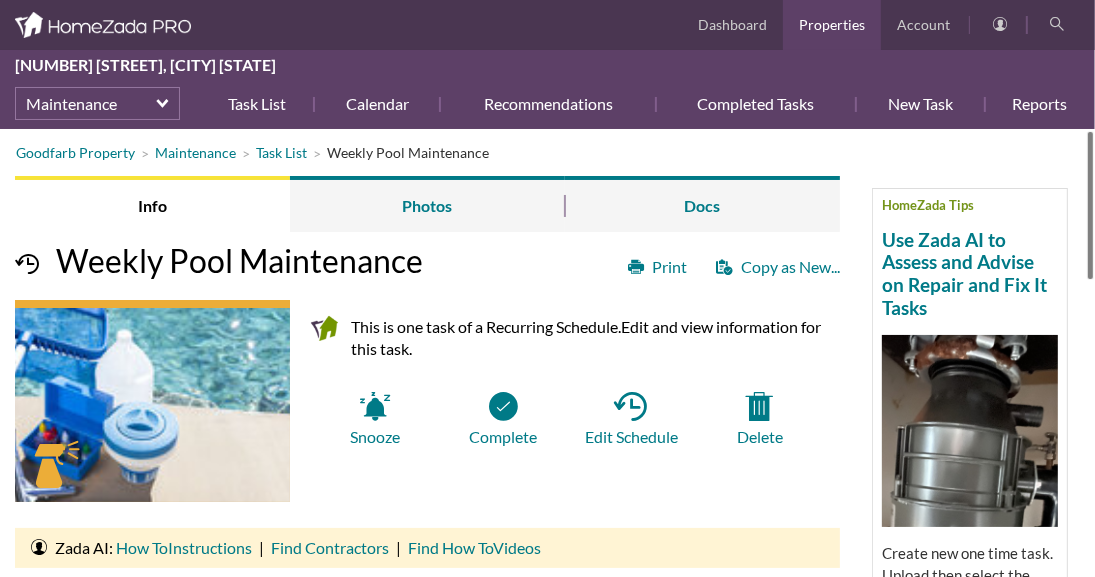click at bounding box center (1090, 205) 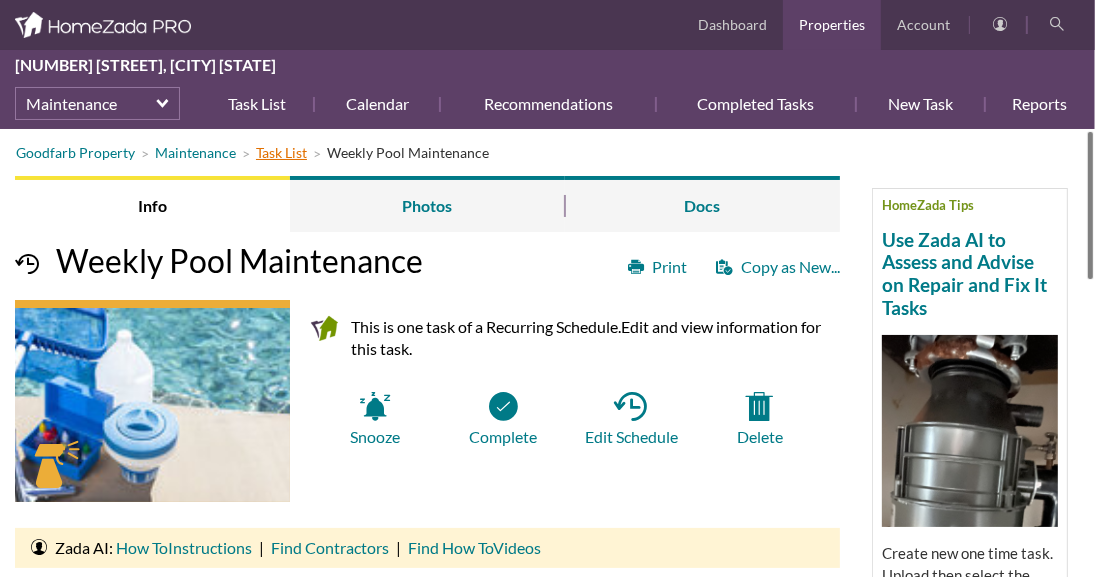 click on "Task List" at bounding box center [281, 152] 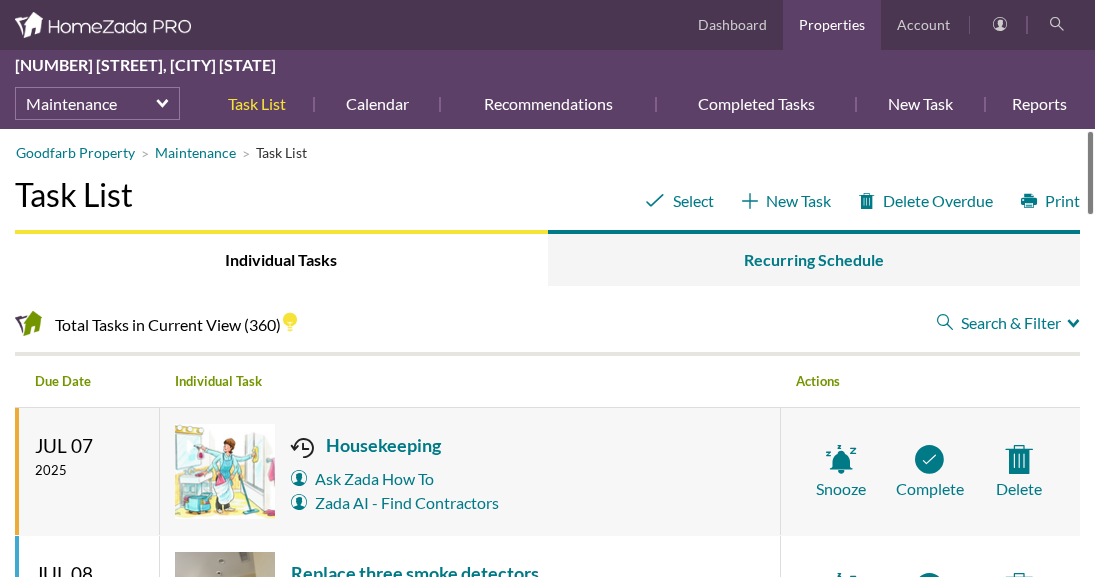 scroll, scrollTop: 0, scrollLeft: 0, axis: both 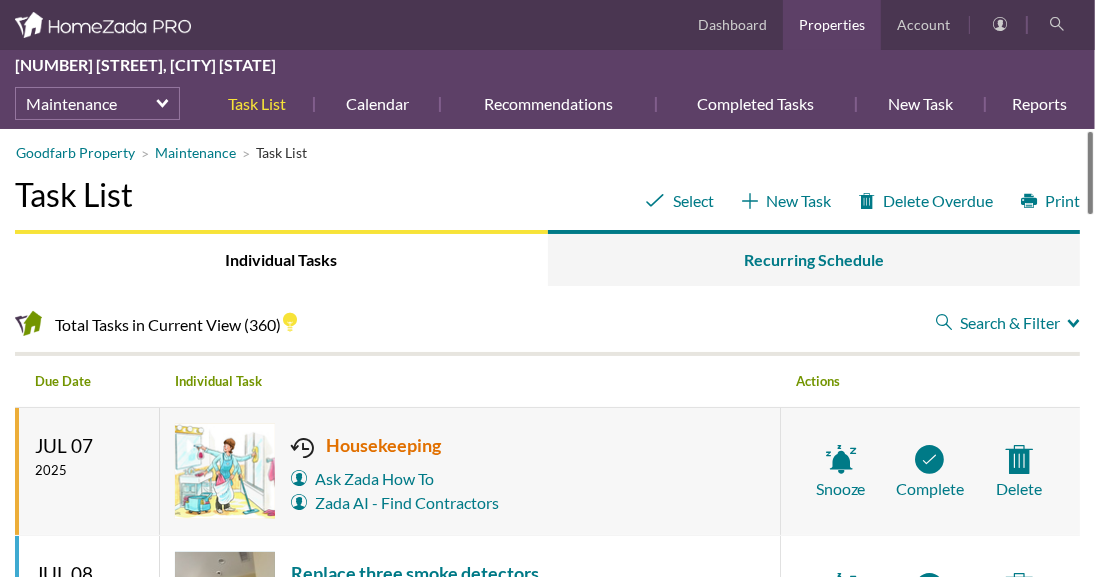 click on "Housekeeping" at bounding box center [395, 445] 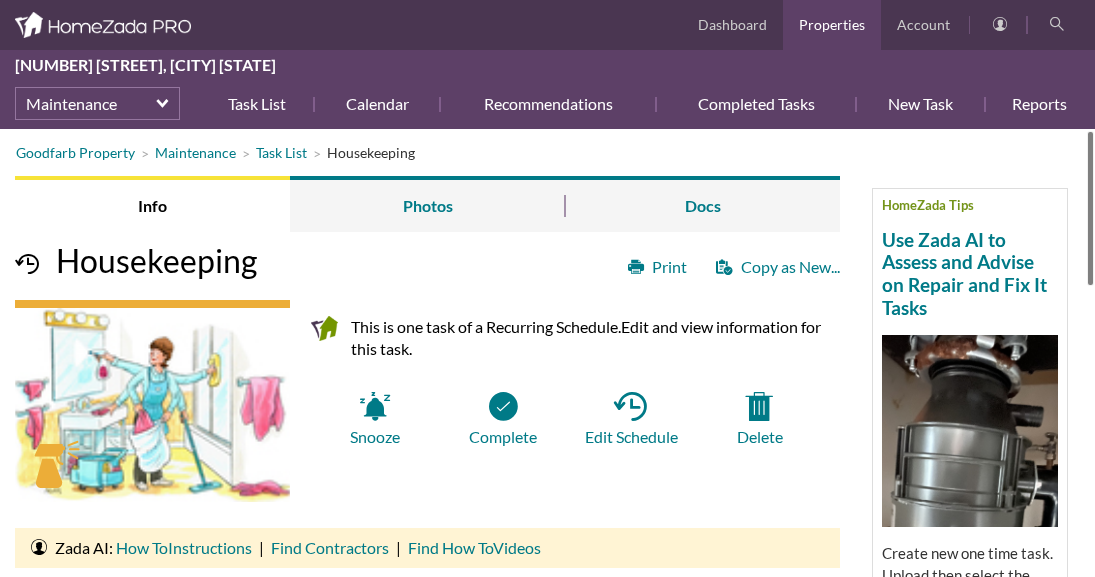 scroll, scrollTop: 0, scrollLeft: 0, axis: both 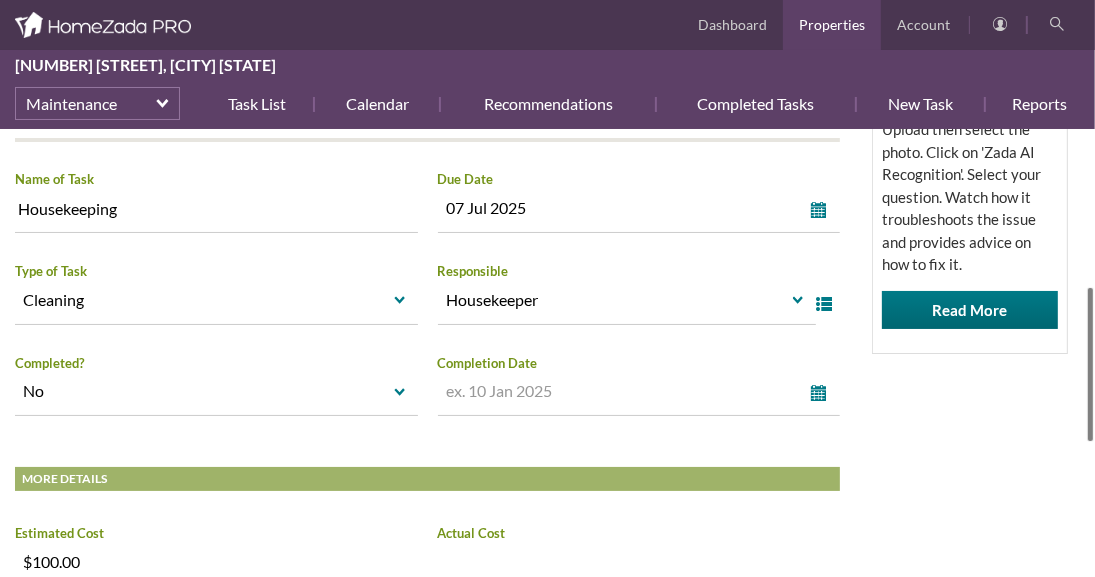 click at bounding box center (1090, 364) 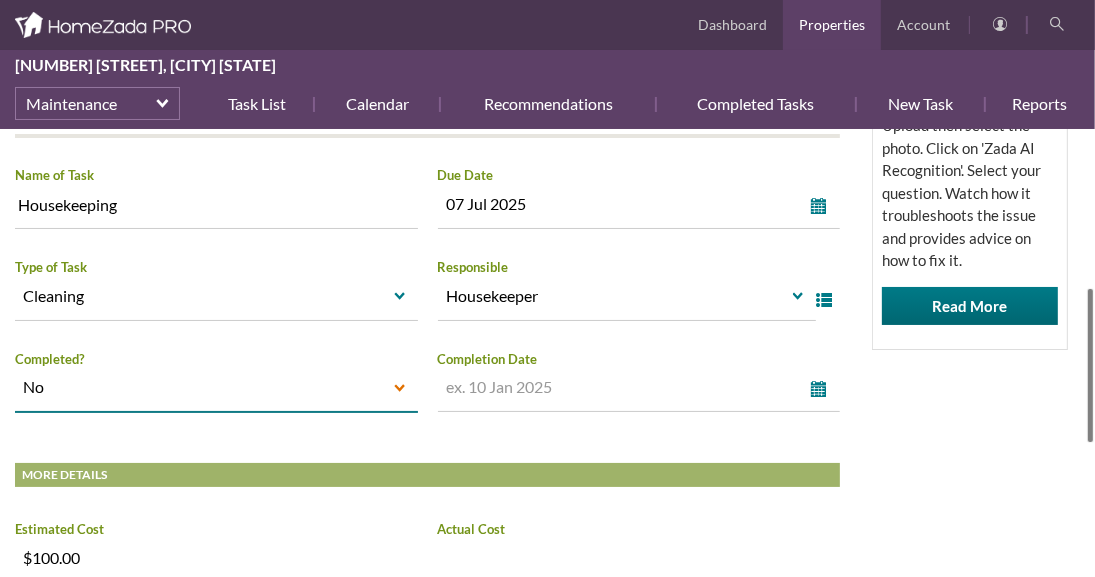 click on "select" at bounding box center (400, 389) 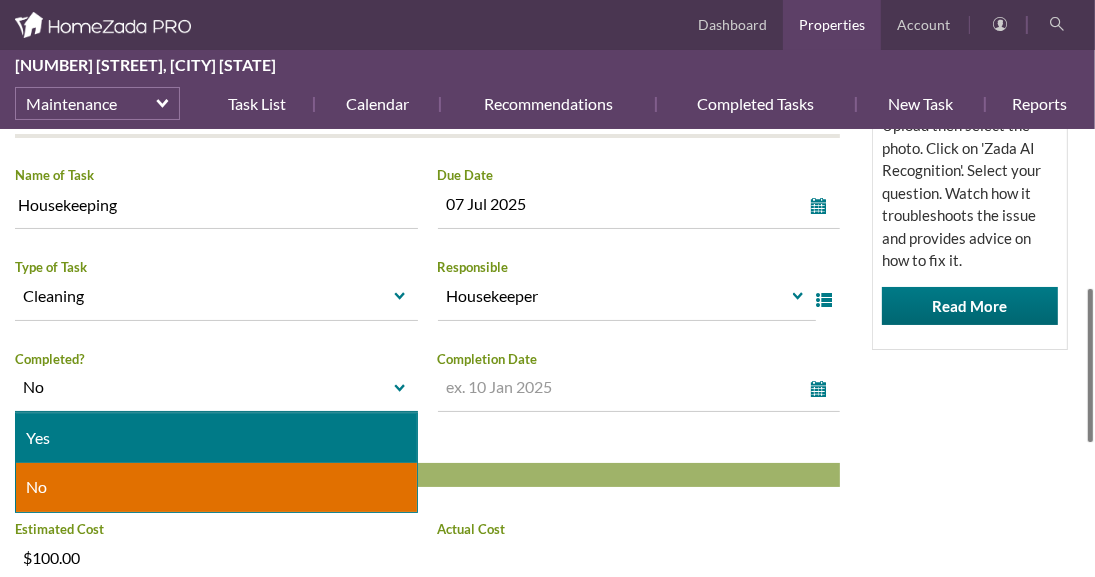 click on "Yes" at bounding box center (216, 438) 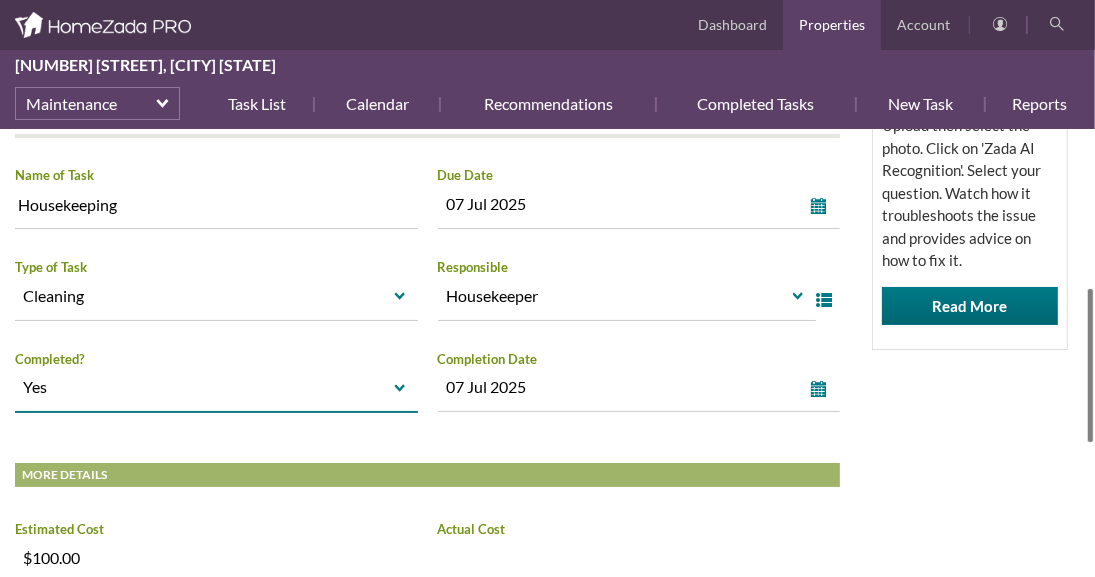 click on "HomeZada Tips
Use Zada AI to Assess and Advise on Repair and Fix It Tasks
Create new one time task. Upload then select the photo. Click on 'Zada AI Recognition'. Select your question. Watch how it troubleshoots the issue and provides advice on how to fix it.
Read More" at bounding box center (970, 119) 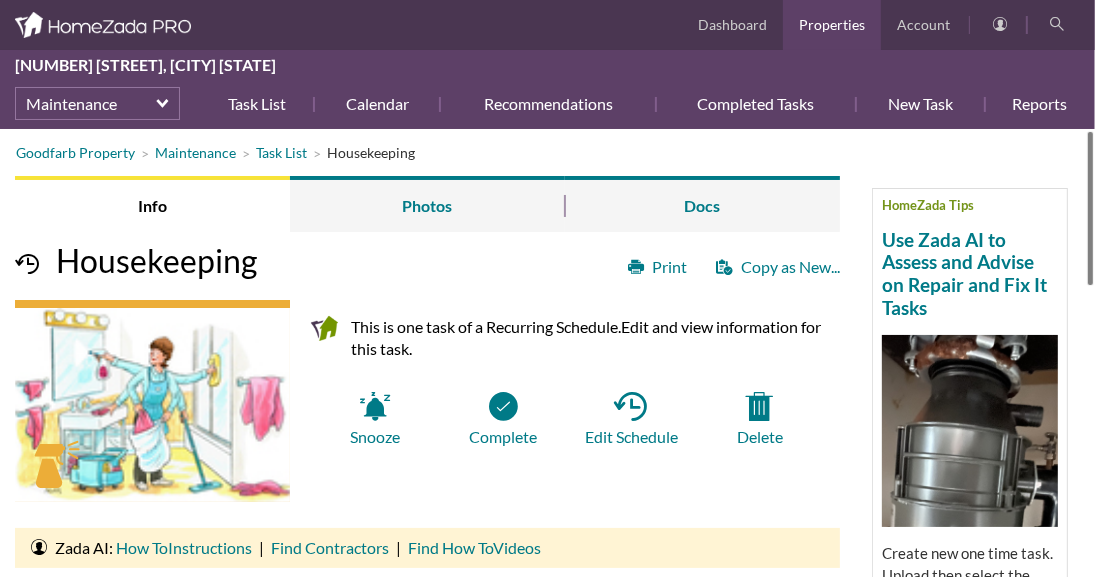 click at bounding box center (1090, 208) 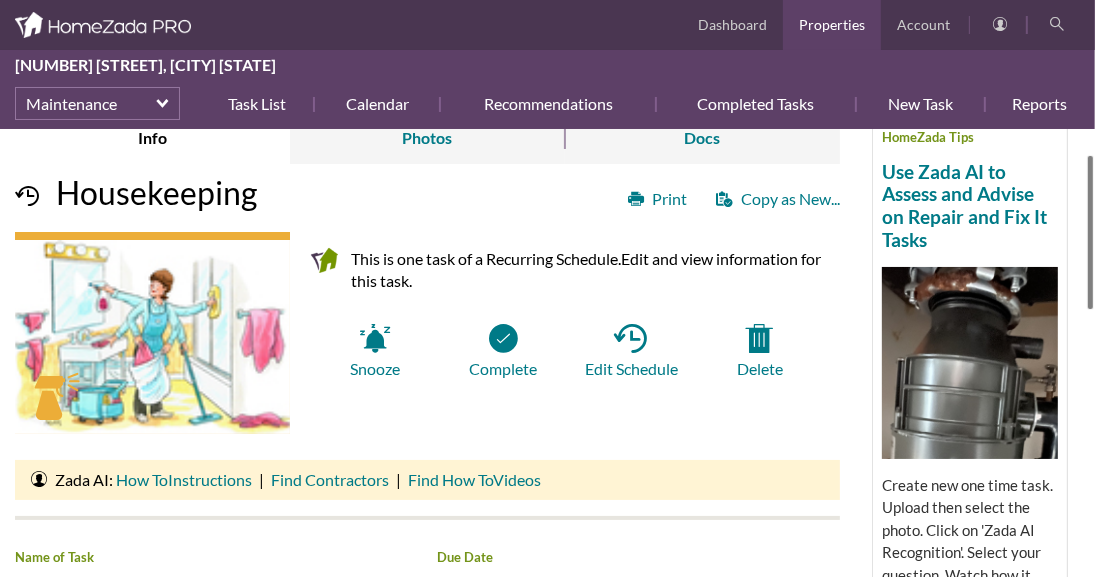 click at bounding box center [970, 363] 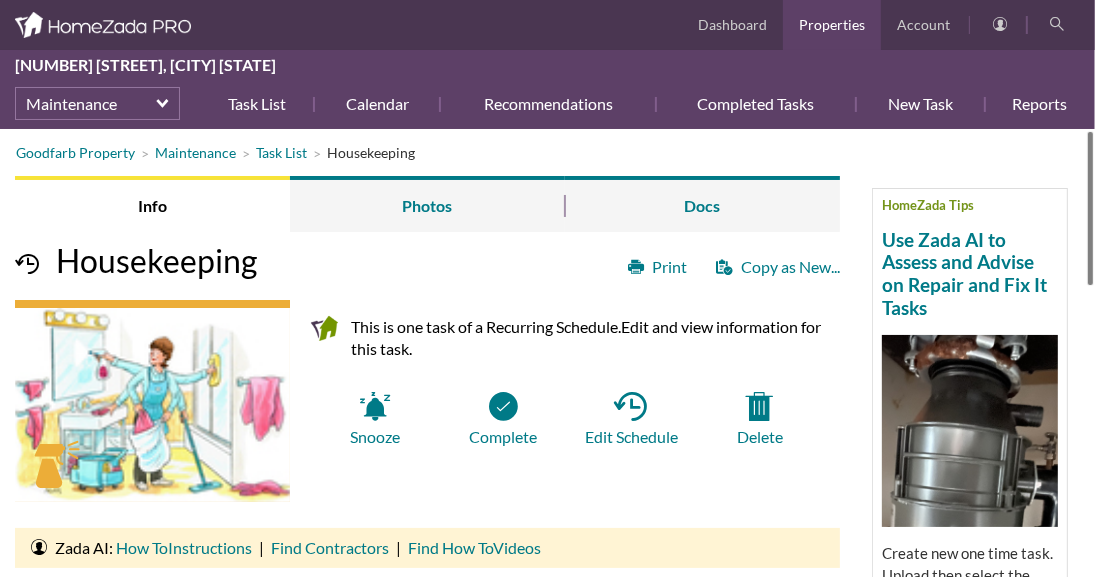 click on "Task List
25325 Prado D..
Info
Photos
Docs
Dashboard Properties Account
25325 Prado De La Luna, Calabasas California Maintenance
Task List
Calendar
Recommendations
Completed Tasks
New Task
Reports
More select
Dashboard
Property  Details
Inventory
Maintenance
Projects
Finances
For Sale
Dashboard" at bounding box center (547, 288) 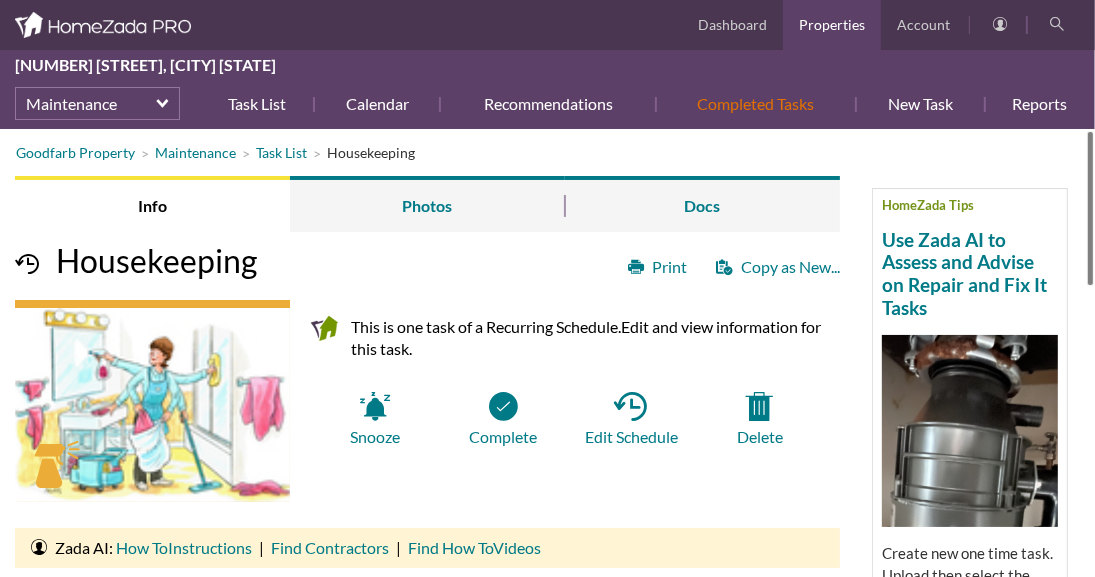 click on "Completed Tasks" at bounding box center [756, 104] 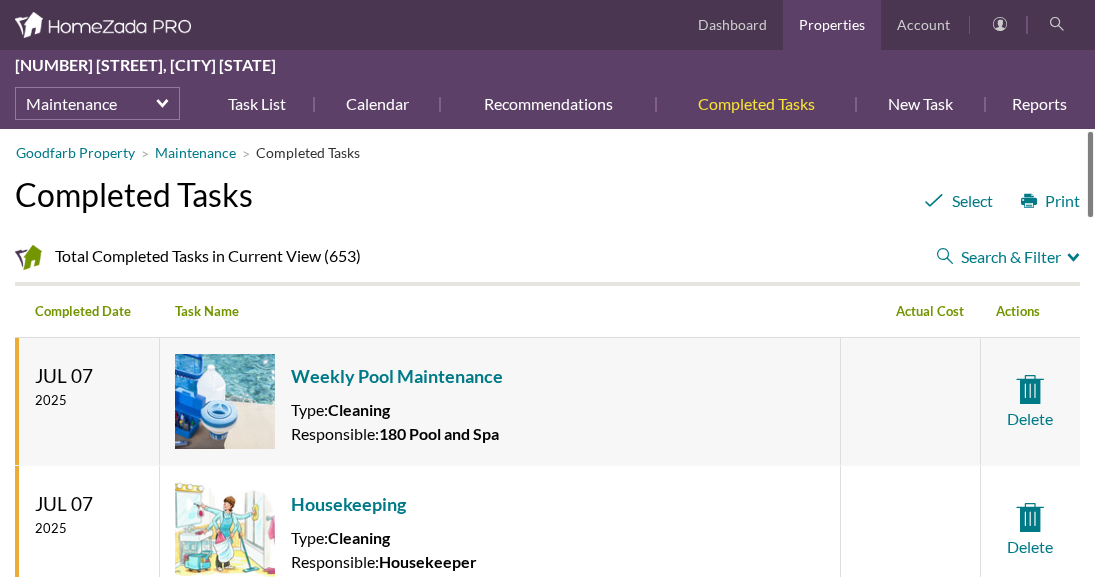 scroll, scrollTop: 0, scrollLeft: 0, axis: both 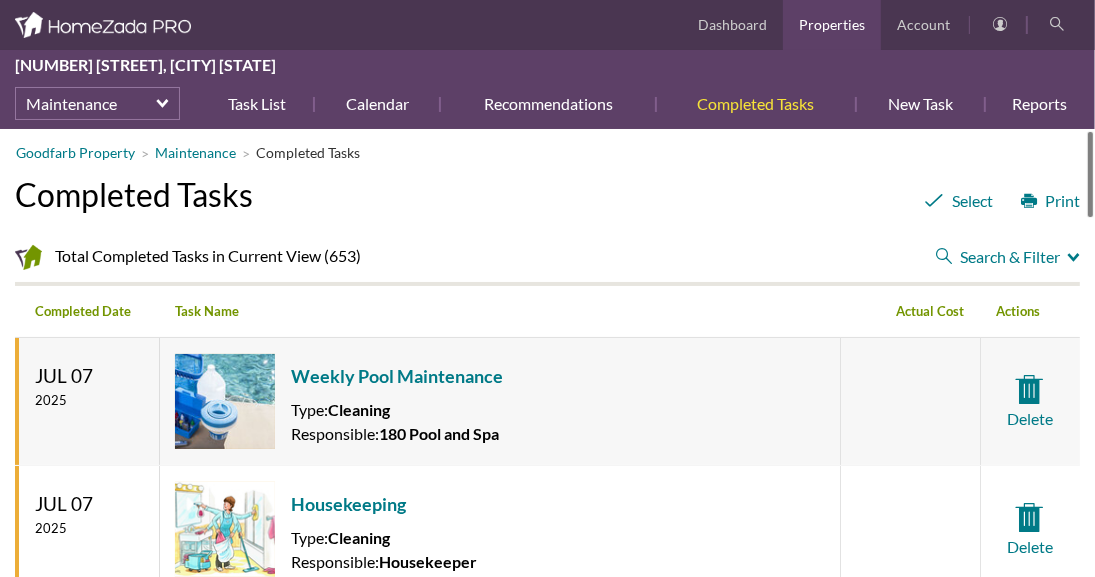 click on "Search & Filter" at bounding box center (1008, 257) 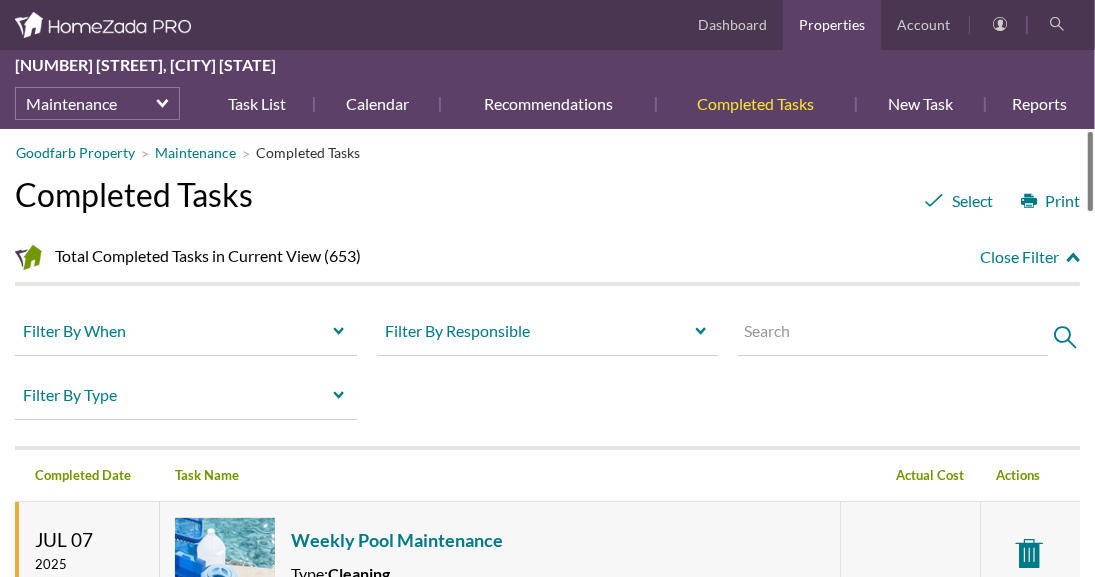 click at bounding box center (893, 335) 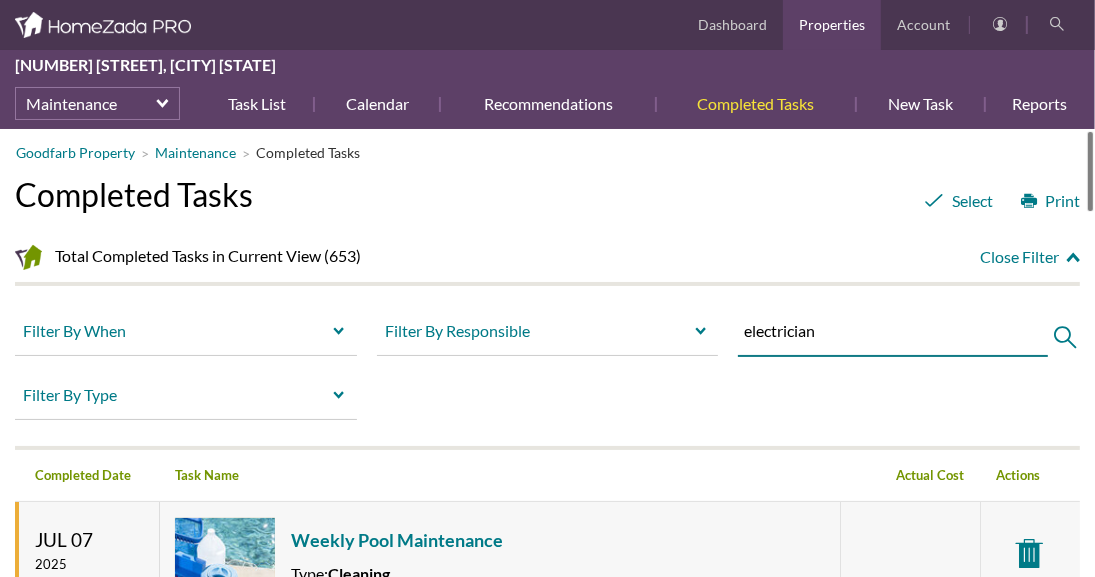 type on "electrician" 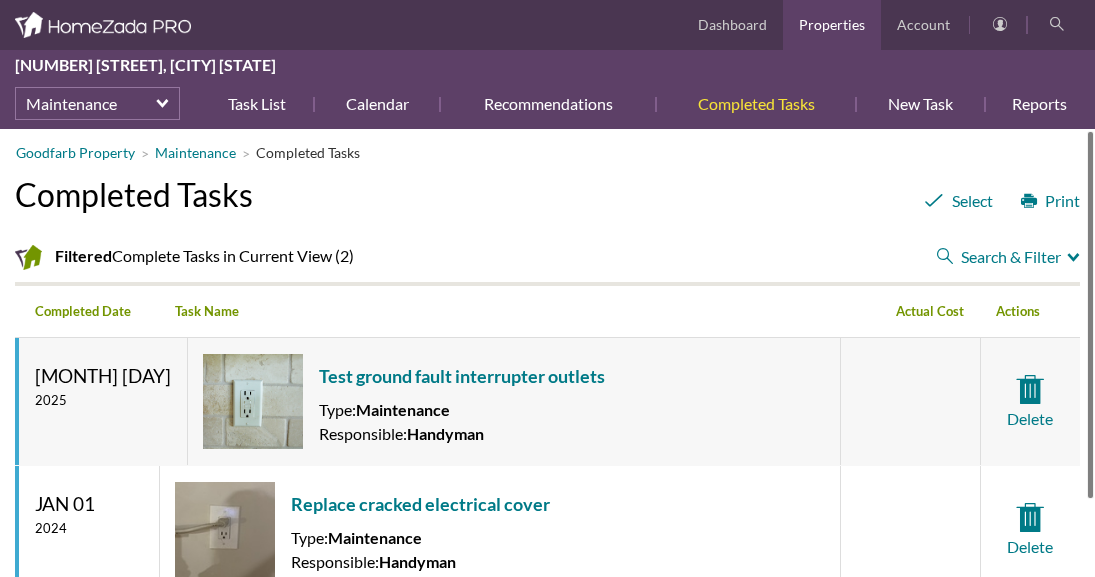 scroll, scrollTop: 0, scrollLeft: 0, axis: both 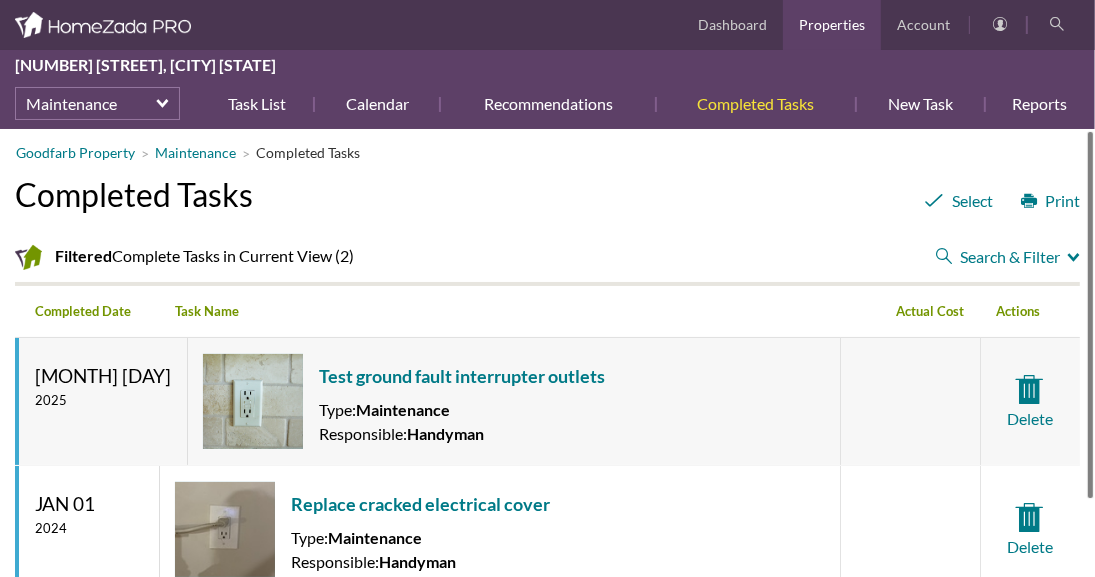 click at bounding box center (1090, 315) 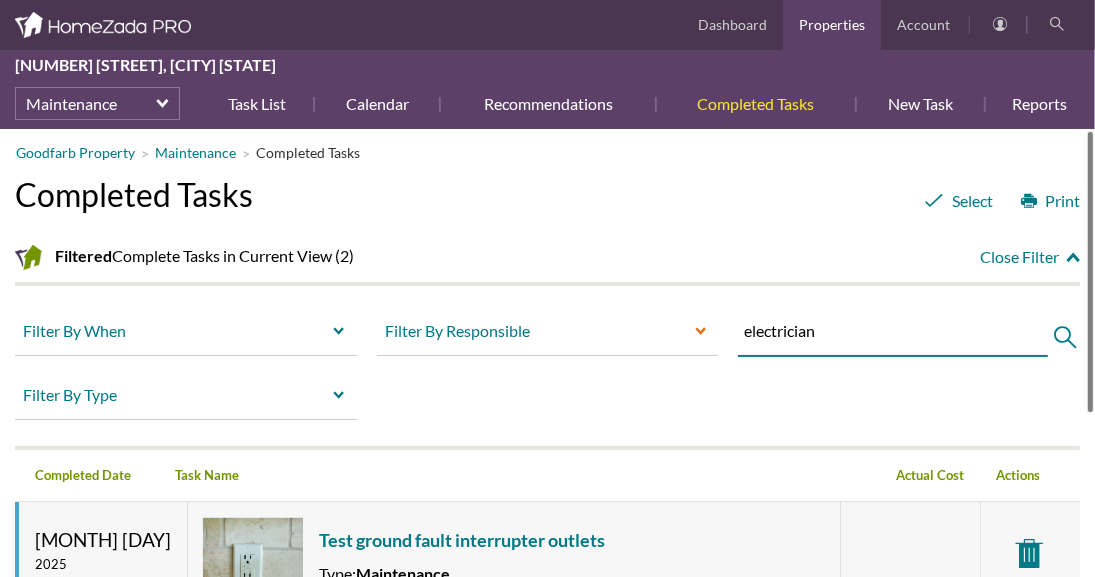 drag, startPoint x: 847, startPoint y: 339, endPoint x: 709, endPoint y: 333, distance: 138.13037 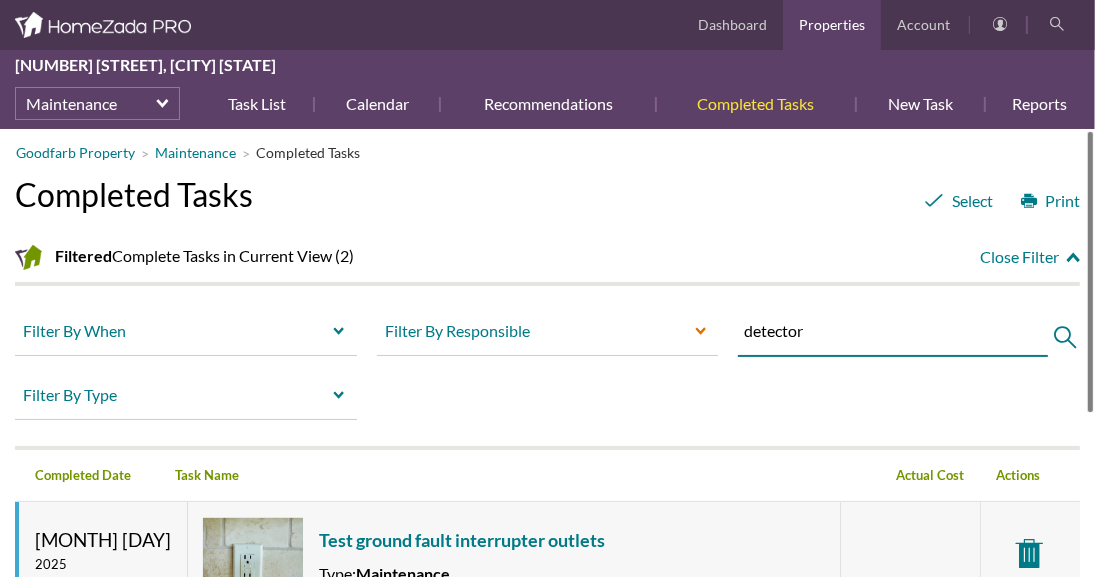 type on "detector" 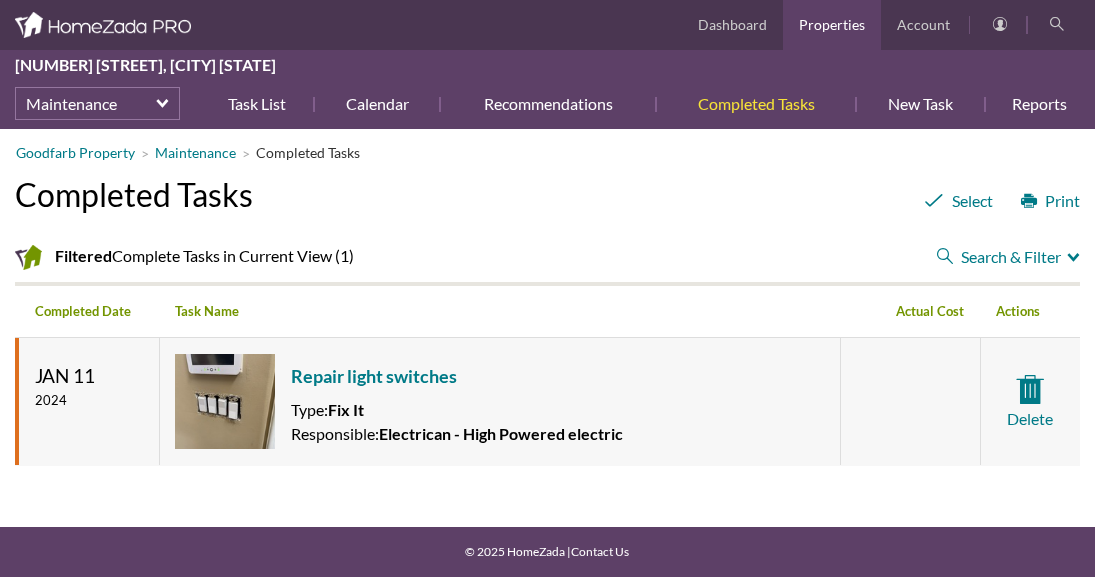 scroll, scrollTop: 0, scrollLeft: 0, axis: both 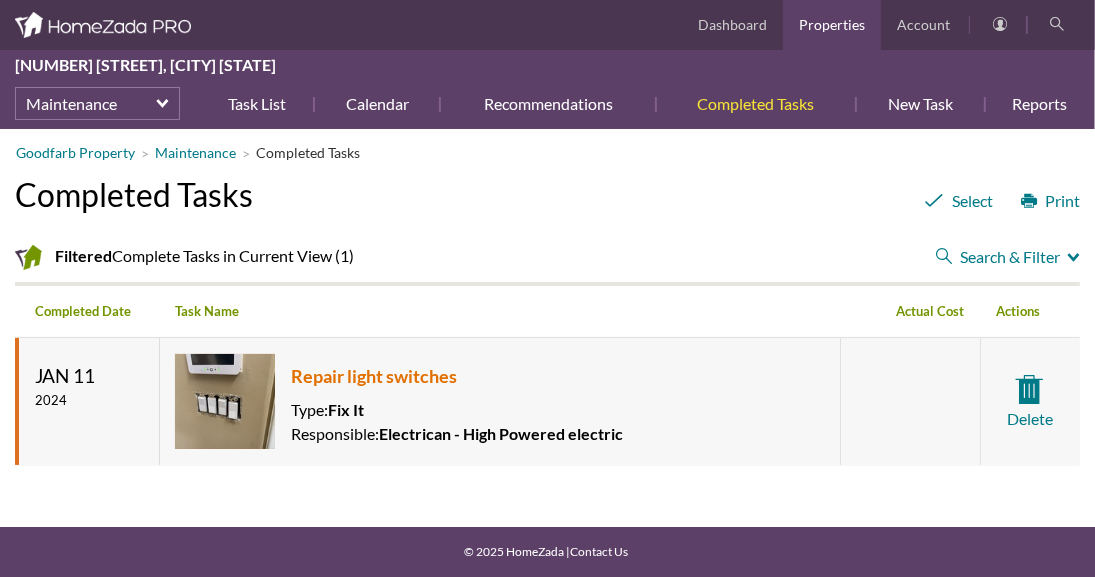click on "Repair light switches" at bounding box center (457, 376) 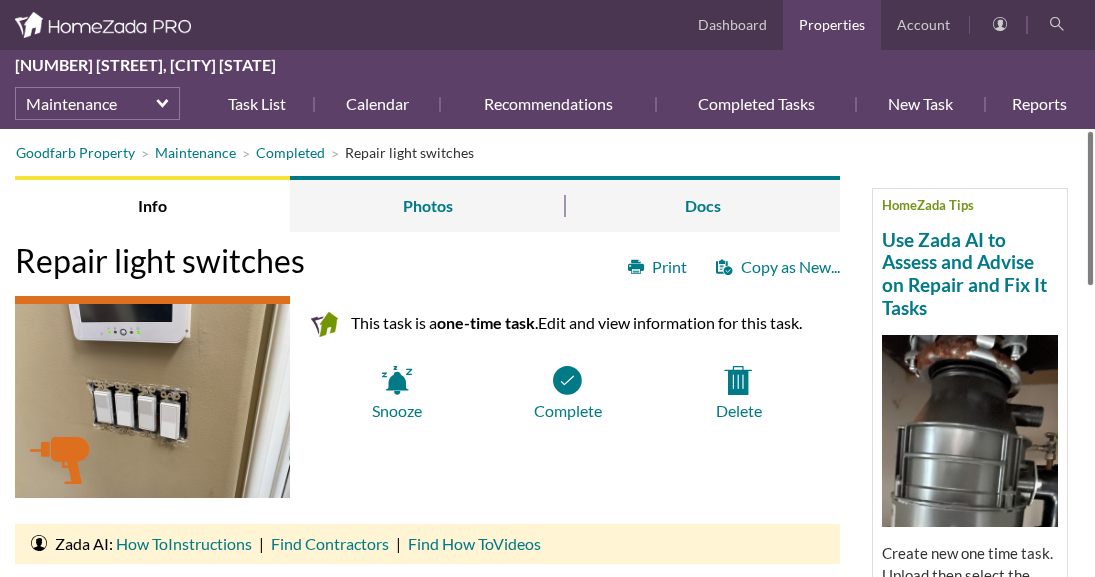 scroll, scrollTop: 0, scrollLeft: 0, axis: both 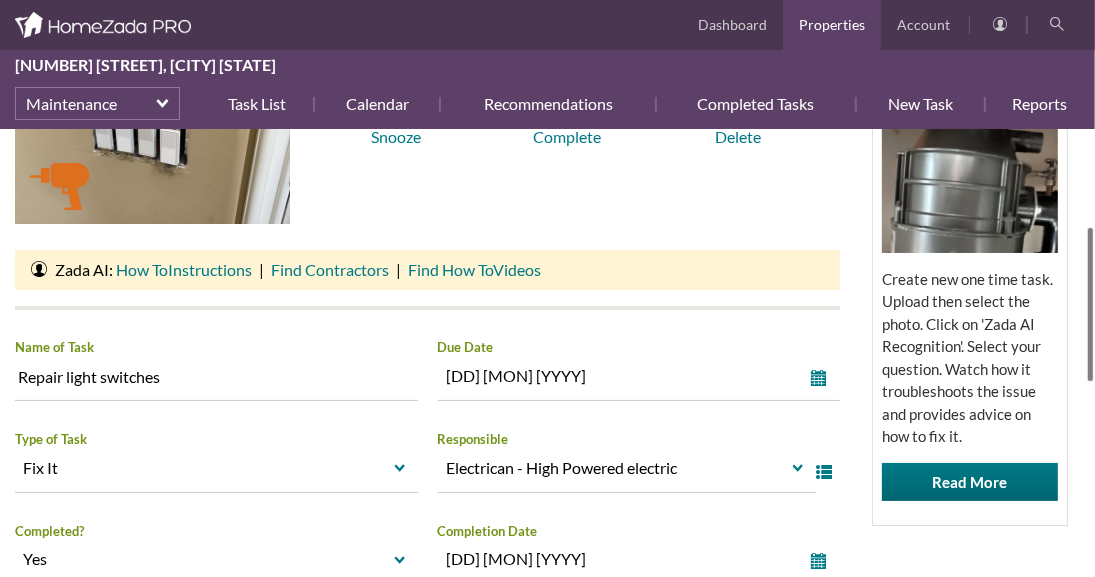 click at bounding box center [1090, 304] 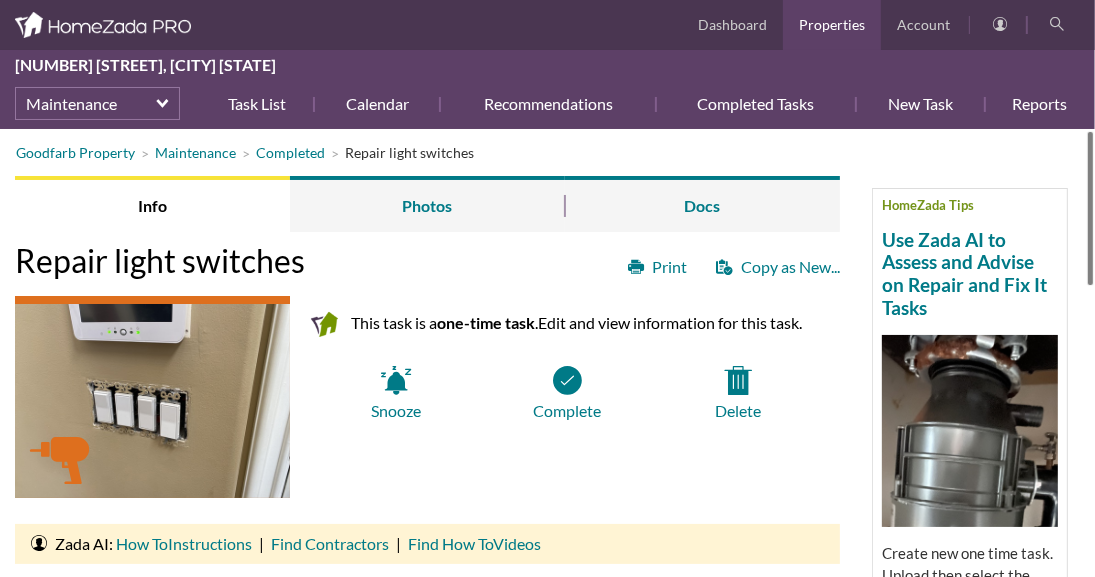 click at bounding box center [1090, 208] 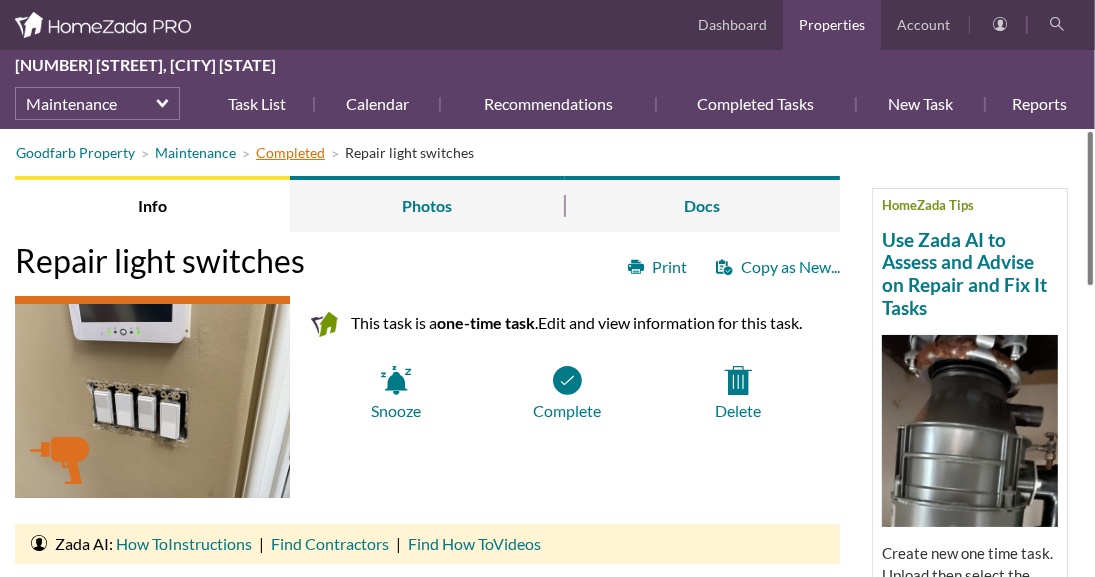 click on "Completed" at bounding box center [290, 152] 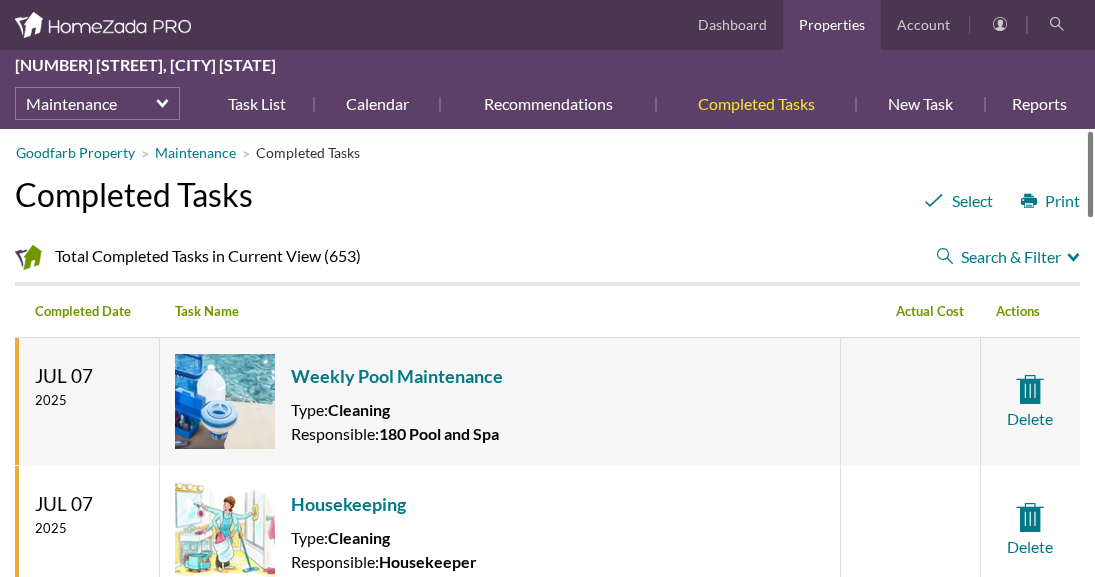 scroll, scrollTop: 0, scrollLeft: 0, axis: both 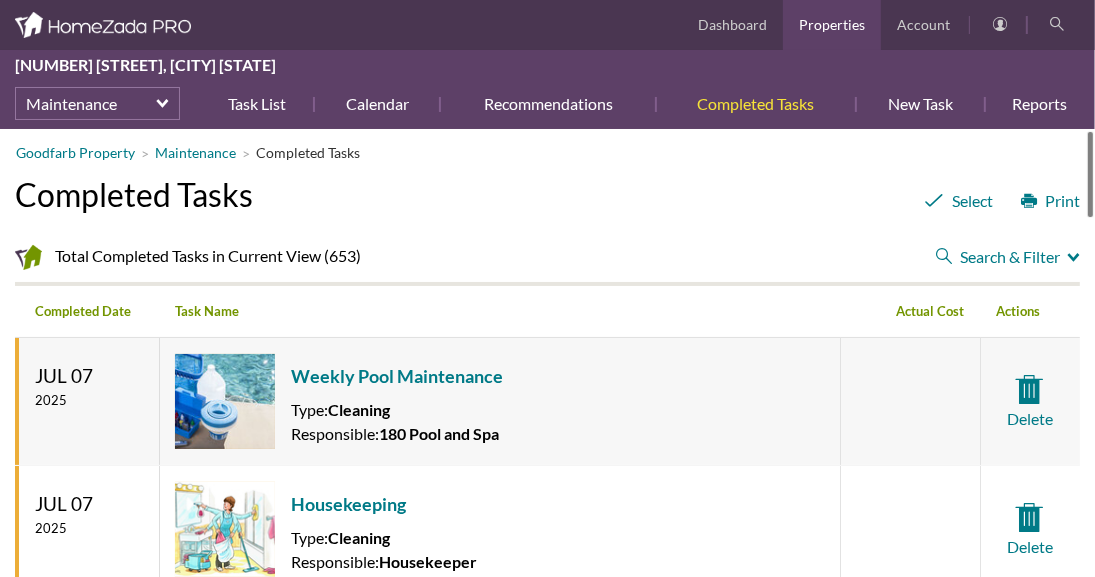 click on "Search & Filter" at bounding box center [1008, 257] 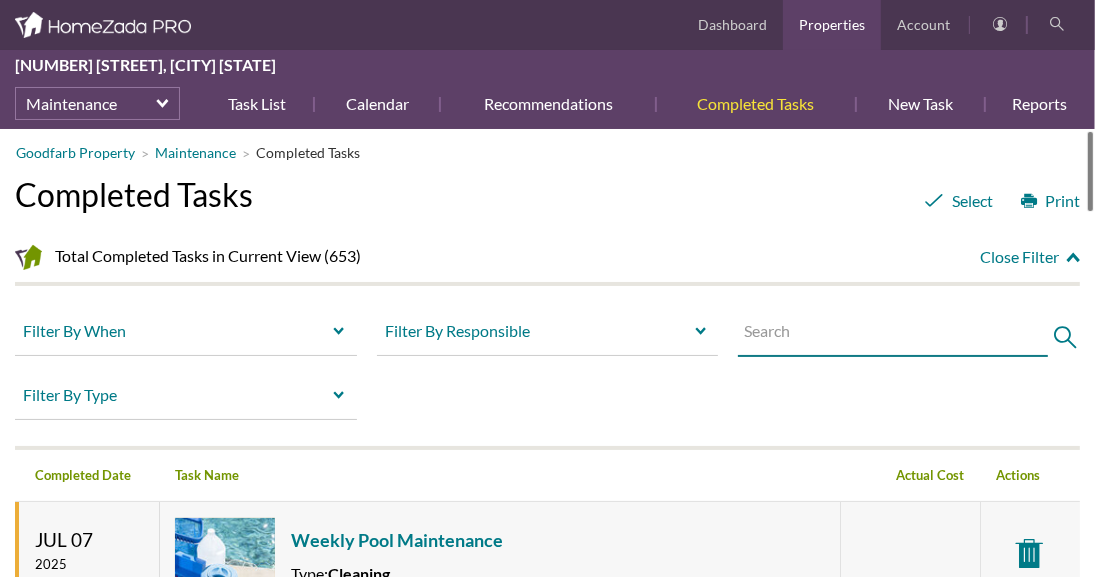 click at bounding box center (893, 335) 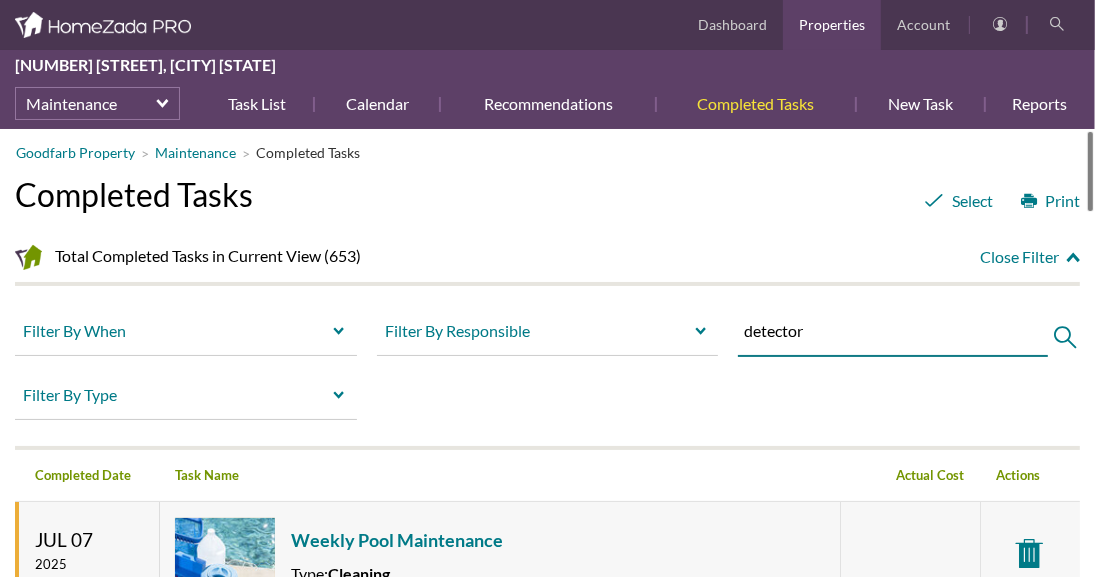 type on "detector" 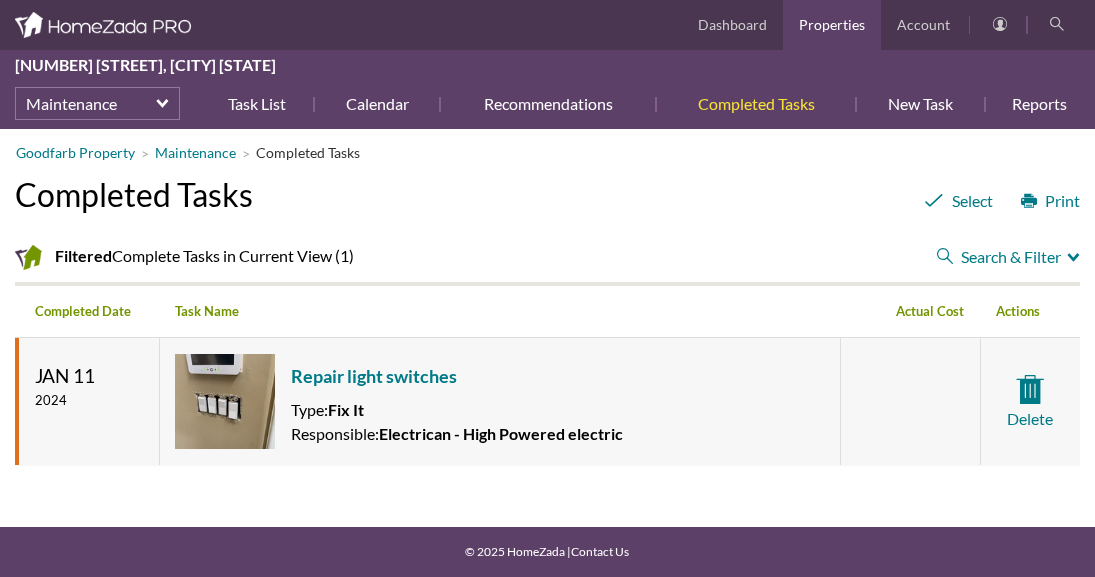 scroll, scrollTop: 0, scrollLeft: 0, axis: both 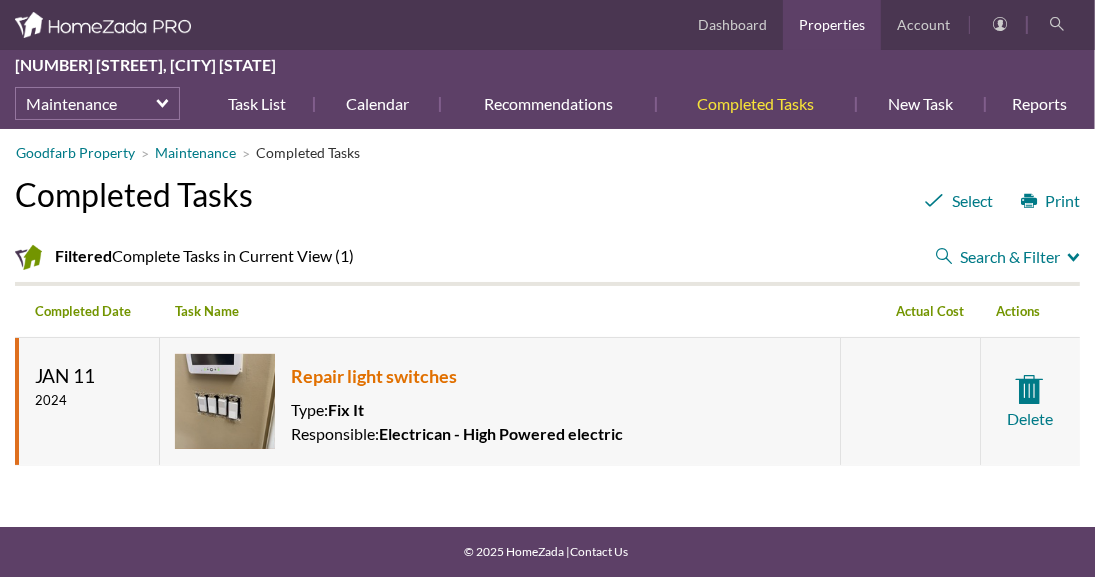 click on "Repair light switches" at bounding box center (457, 376) 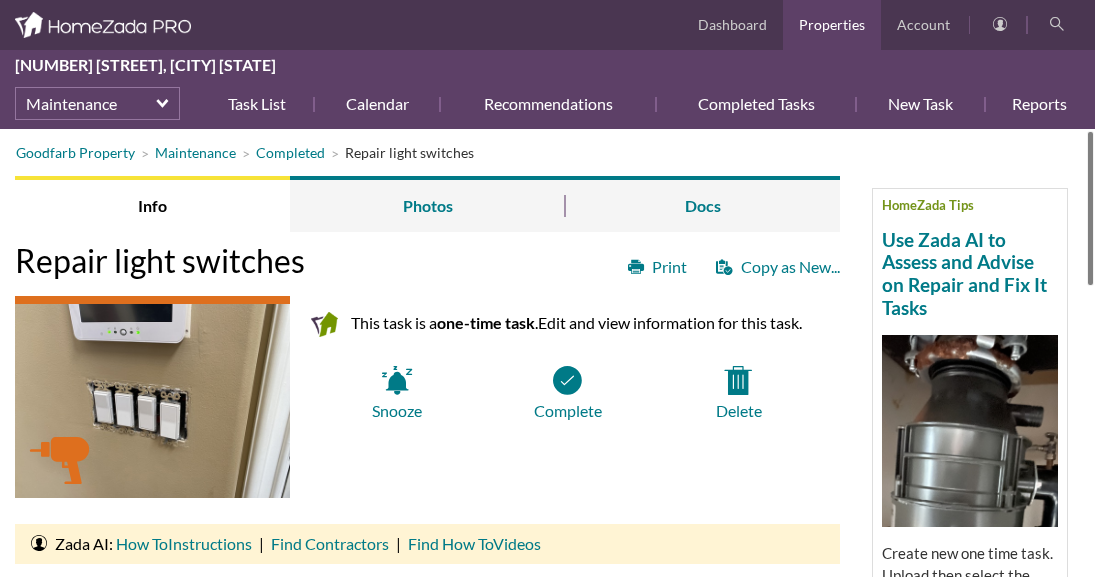 scroll, scrollTop: 0, scrollLeft: 0, axis: both 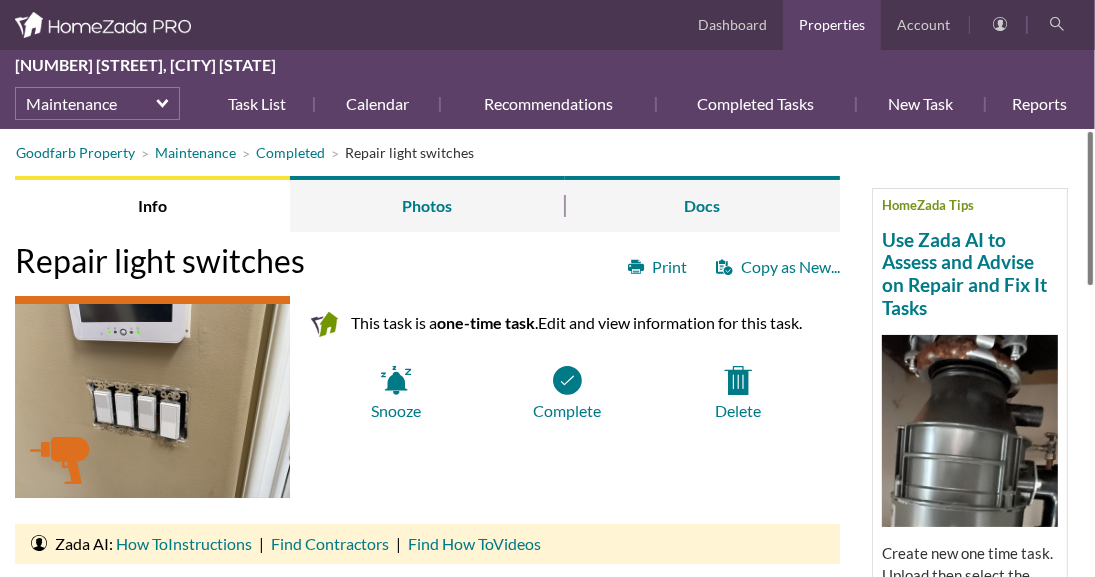 click at bounding box center [1090, 208] 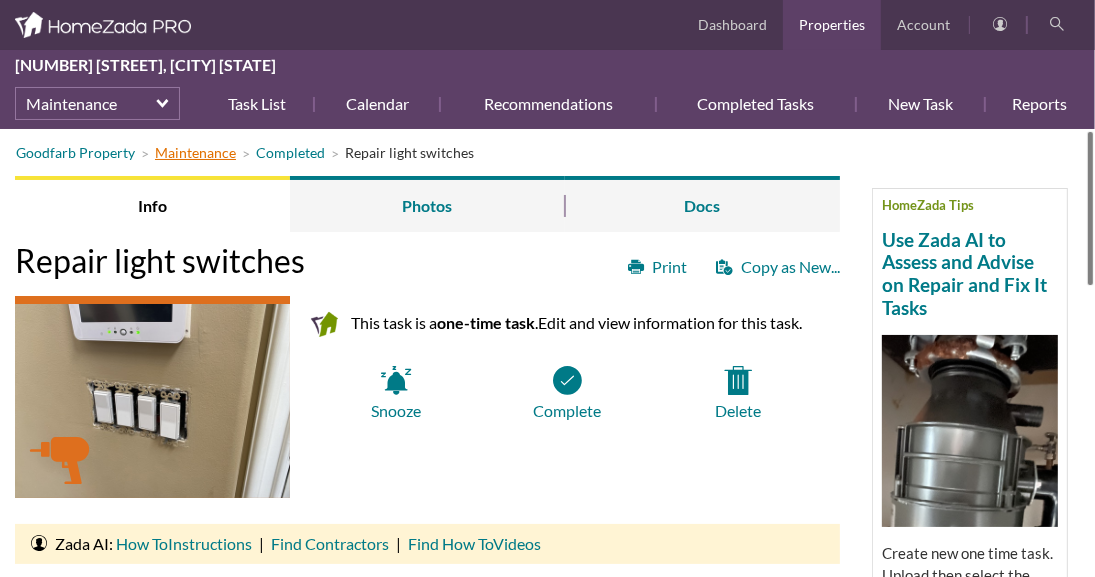 click on "Maintenance" at bounding box center [195, 152] 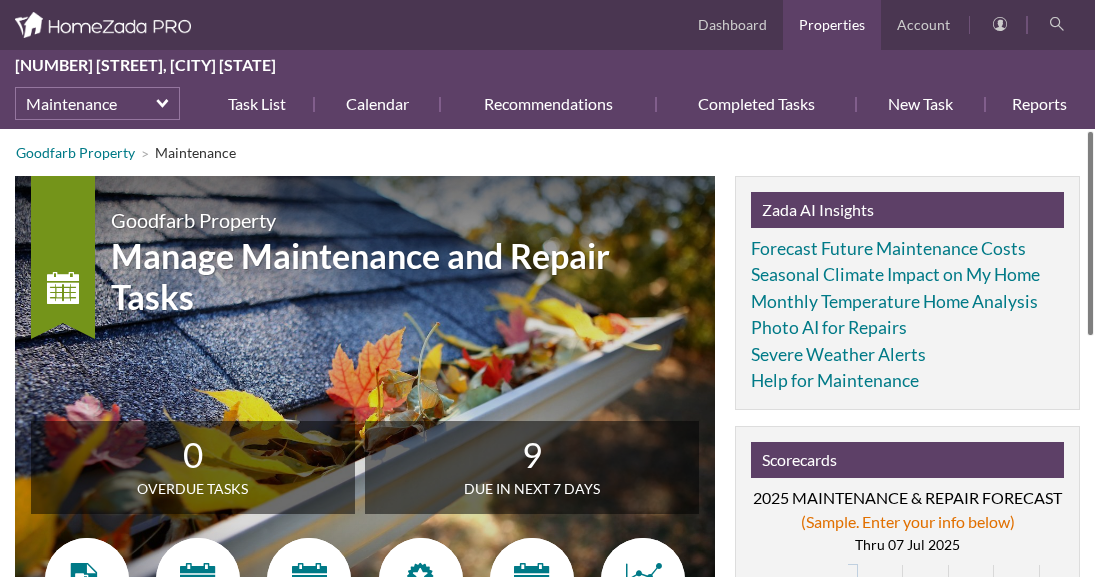 scroll, scrollTop: 0, scrollLeft: 0, axis: both 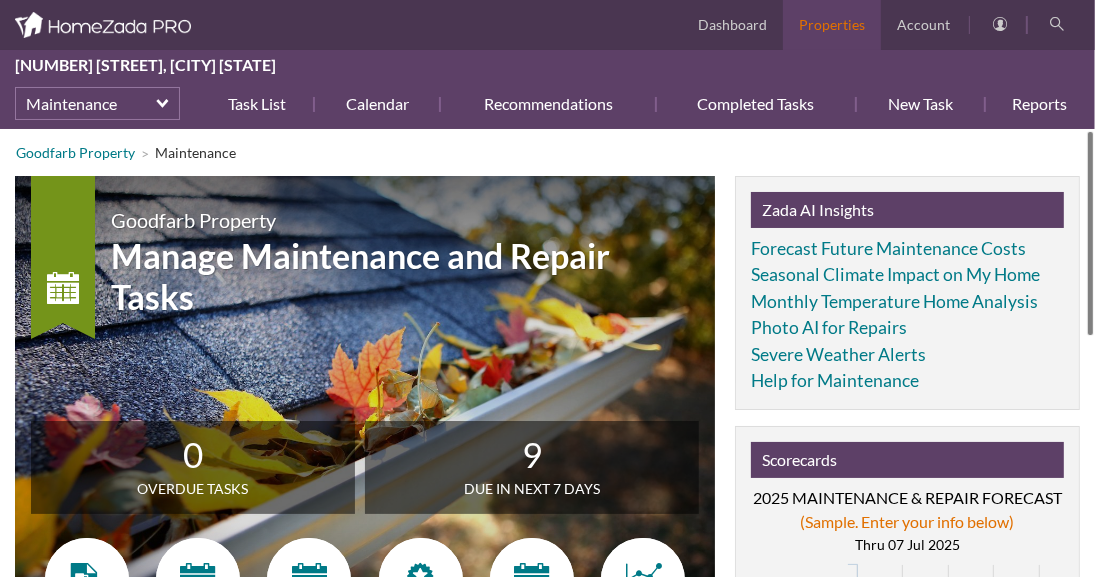 click on "Properties" at bounding box center (832, 25) 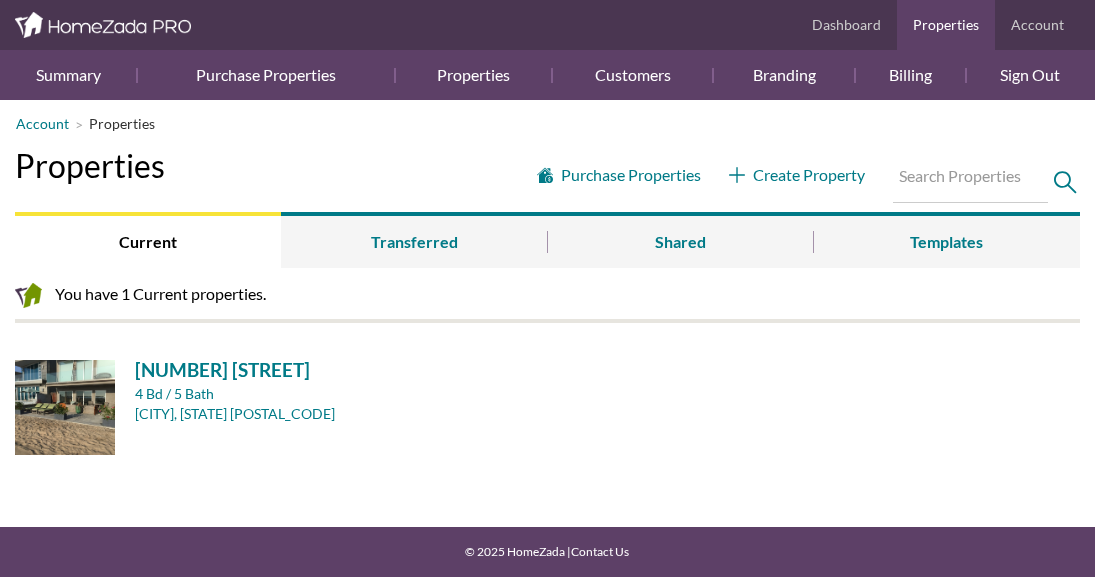 scroll, scrollTop: 0, scrollLeft: 0, axis: both 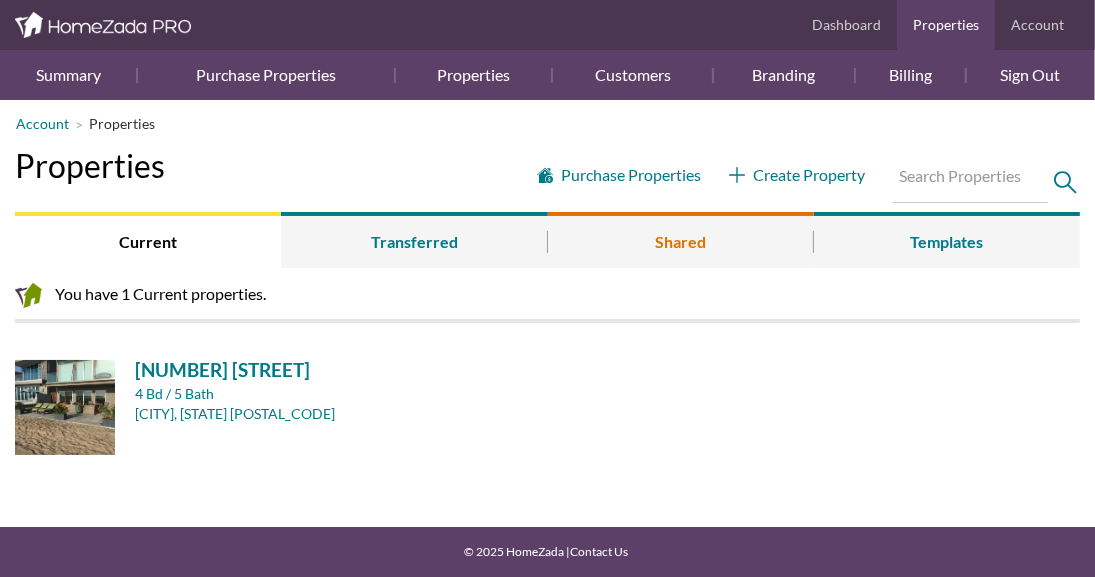 click on "Shared" at bounding box center [681, 240] 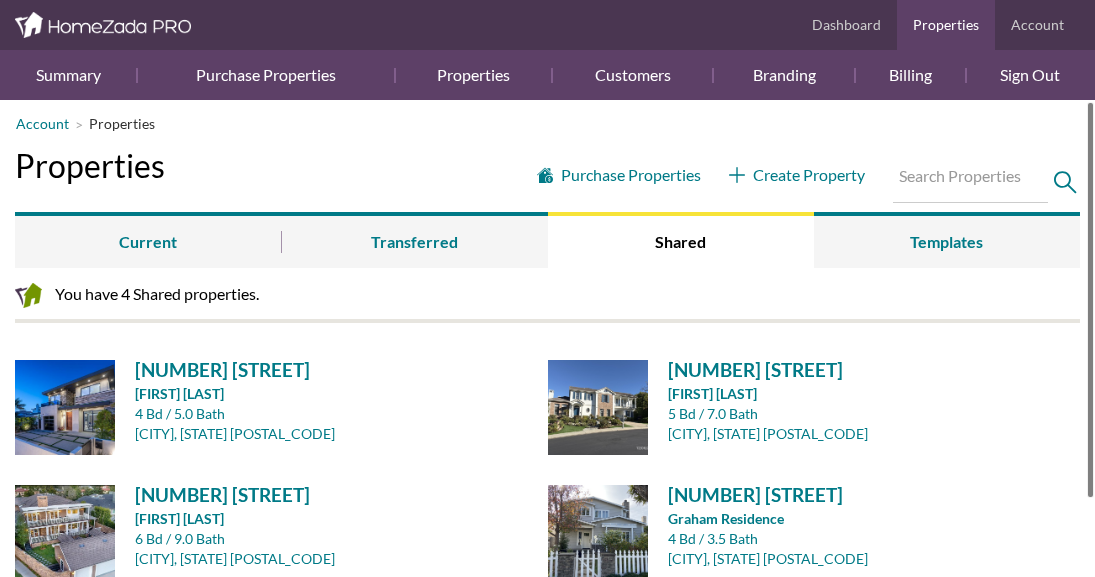 scroll, scrollTop: 0, scrollLeft: 0, axis: both 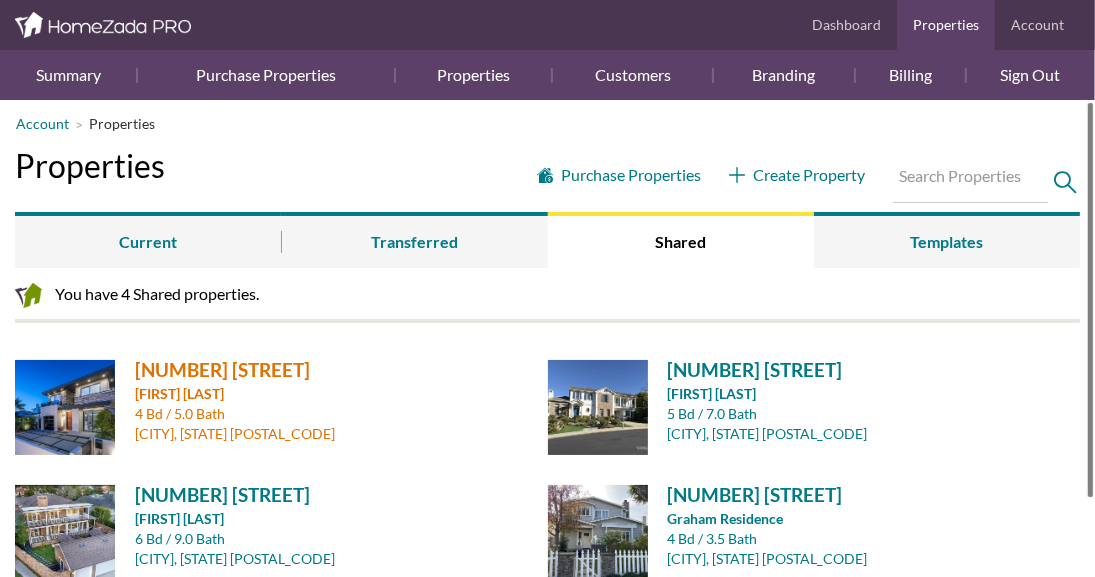 click on "2318 Louella Avenue" at bounding box center (334, 369) 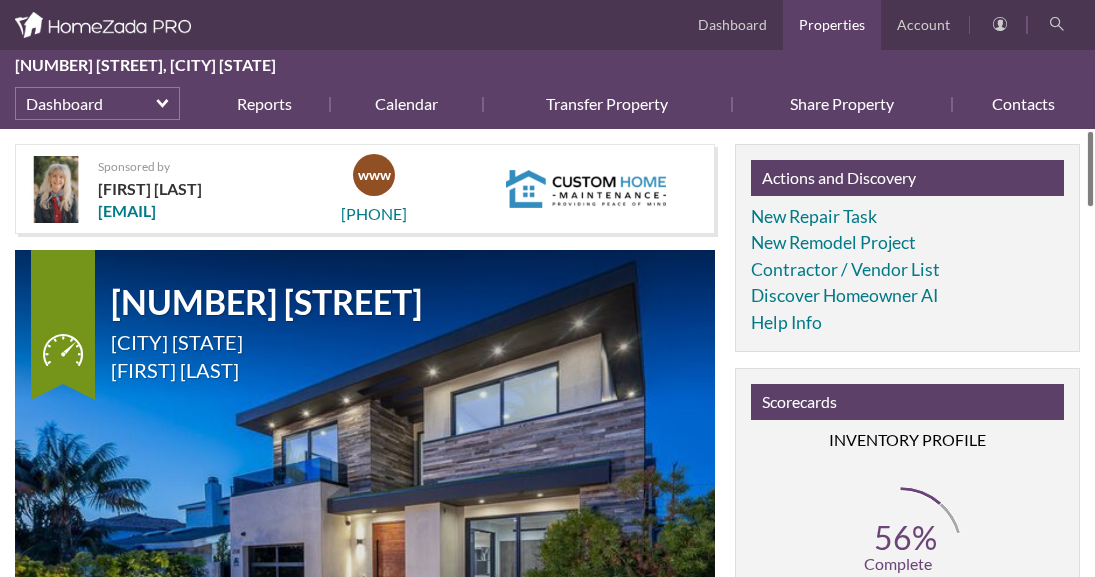 scroll, scrollTop: 0, scrollLeft: 0, axis: both 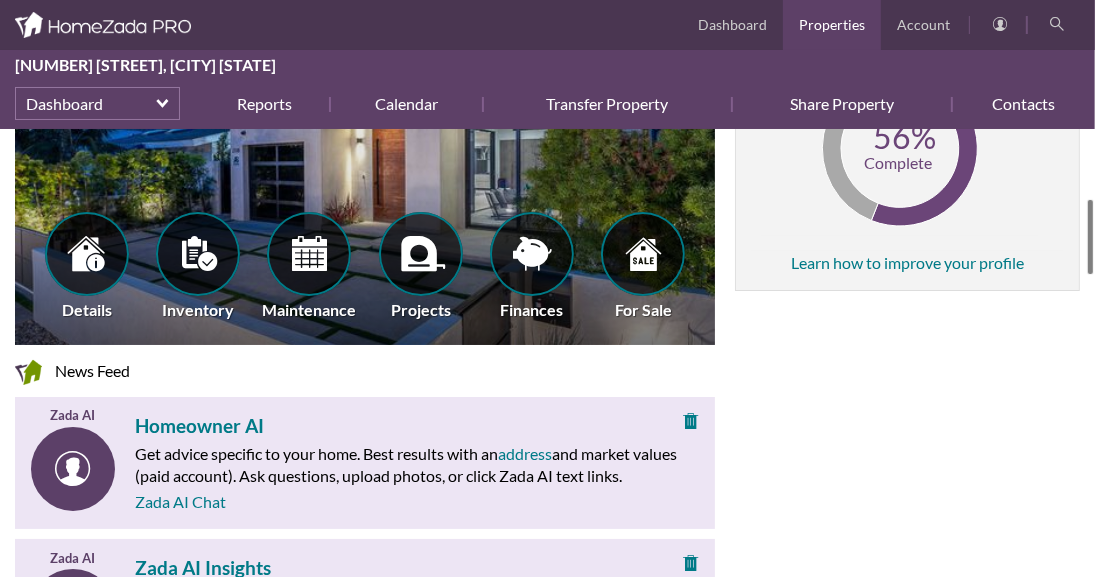 click at bounding box center [1090, 237] 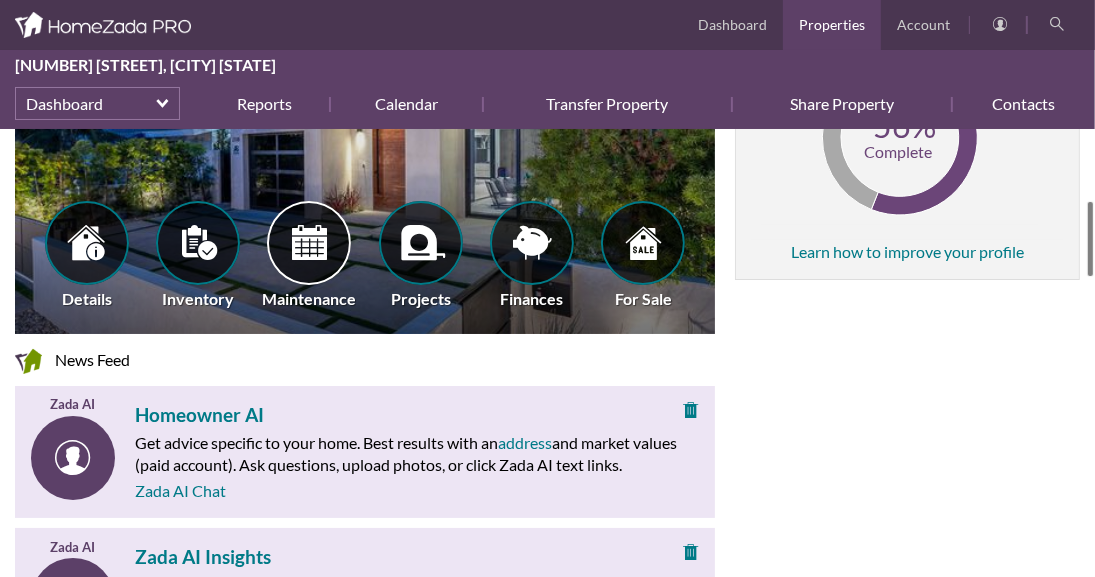 click at bounding box center (309, 242) 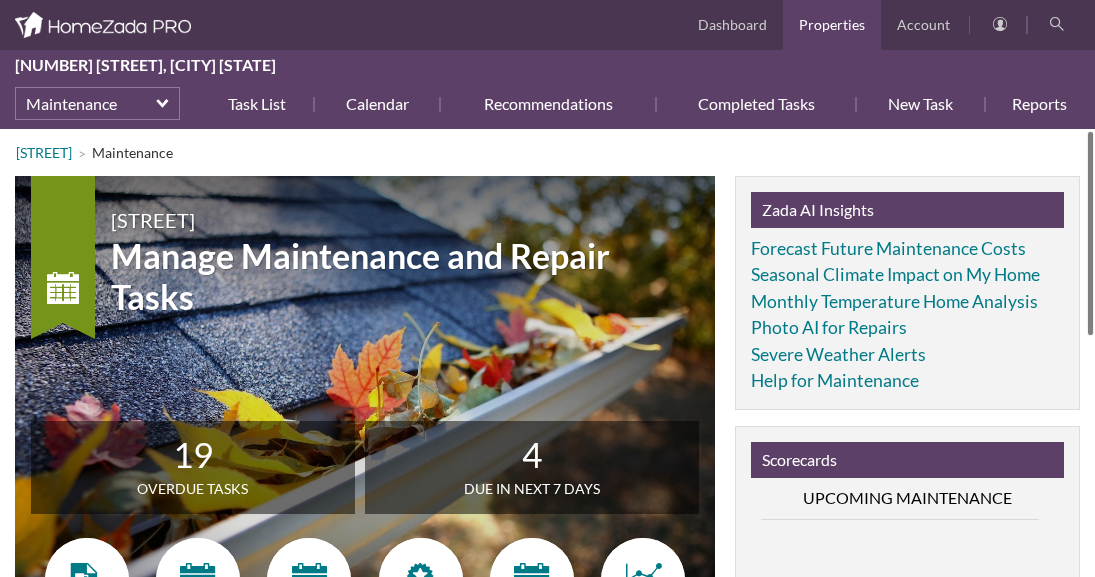 scroll, scrollTop: 0, scrollLeft: 0, axis: both 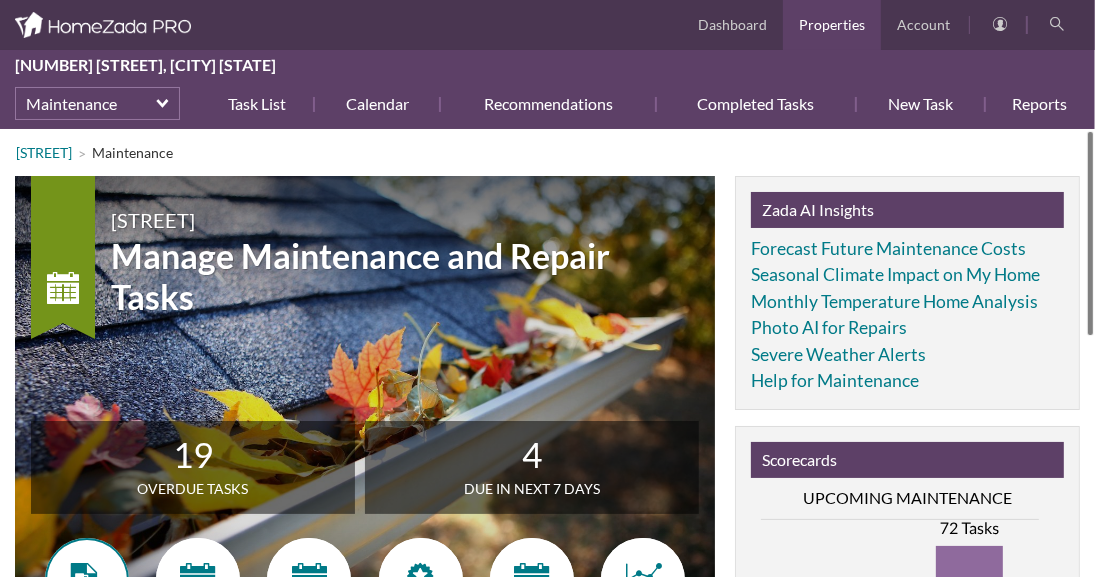 click at bounding box center [87, 580] 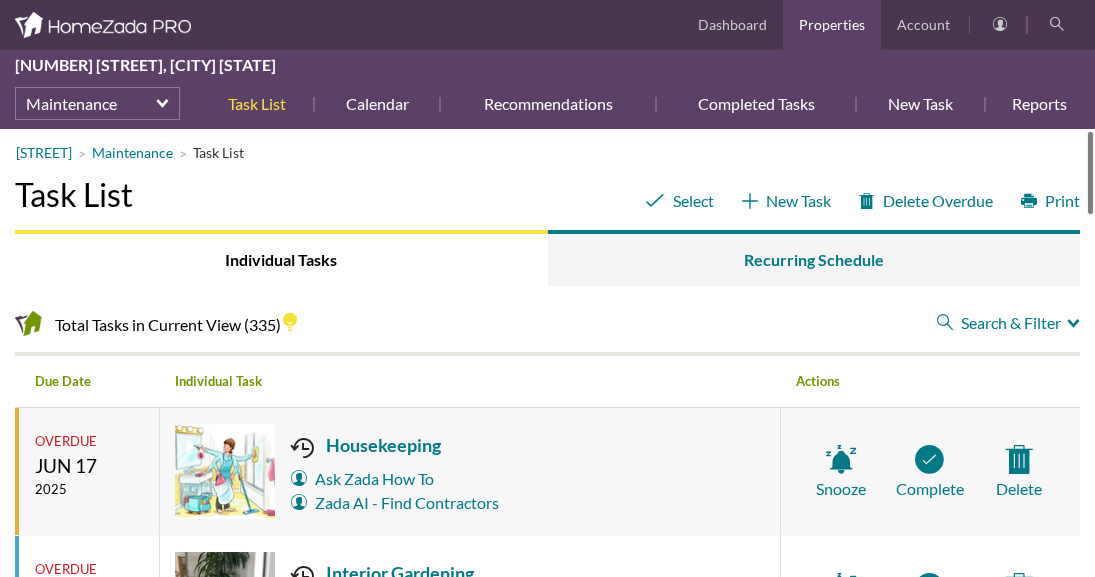 scroll, scrollTop: 0, scrollLeft: 0, axis: both 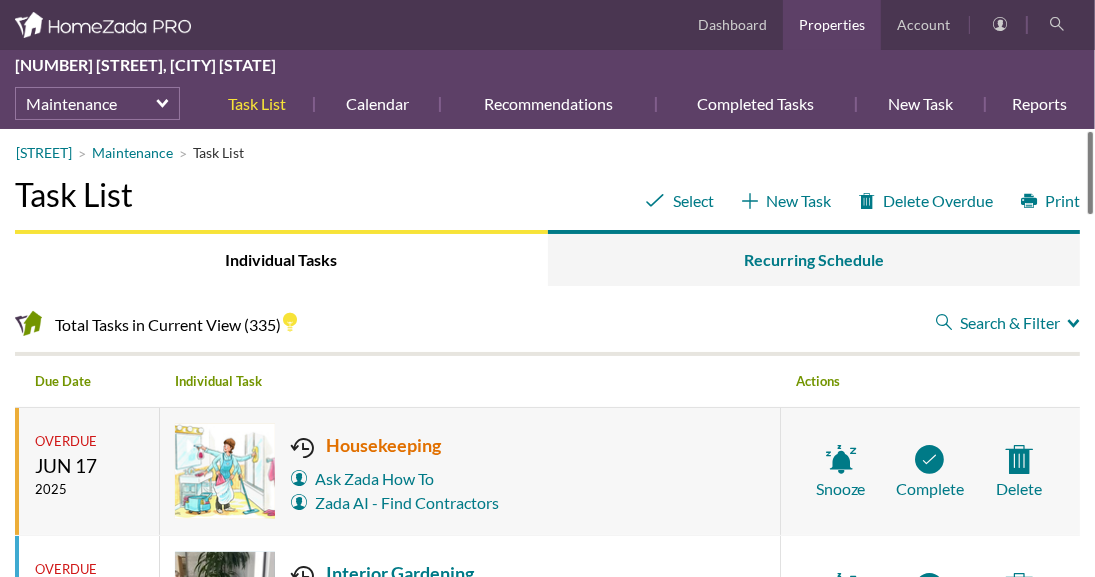 click on "Housekeeping" at bounding box center [423, 445] 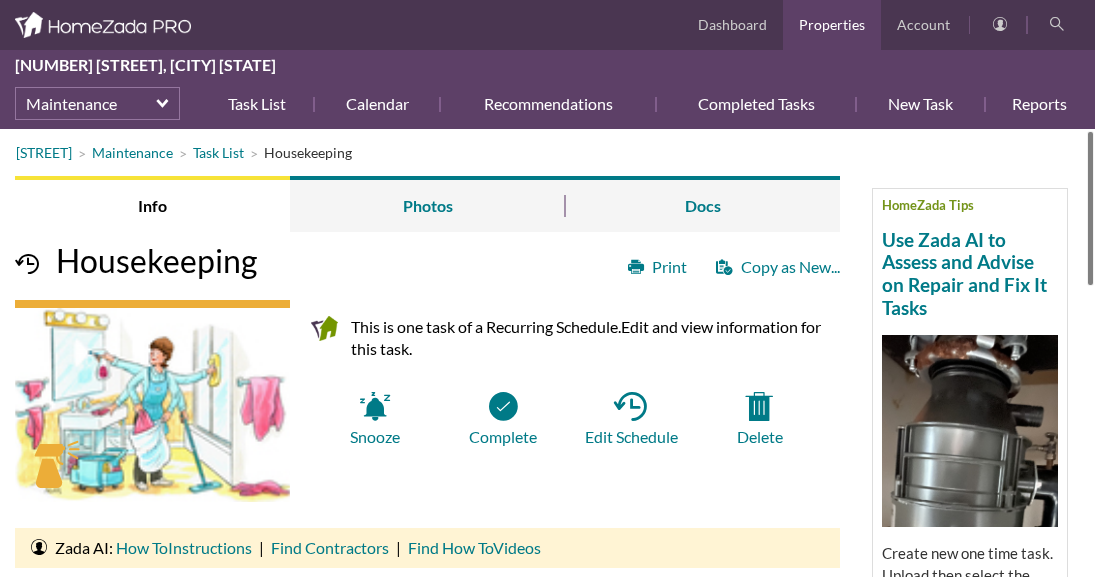 scroll, scrollTop: 0, scrollLeft: 0, axis: both 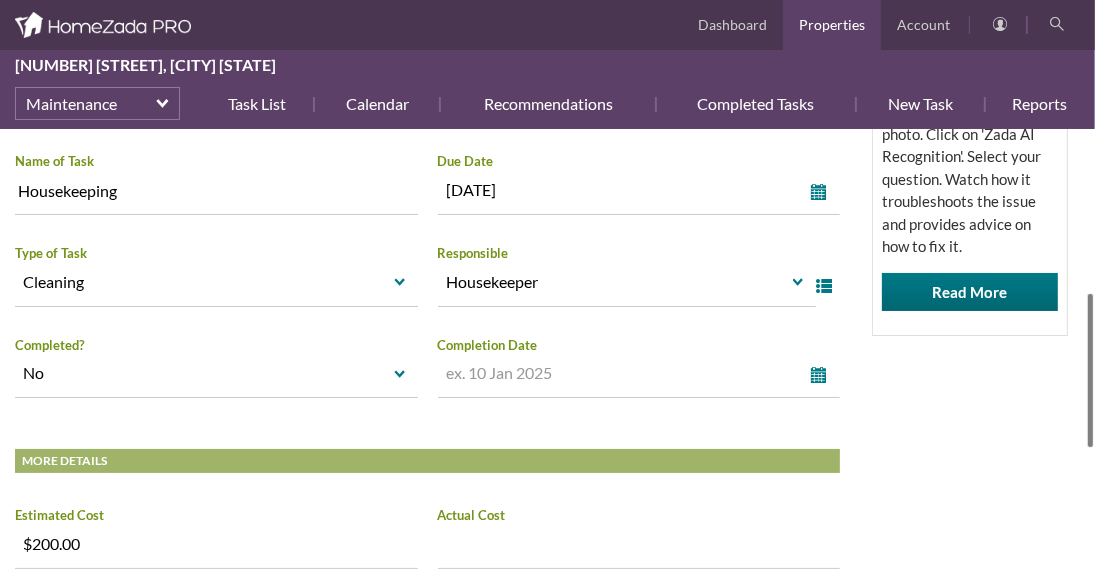 click at bounding box center [1090, 370] 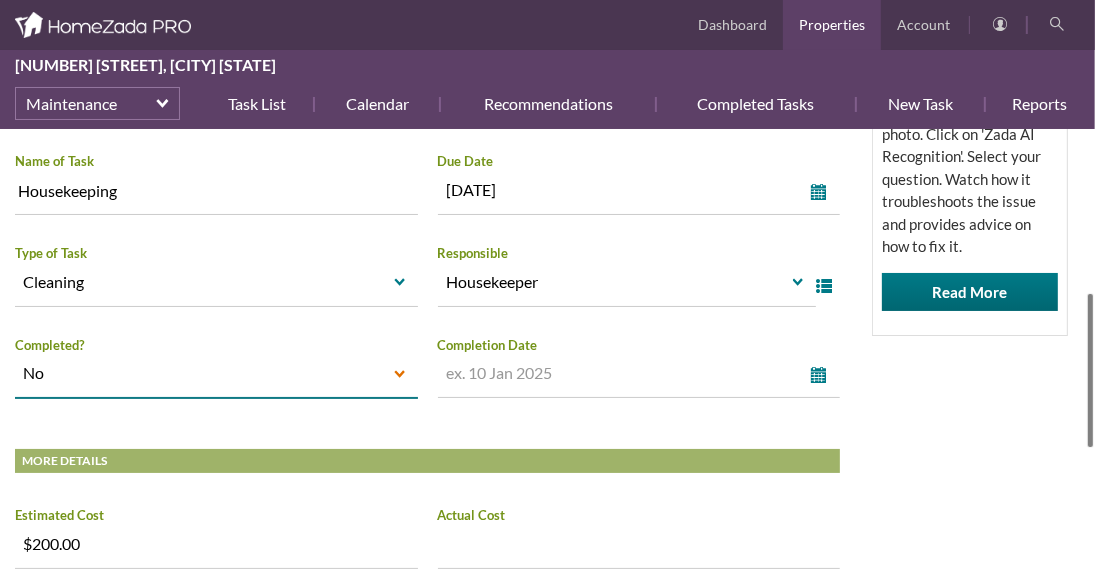 click on "select" at bounding box center (400, 375) 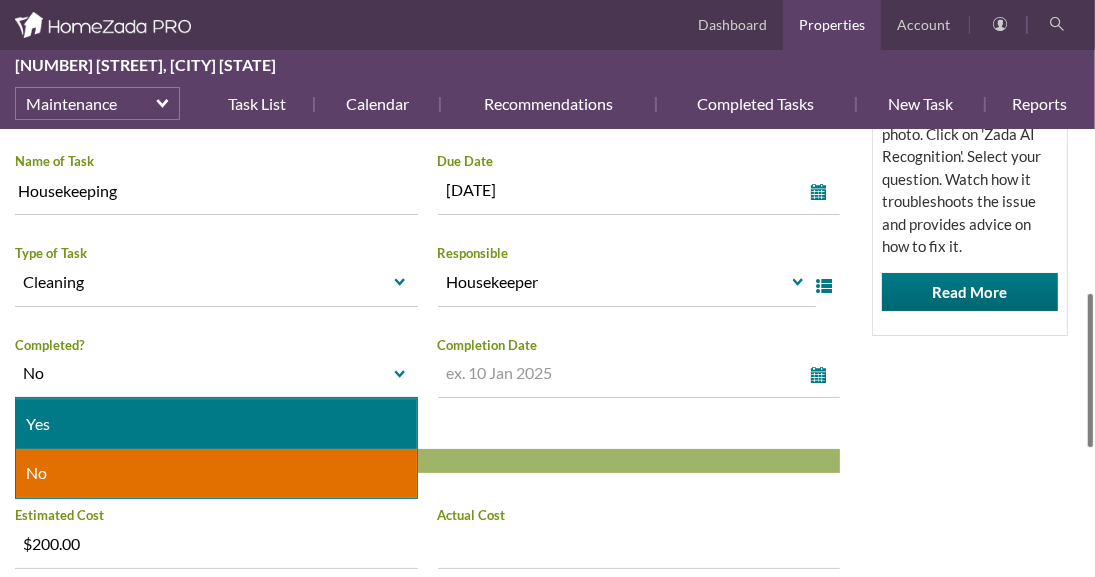 click on "Yes" at bounding box center [216, 424] 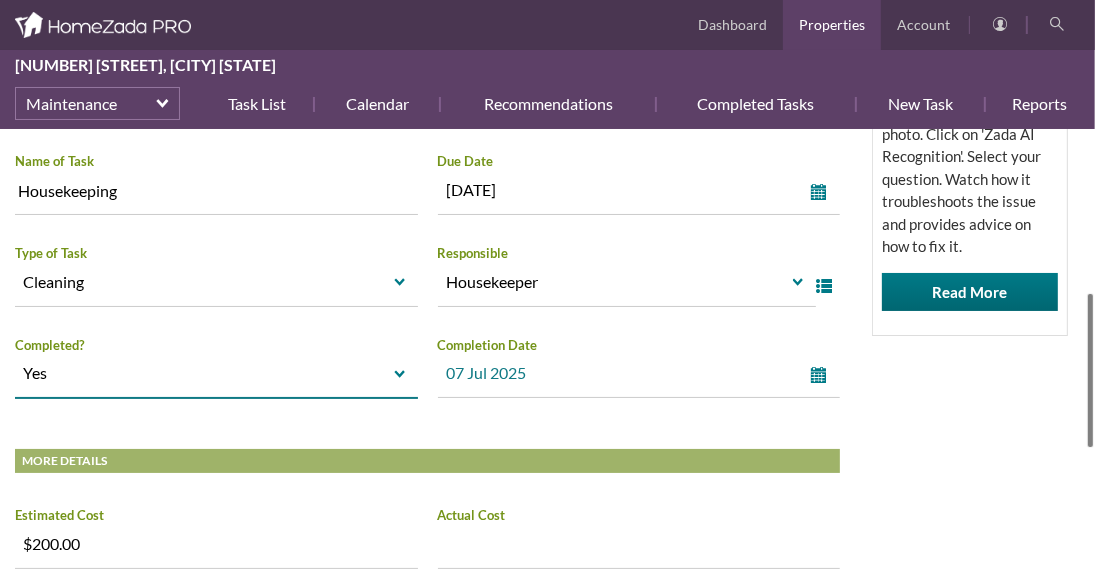 click on "select" at bounding box center (823, 375) 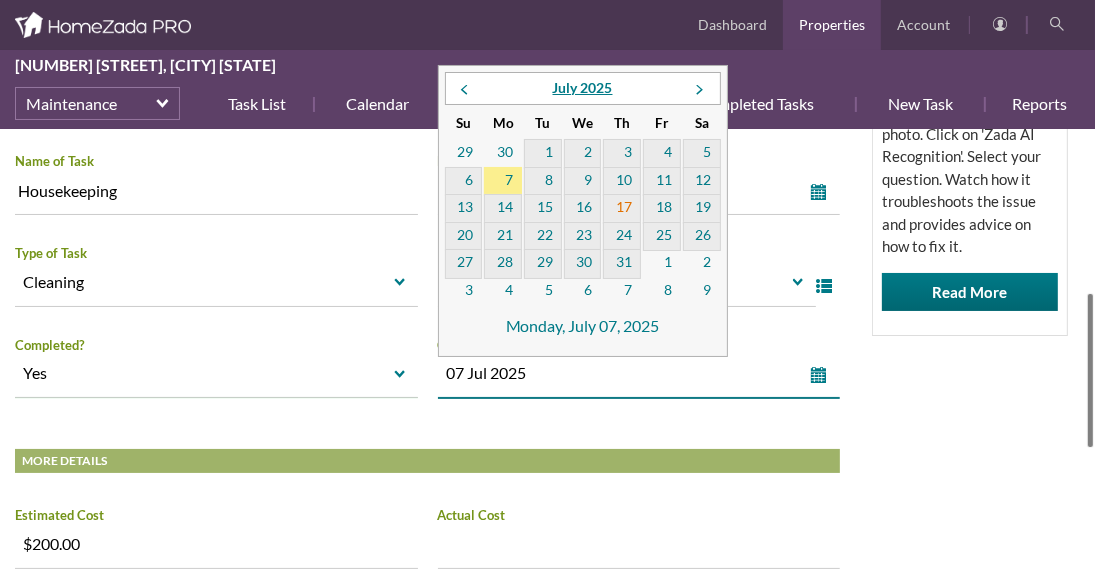 click on "17" at bounding box center (622, 209) 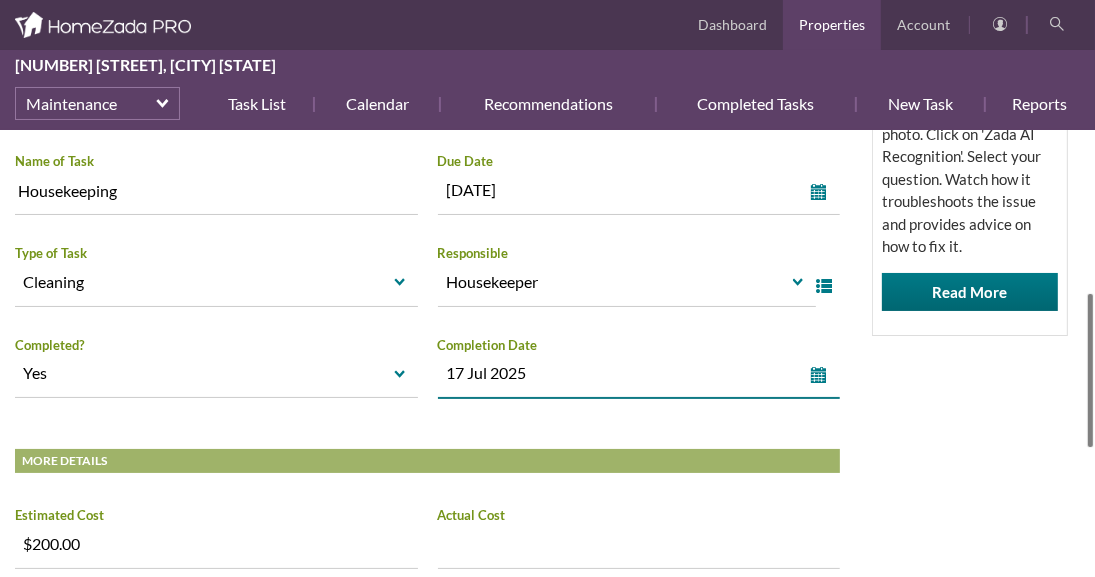 click on "select" at bounding box center (823, 375) 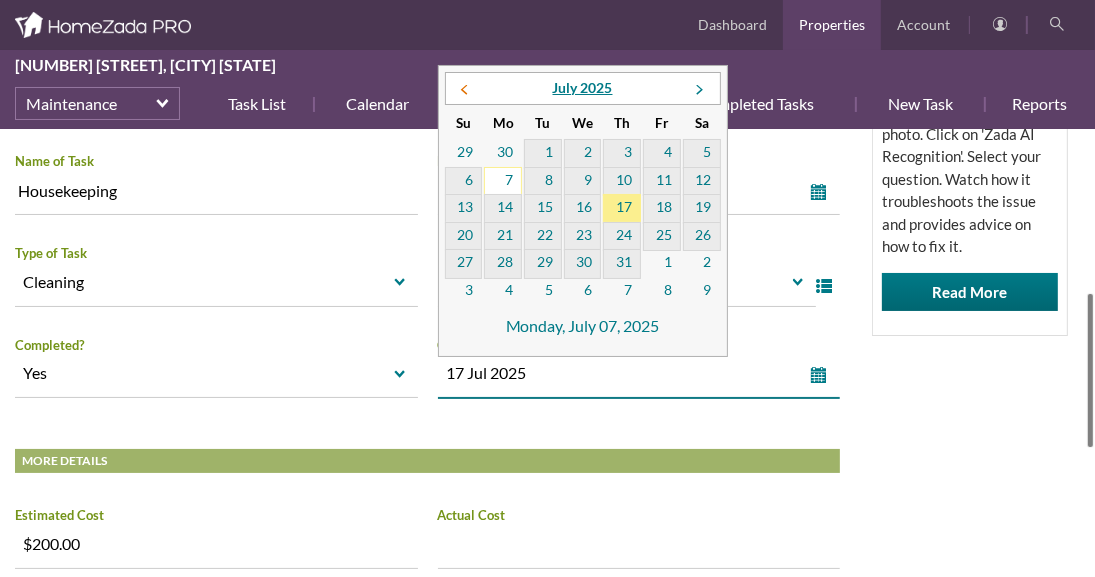 click at bounding box center [464, 91] 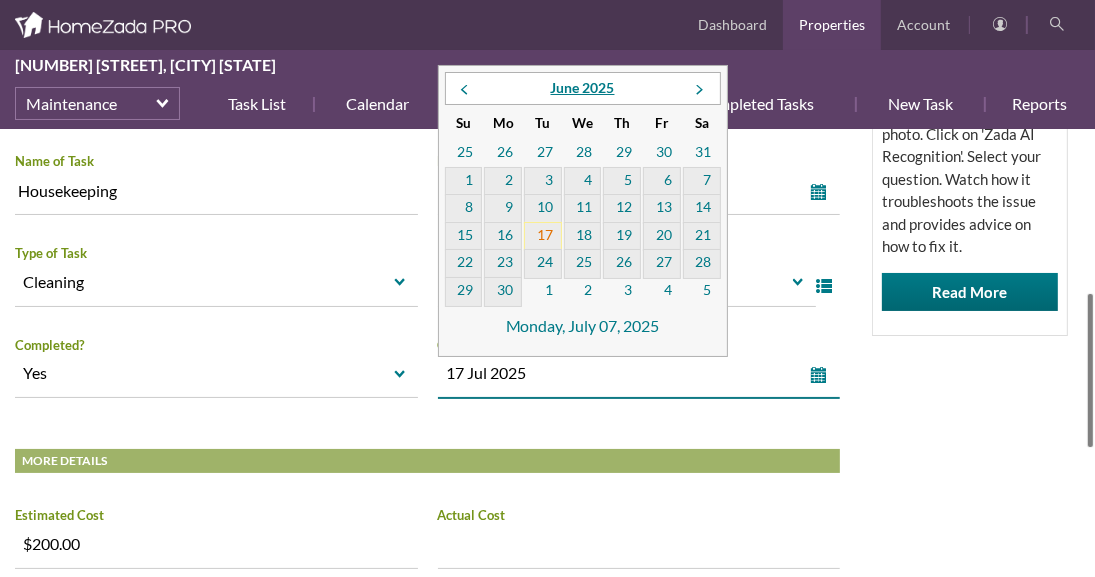 click on "17" at bounding box center [543, 237] 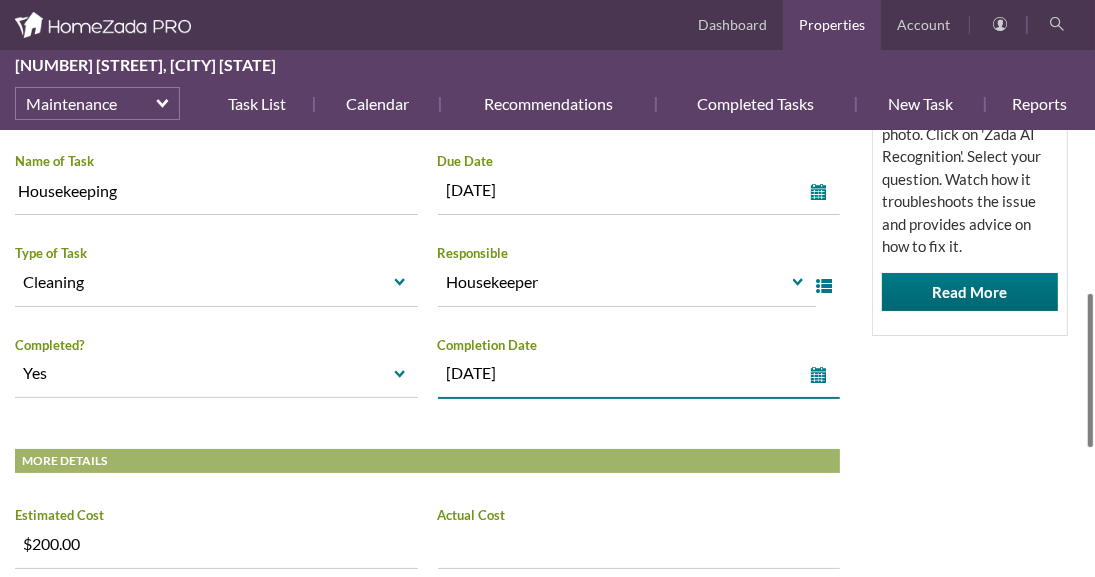 click on "HomeZada Tips
Use Zada AI to Assess and Advise on Repair and Fix It Tasks
Create new one time task. Upload then select the photo. Click on 'Zada AI Recognition'. Select your question. Watch how it troubleshoots the issue and provides advice on how to fix it.
Read More" at bounding box center (970, 105) 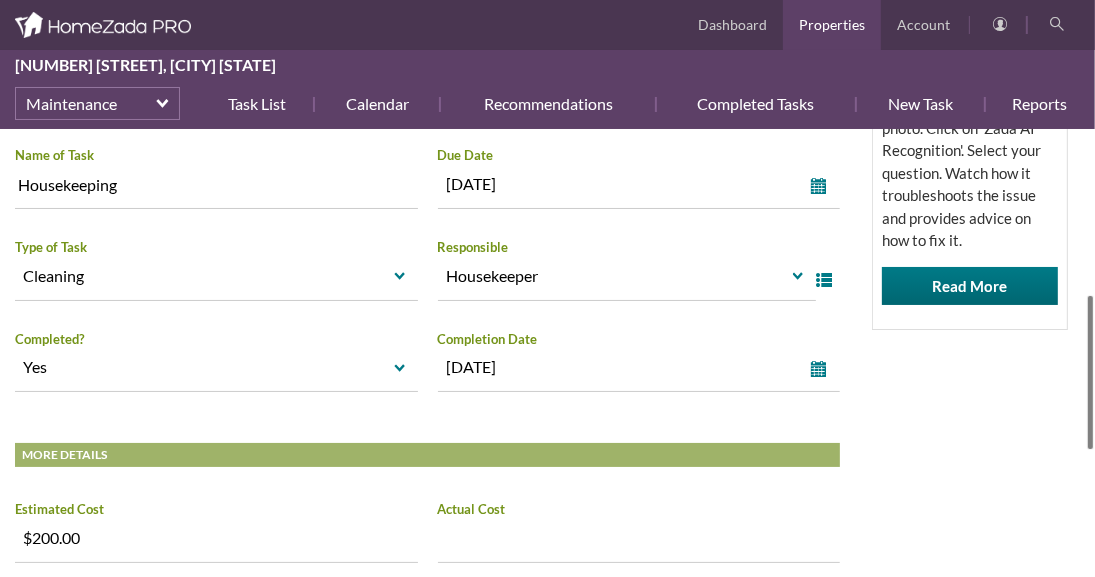 click at bounding box center (1090, 372) 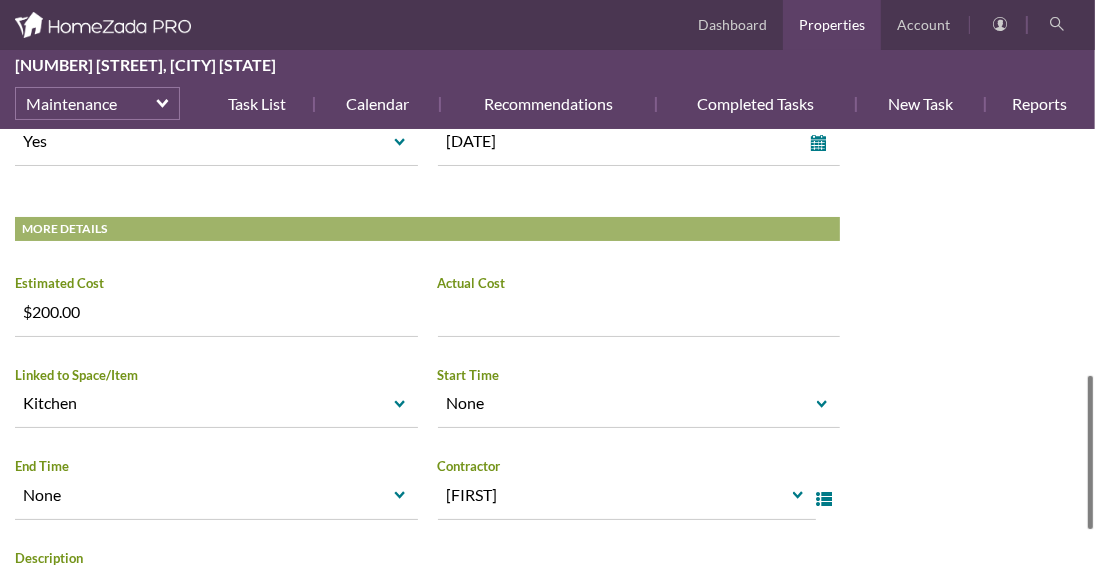 click on "Increase value Decrease value" at bounding box center (639, 312) 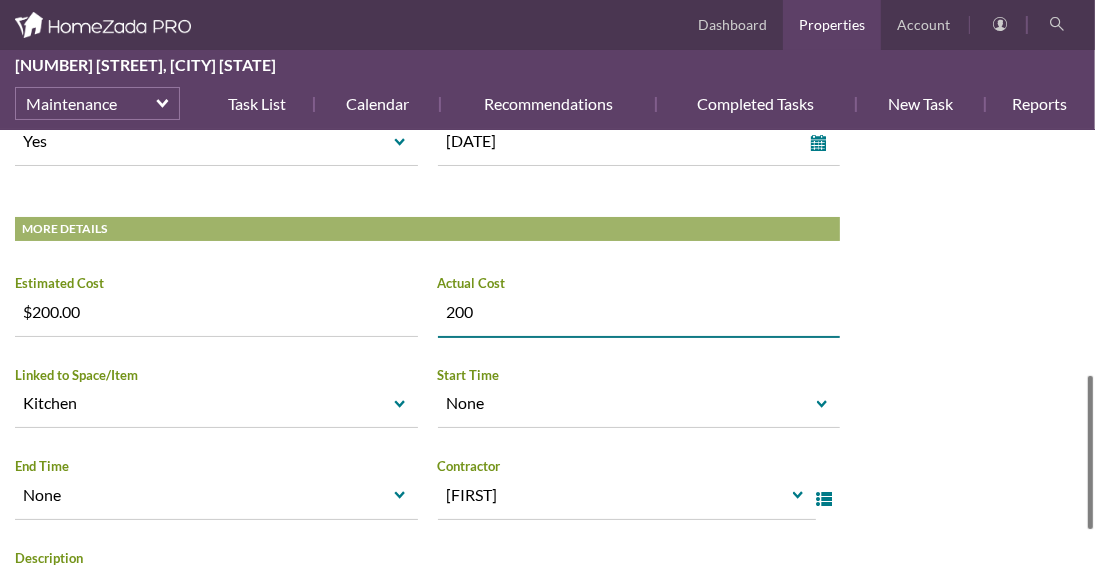 click on "Louella Ave
Maintenance
Task List
Housekeeping
HomeZada Tips
Use Zada AI to Assess and Advise on Repair and Fix It Tasks
Create new one time task. Upload then select the photo. Click on 'Zada AI Recognition'. Select your question. Watch how it troubleshoots the issue and provides advice on how to fix it.
Read More
Info
Photos
Docs
Print
Copy as New...
Housekeeping
This is one task of a Recurring Schedule.  Edit and view information for this task.
Snooze
Complete
Edit Schedule
Delete" at bounding box center [547, 45] 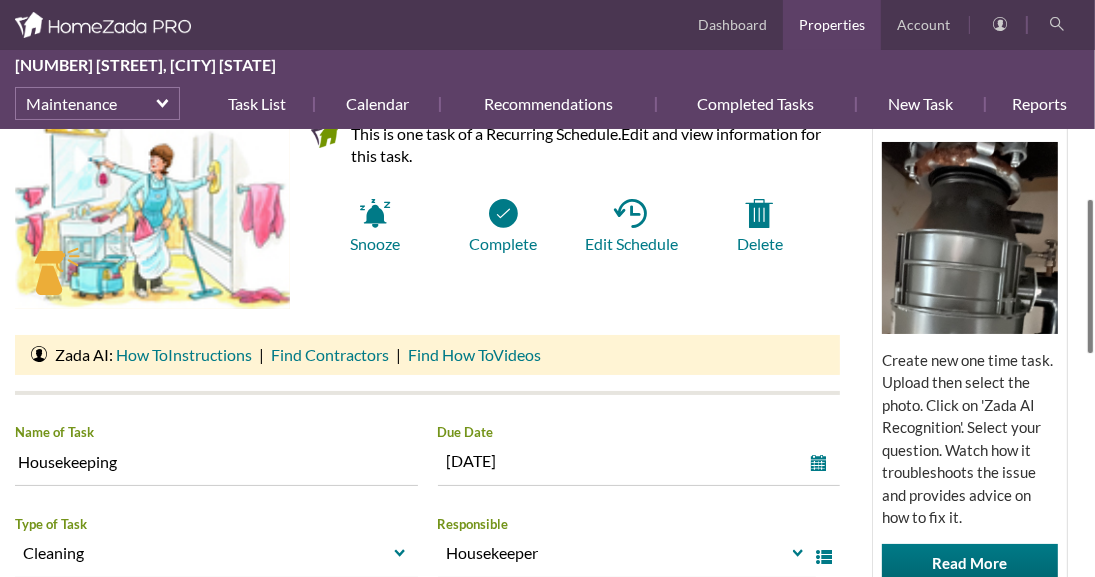 click on "Louella Ave
Maintenance
Task List
Housekeeping
HomeZada Tips
Use Zada AI to Assess and Advise on Repair and Fix It Tasks
Create new one time task. Upload then select the photo. Click on 'Zada AI Recognition'. Select your question. Watch how it troubleshoots the issue and provides advice on how to fix it.
Read More
Info
Photos
Docs
Print
Copy as New...
Housekeeping
This is one task of a Recurring Schedule.  Edit and view information for this task.
Snooze
Complete
Edit Schedule
Ask Zada" at bounding box center (547, 353) 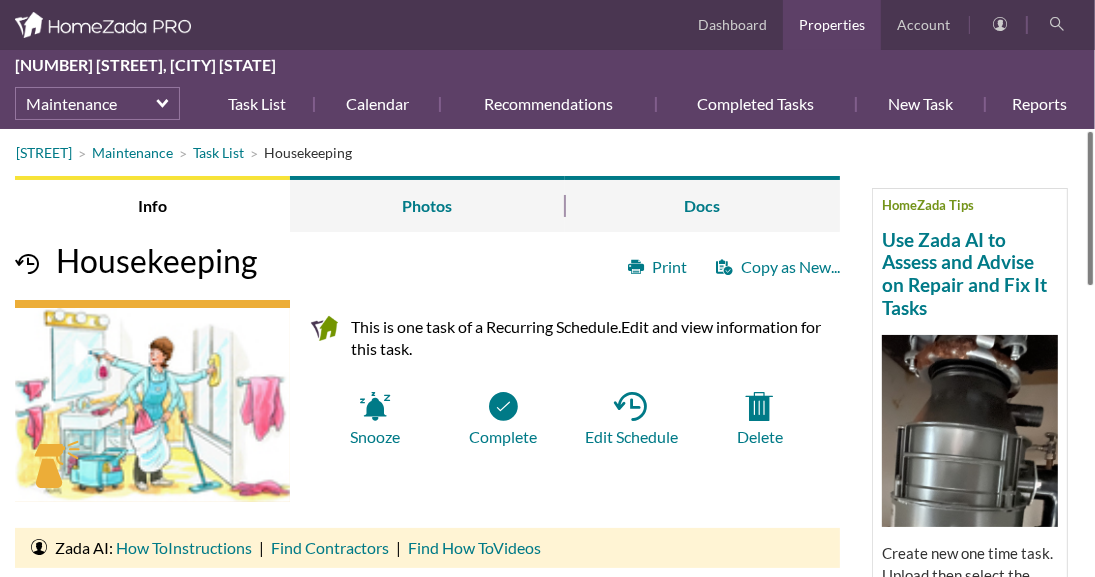 click on "Task List
2318 Louella ..
Info
Photos
Docs
Dashboard Properties Account
2318 Louella Avenue, Los Angeles California Maintenance
Task List
Calendar
Recommendations
Completed Tasks
New Task
Reports
More select
Dashboard
Property  Details
Inventory
Maintenance
Projects
Finances
For Sale
Dashboard" at bounding box center (547, 288) 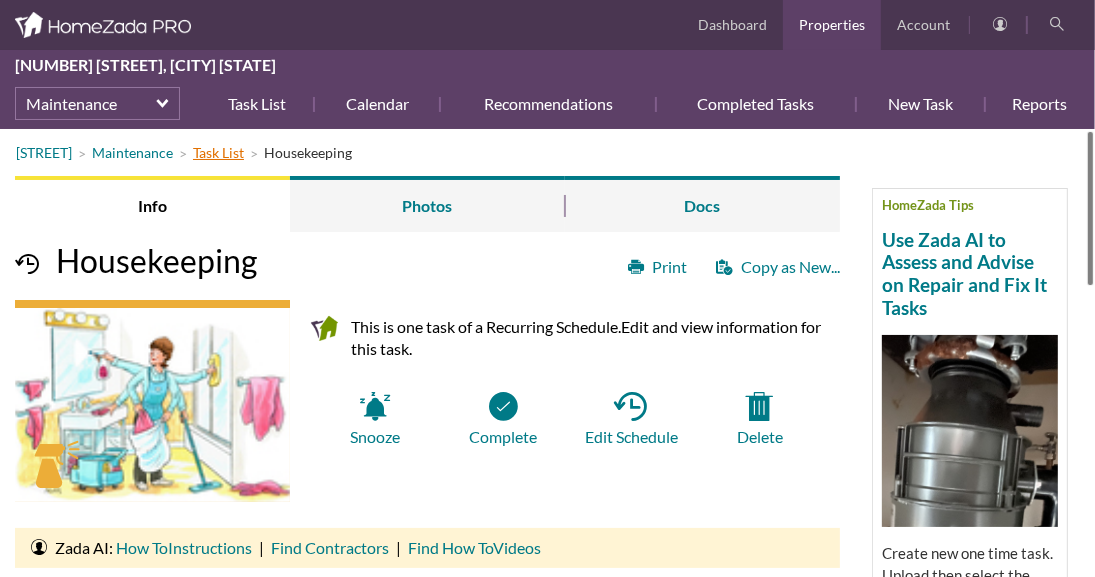 click on "Task List" at bounding box center [218, 152] 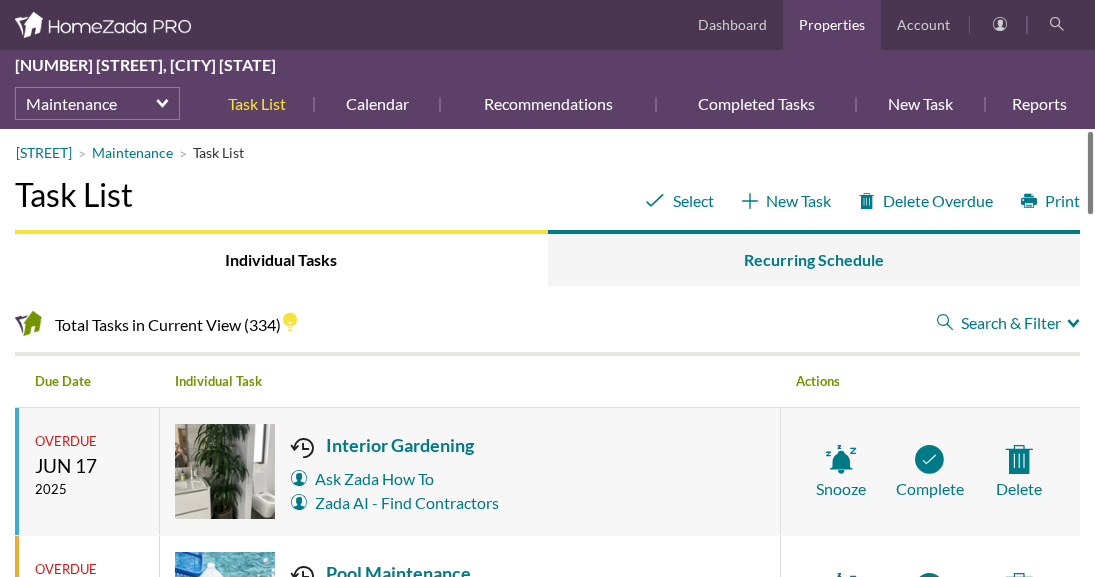 scroll, scrollTop: 0, scrollLeft: 0, axis: both 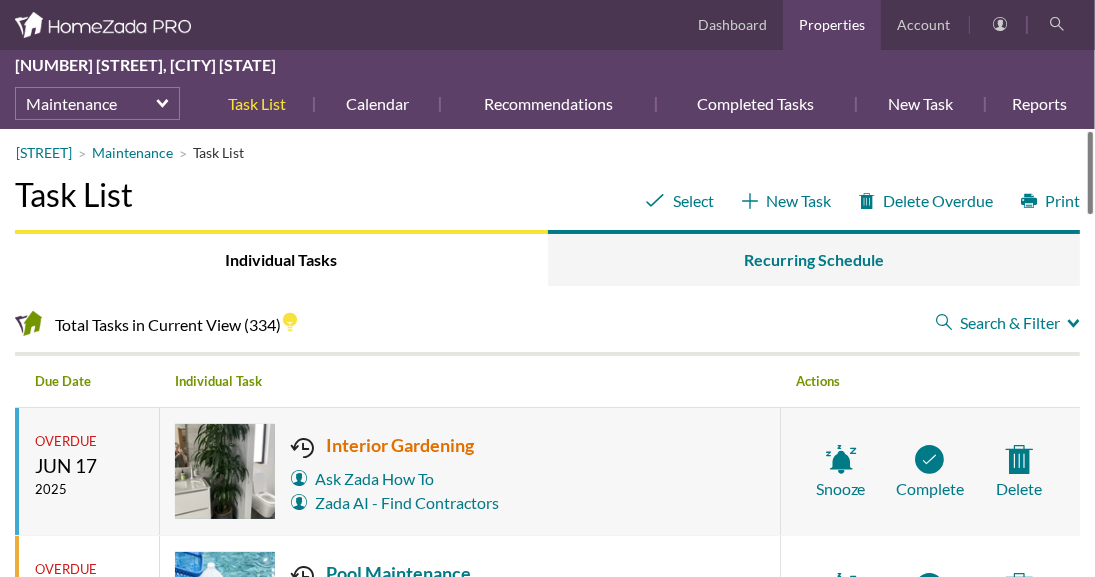 click on "Interior Gardening" at bounding box center [395, 445] 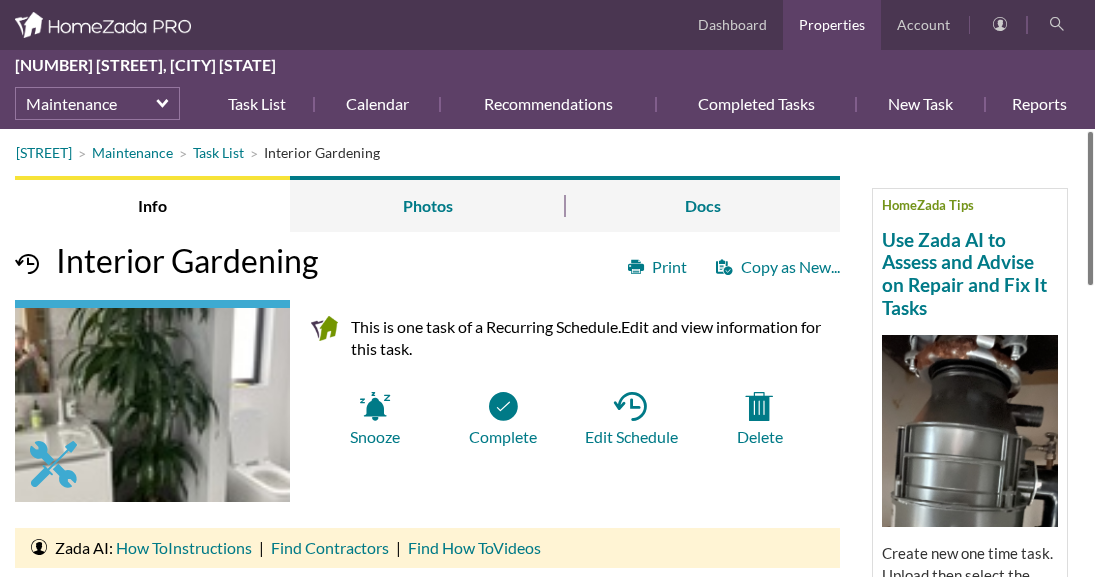 scroll, scrollTop: 0, scrollLeft: 0, axis: both 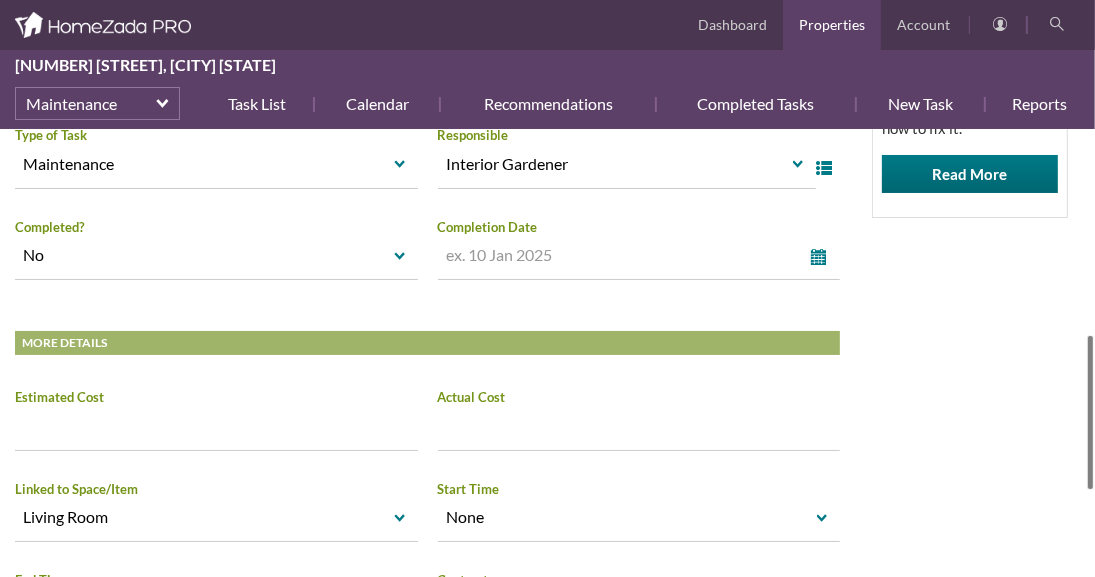 click at bounding box center [1090, 412] 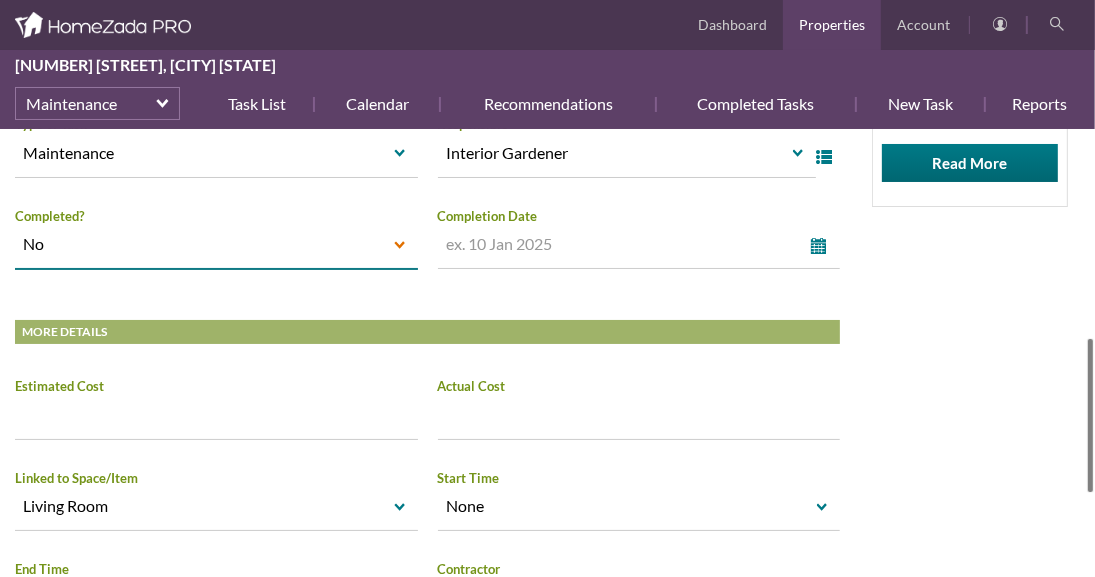 click on "select" at bounding box center [400, 246] 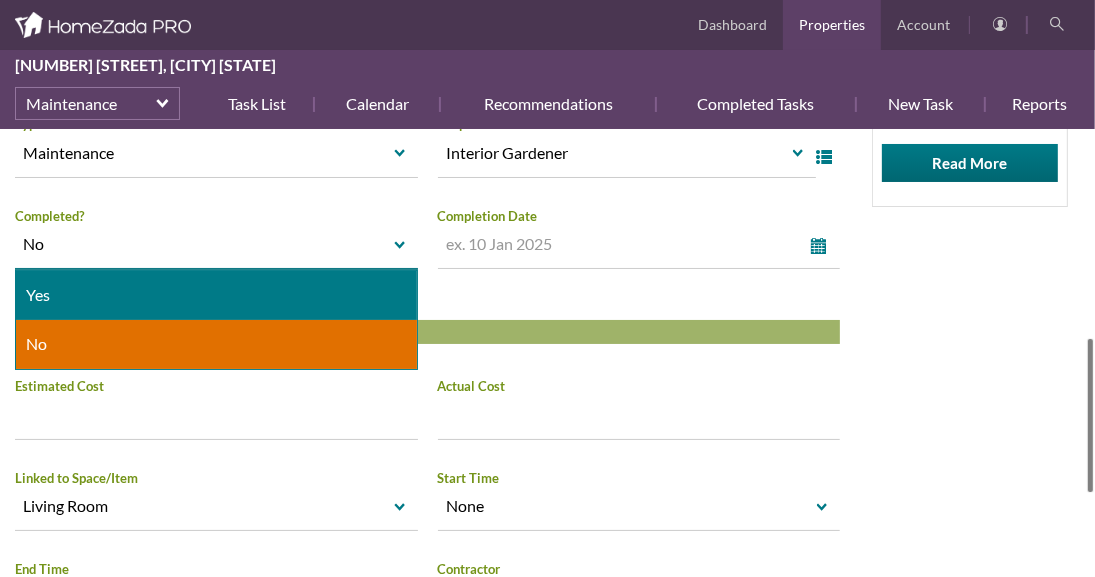 click on "Yes" at bounding box center (216, 295) 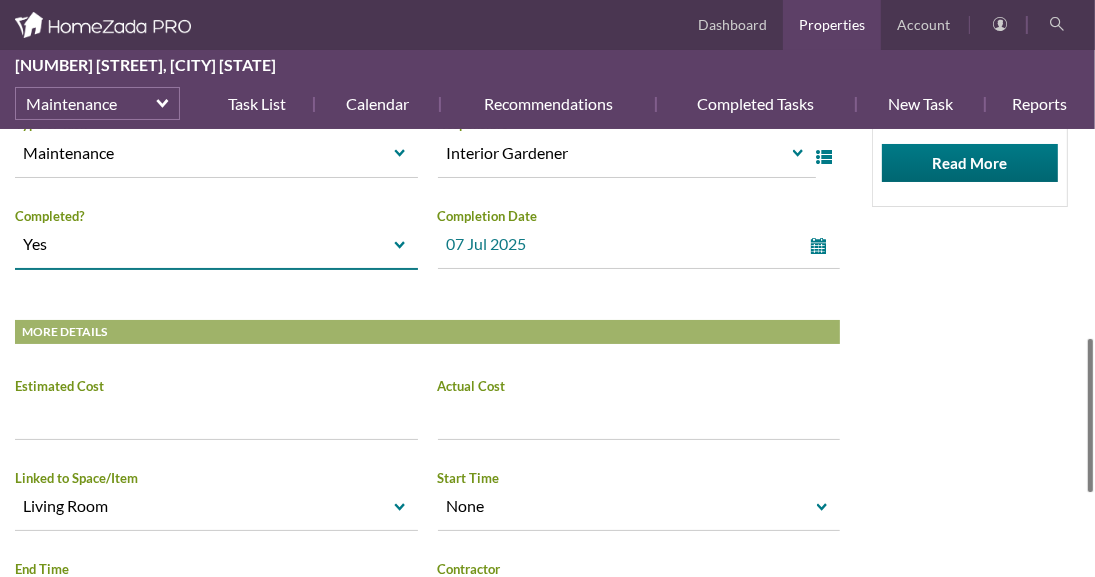 click on "select" at bounding box center [823, 246] 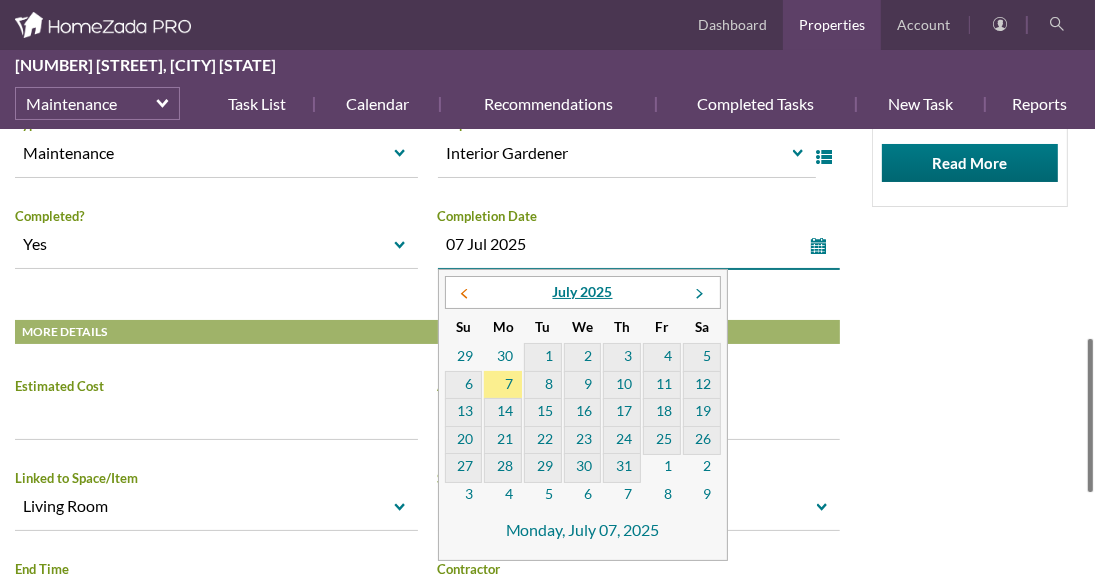 click at bounding box center [464, 294] 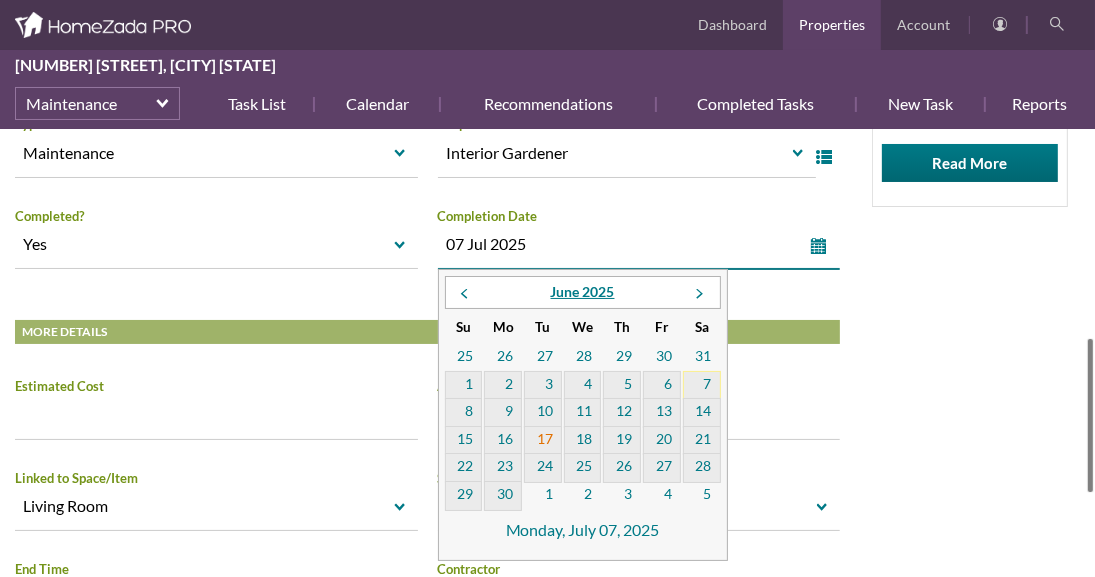 click on "17" at bounding box center (543, 441) 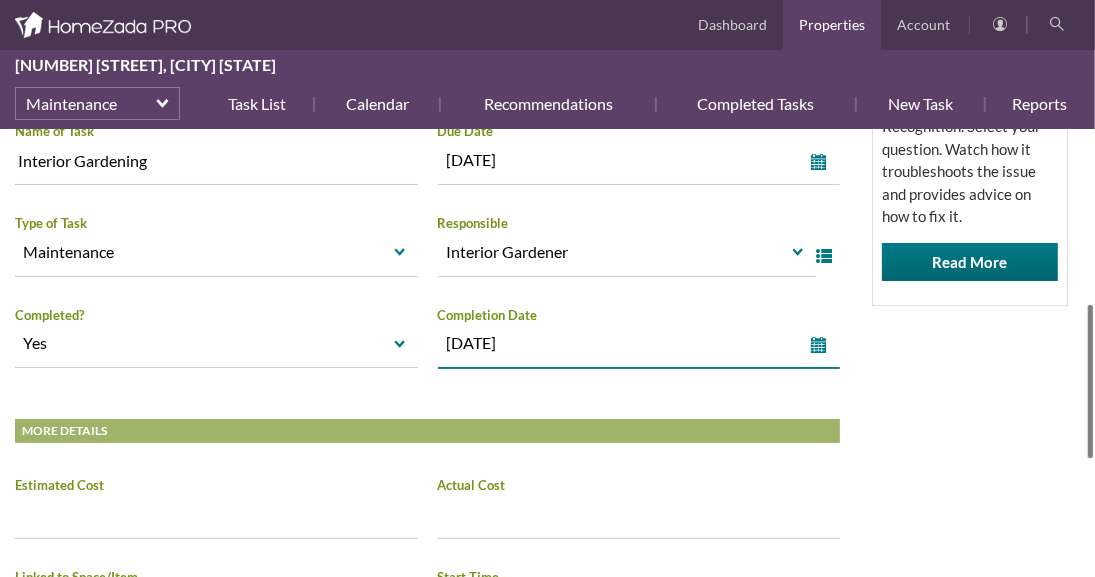 click at bounding box center [1090, 381] 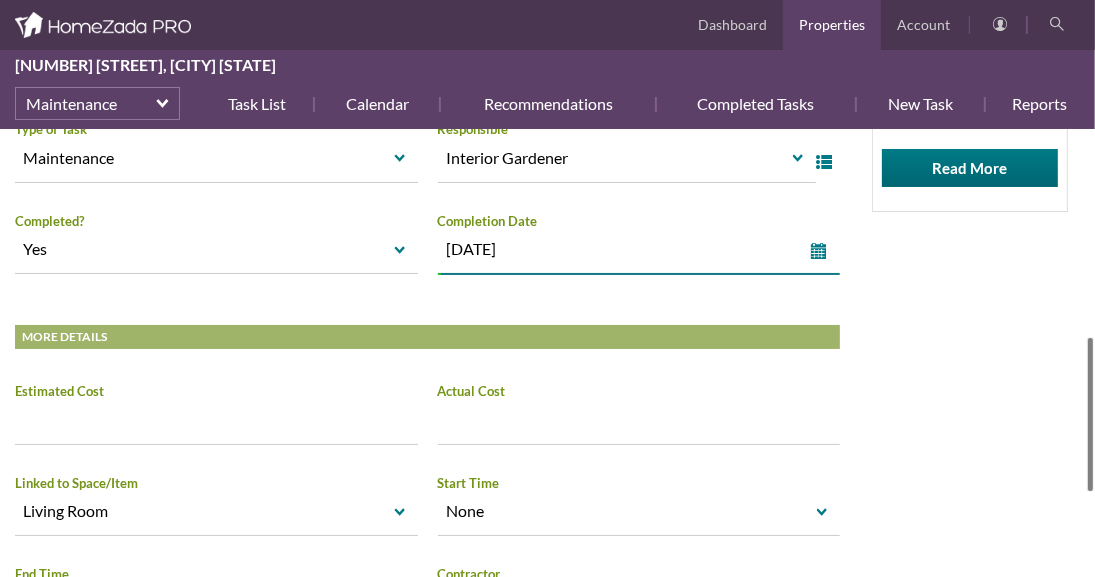click on "Louella Ave
Maintenance
Task List
Interior Gardening
HomeZada Tips
Use Zada AI to Assess and Advise on Repair and Fix It Tasks
Create new one time task. Upload then select the photo. Click on 'Zada AI Recognition'. Select your question. Watch how it troubleshoots the issue and provides advice on how to fix it.
Read More
Info
Photos
Docs
Print
Copy as New...
Interior Gardening
This is one task of a Recurring Schedule.  Edit and view information for this task.
Snooze
Complete
Edit Schedule" at bounding box center [547, 153] 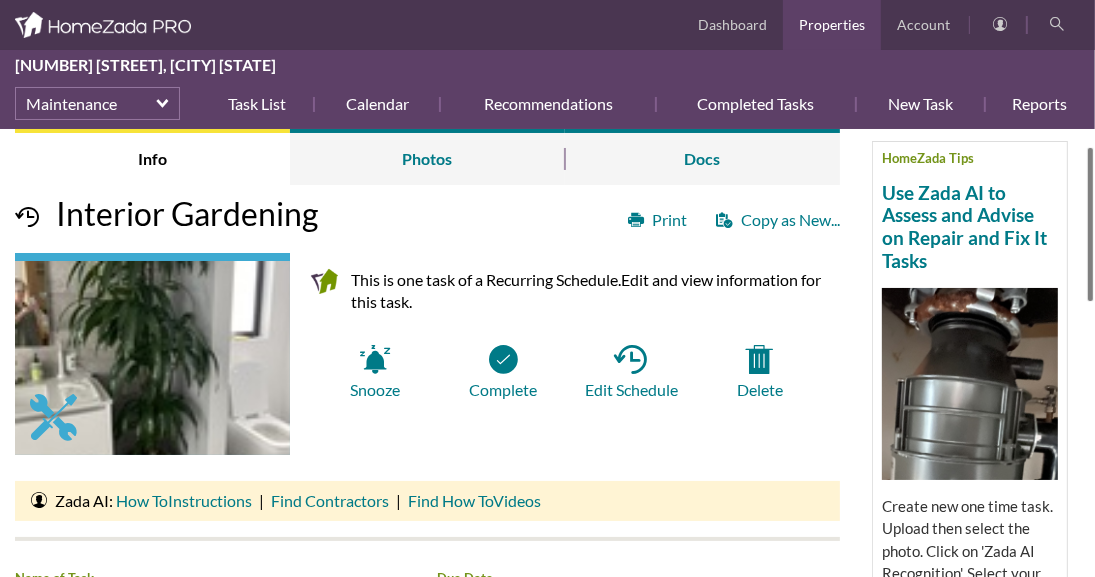 click at bounding box center (1090, 224) 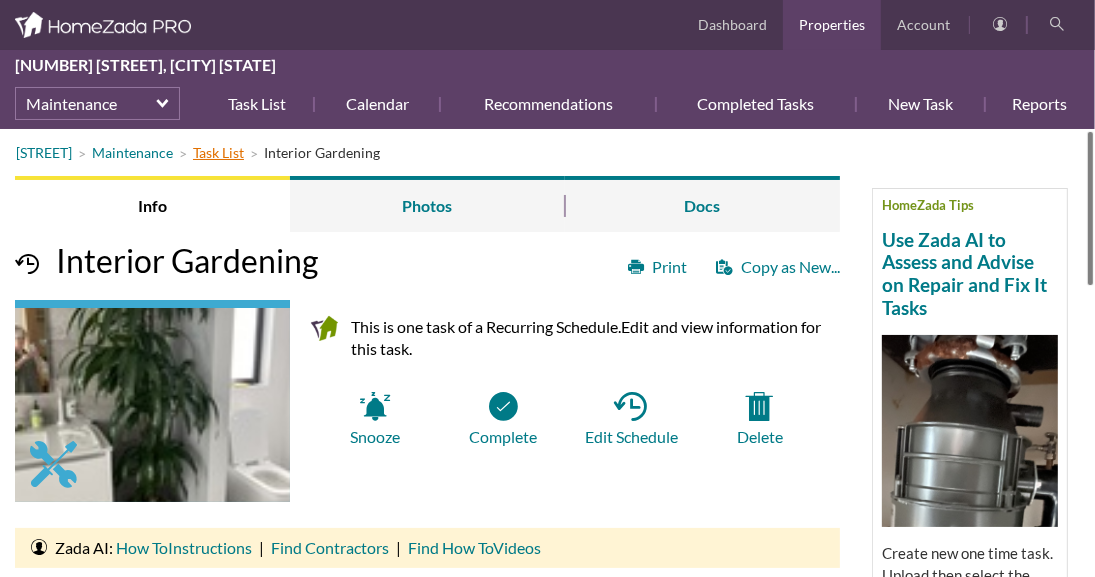 click on "Task List" at bounding box center [218, 152] 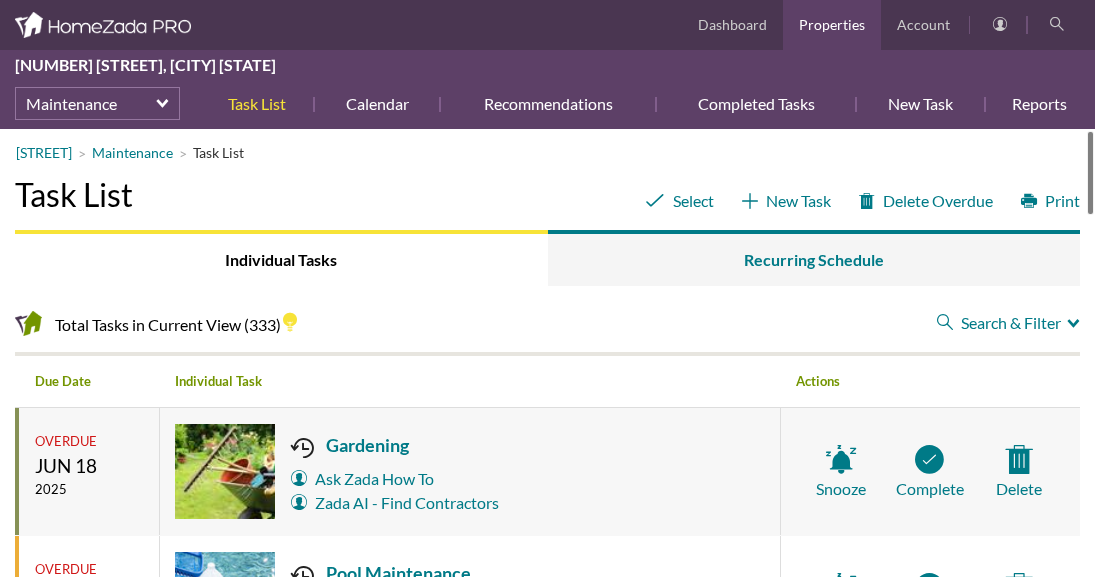scroll, scrollTop: 0, scrollLeft: 0, axis: both 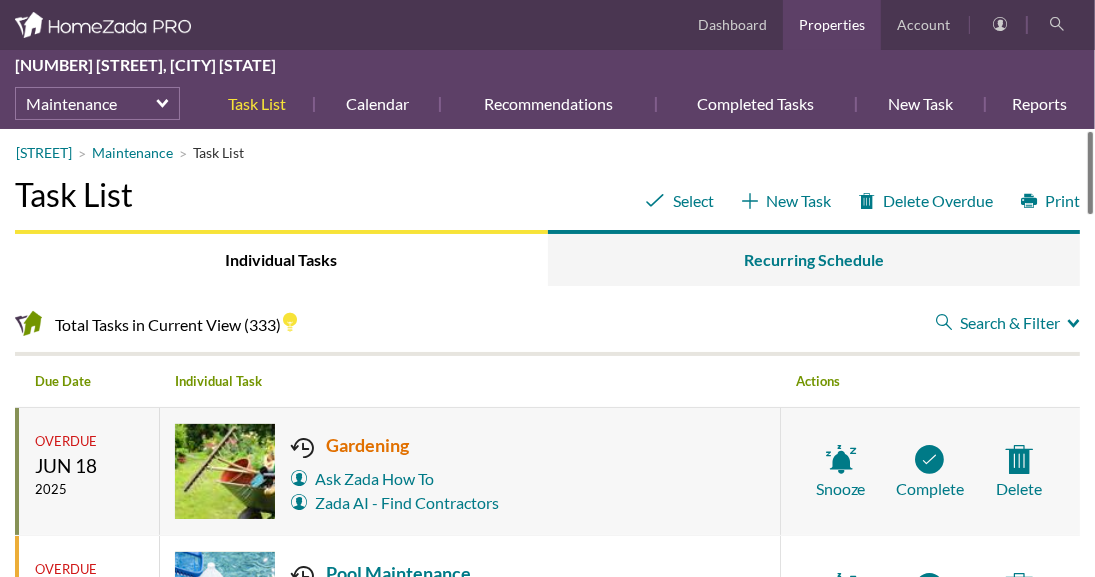 click on "Gardening" at bounding box center [395, 445] 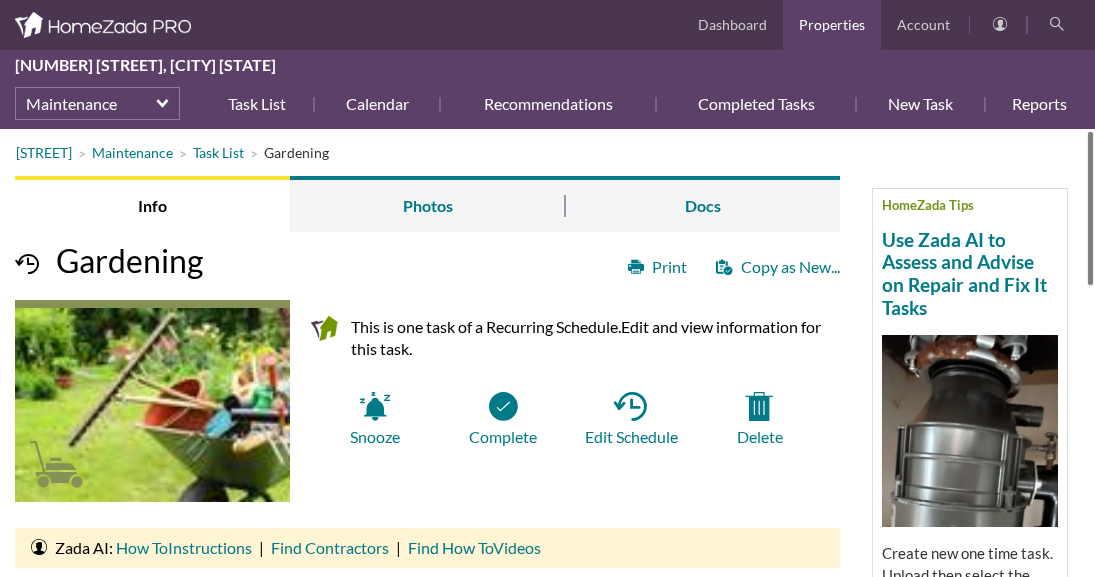 scroll, scrollTop: 0, scrollLeft: 0, axis: both 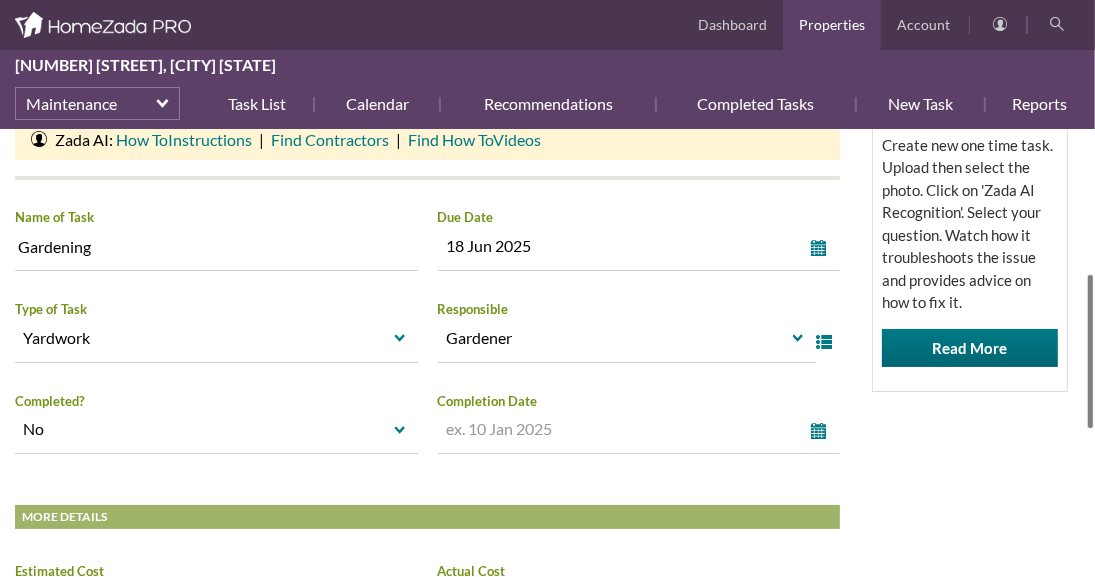 click at bounding box center (1090, 351) 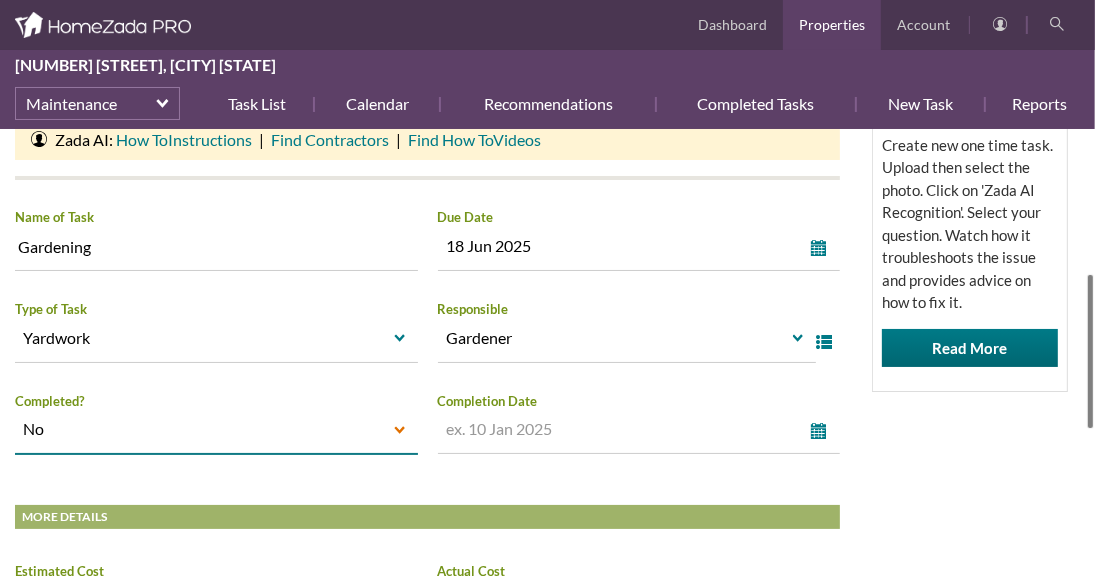 click on "select" at bounding box center [400, 431] 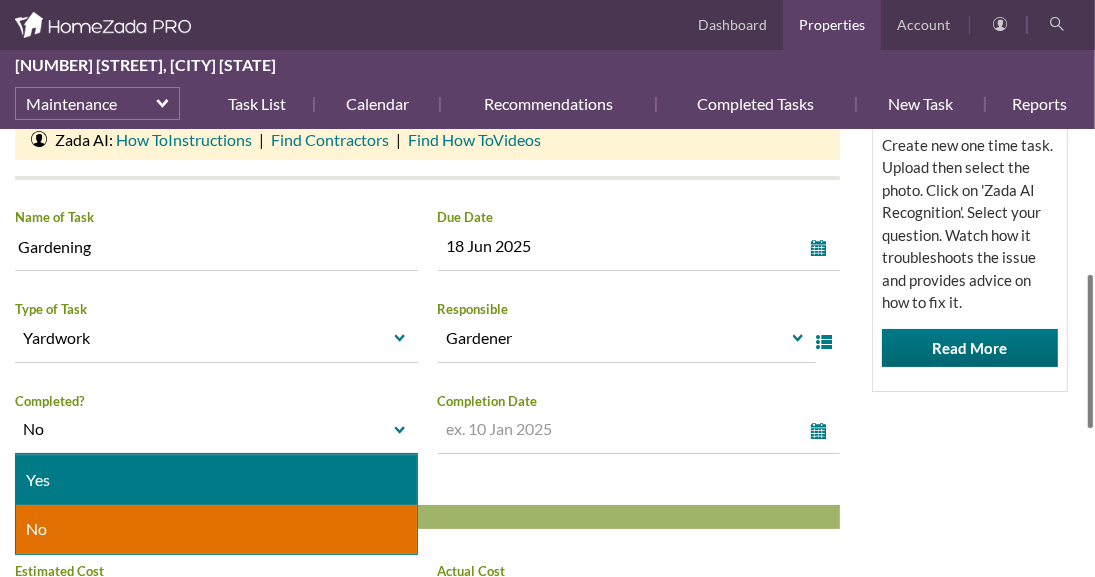 drag, startPoint x: 351, startPoint y: 483, endPoint x: 437, endPoint y: 470, distance: 86.977005 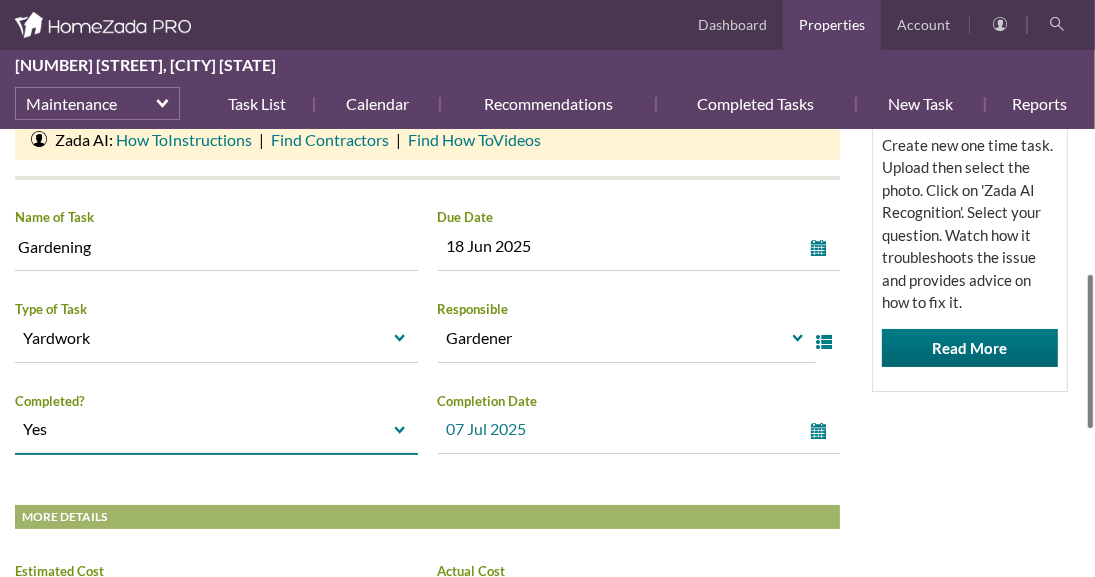 click on "select" at bounding box center [823, 431] 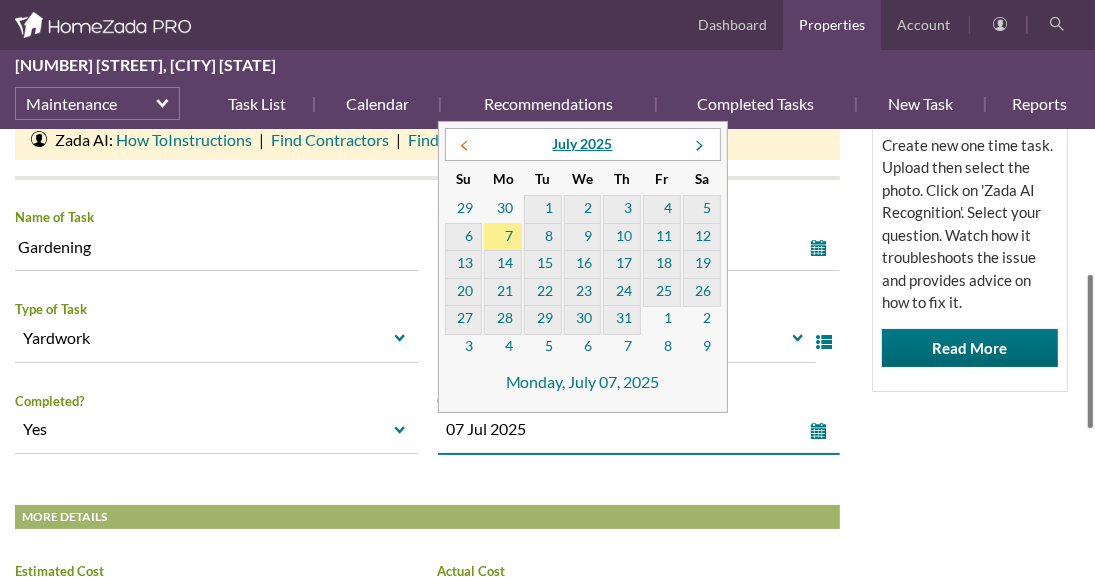 click at bounding box center [464, 146] 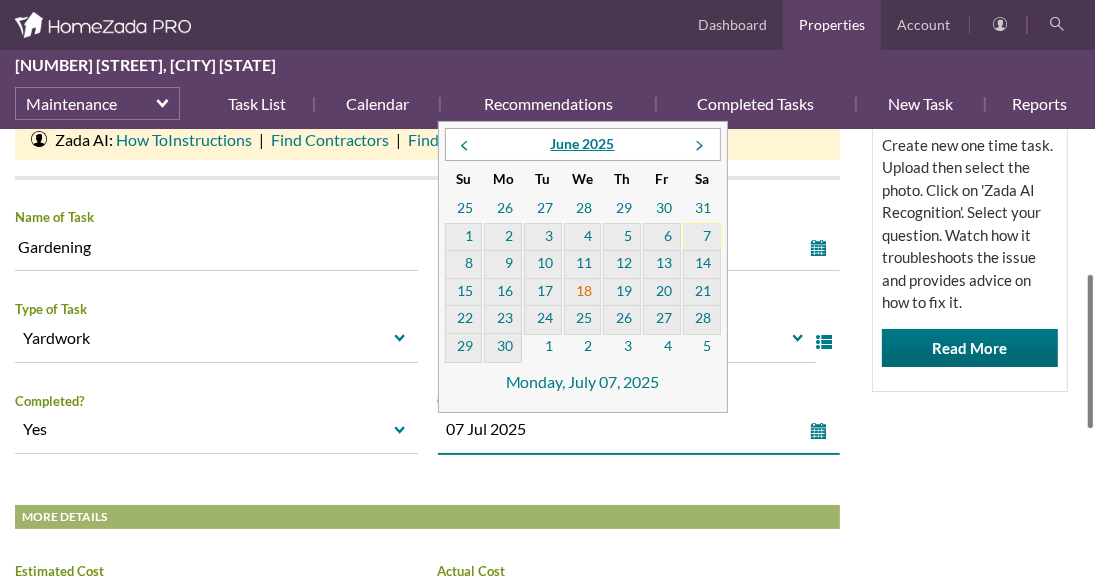 click on "18" at bounding box center [583, 293] 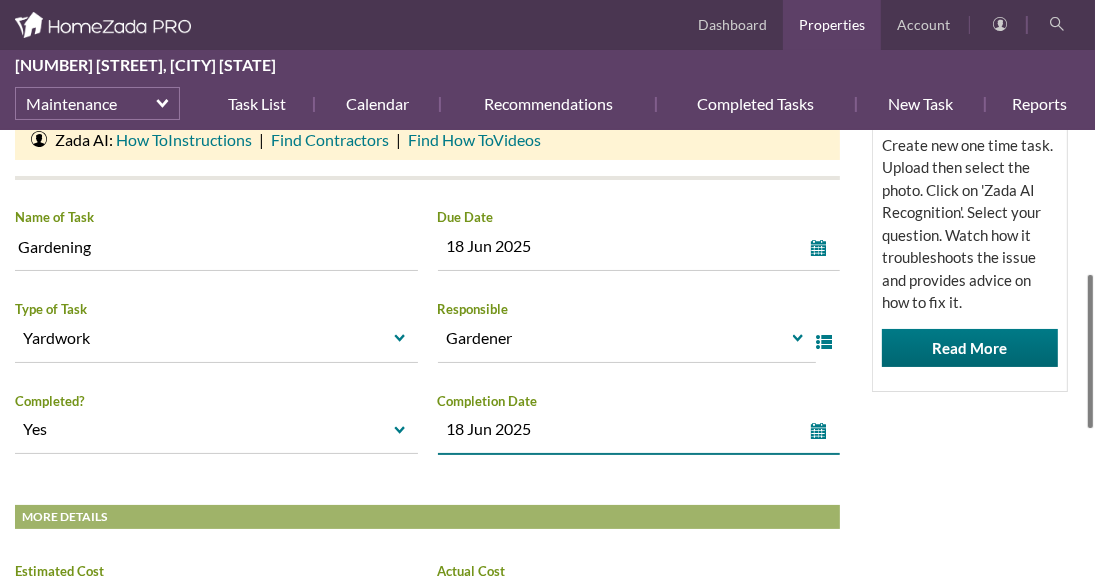 click on "HomeZada Tips
Use Zada AI to Assess and Advise on Repair and Fix It Tasks
Create new one time task. Upload then select the photo. Click on 'Zada AI Recognition'. Select your question. Watch how it troubleshoots the issue and provides advice on how to fix it.
Read More" at bounding box center (970, 161) 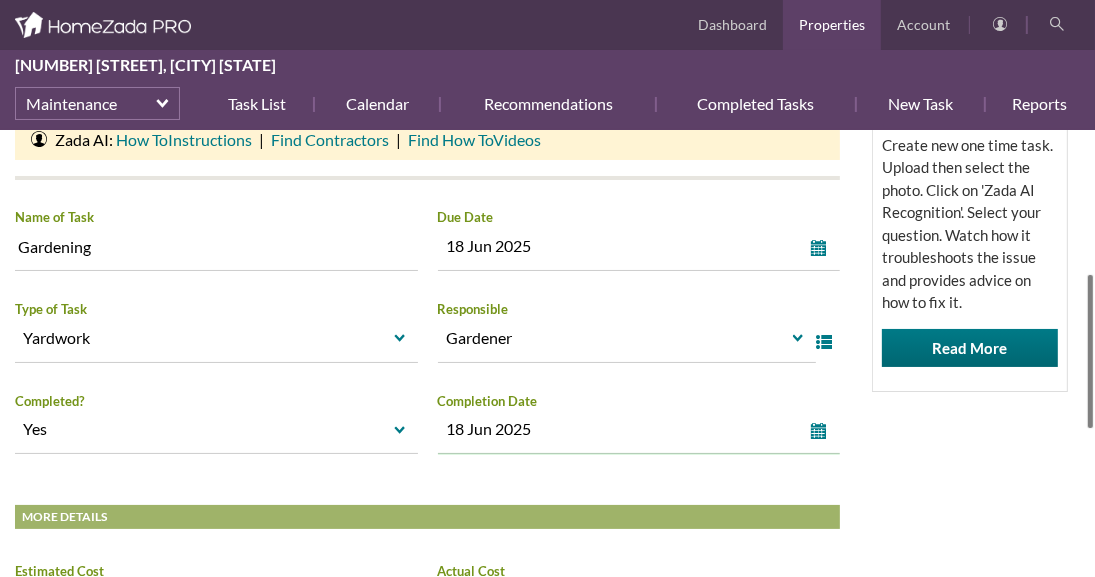 click at bounding box center [1090, 351] 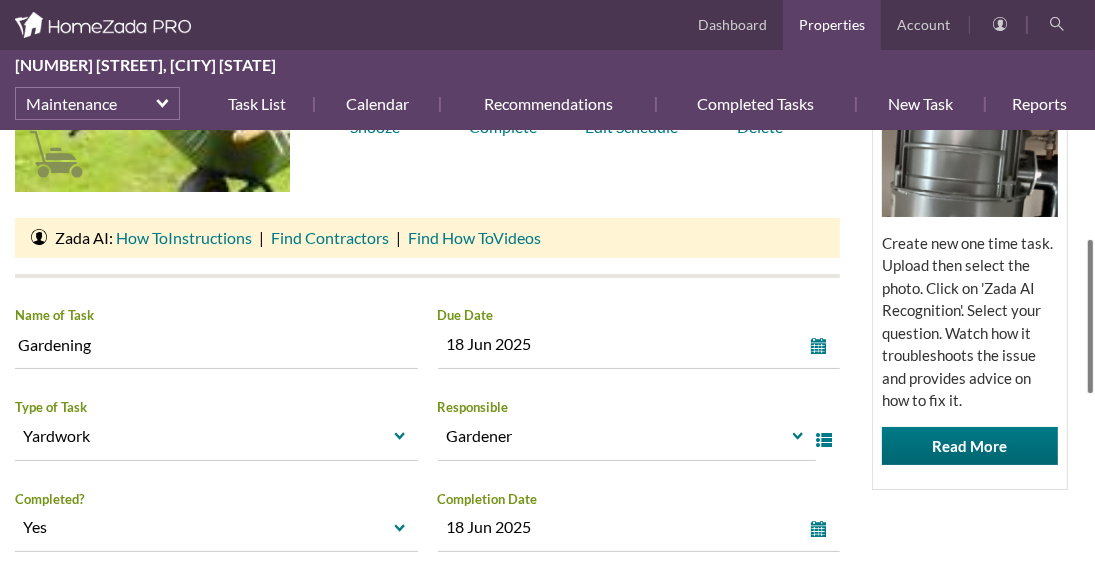 click on "Louella Ave
Maintenance
Task List
Gardening
HomeZada Tips
Use Zada AI to Assess and Advise on Repair and Fix It Tasks
Create new one time task. Upload then select the photo. Click on 'Zada AI Recognition'. Select your question. Watch how it troubleshoots the issue and provides advice on how to fix it.
Read More
Info
Photos
Docs
Print
Copy as New...
Gardening
This is one task of a Recurring Schedule.  Edit and view information for this task.
Snooze
Complete
Edit Schedule" at bounding box center [547, 353] 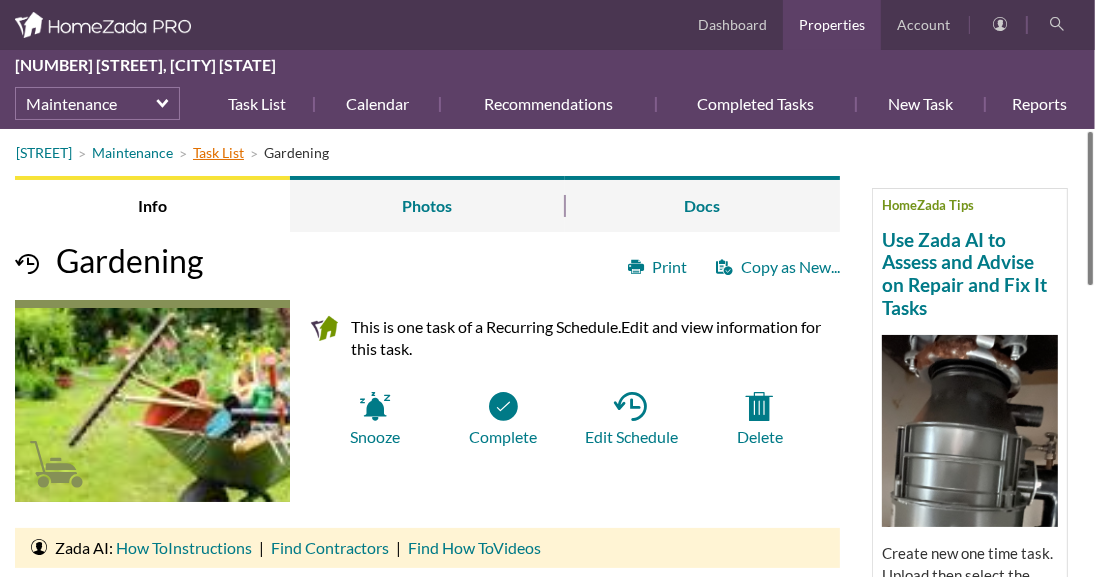 click on "Task List" at bounding box center [218, 152] 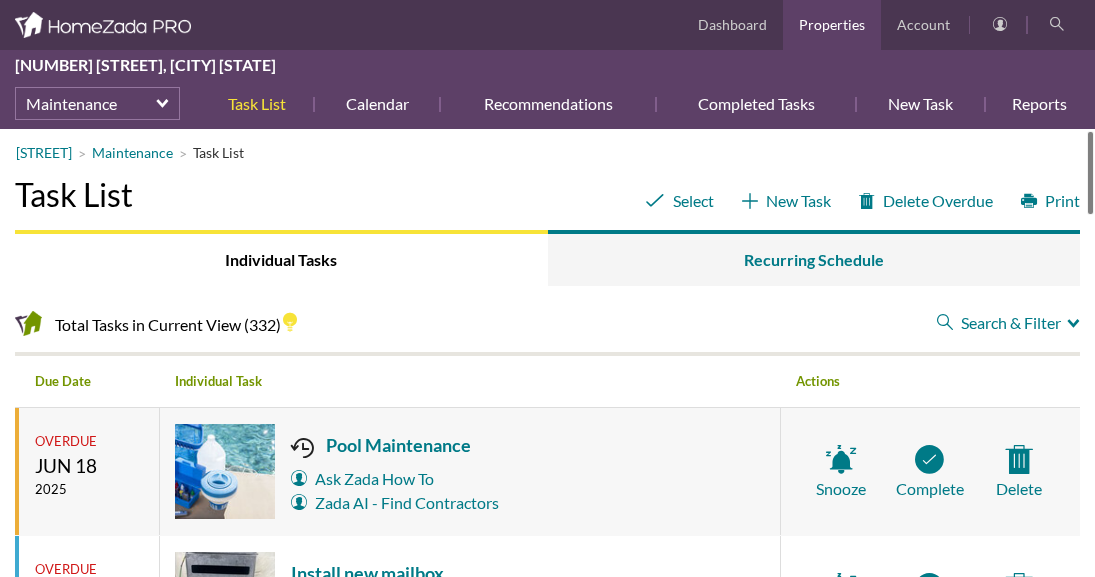 scroll, scrollTop: 0, scrollLeft: 0, axis: both 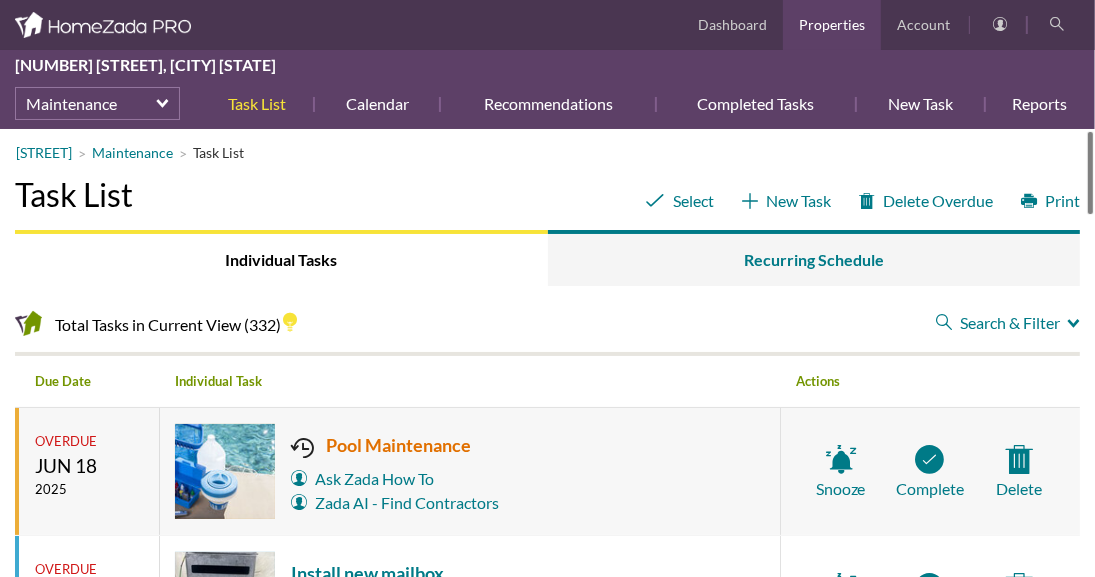 click on "Pool Maintenance" at bounding box center (395, 445) 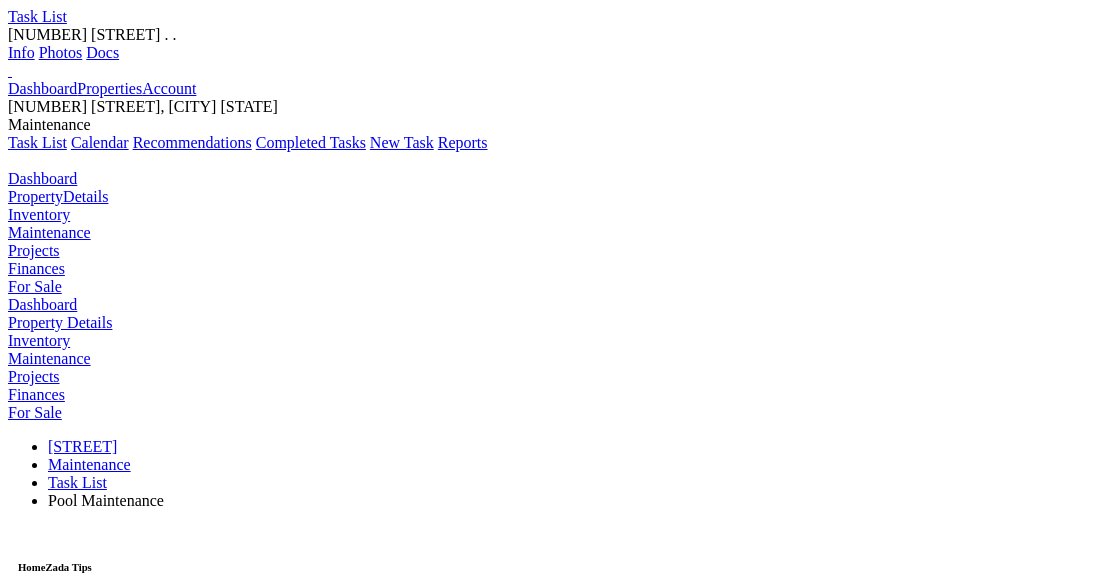 scroll, scrollTop: 0, scrollLeft: 0, axis: both 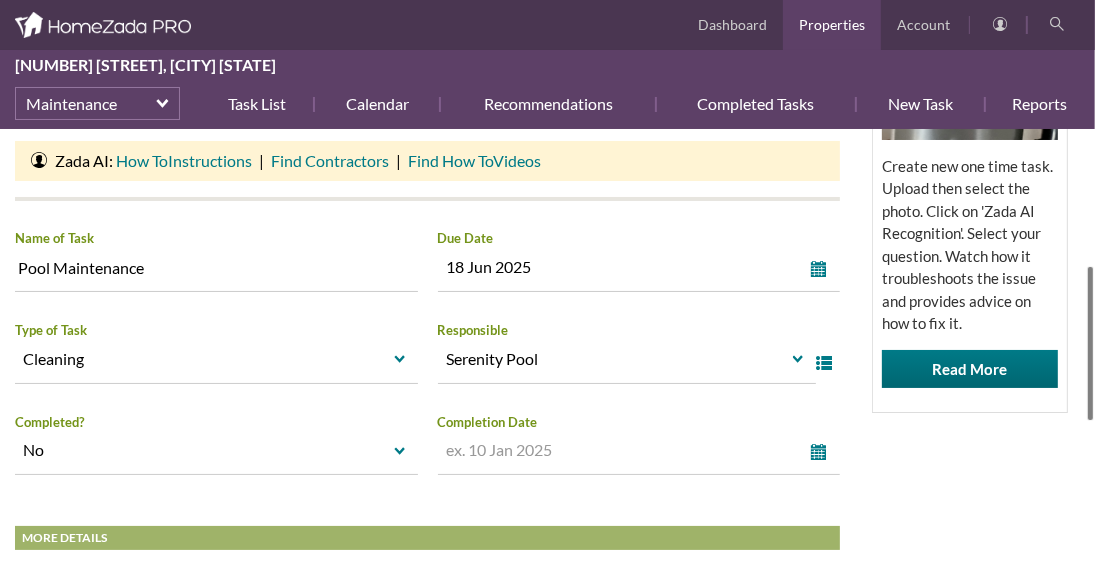click at bounding box center [1090, 343] 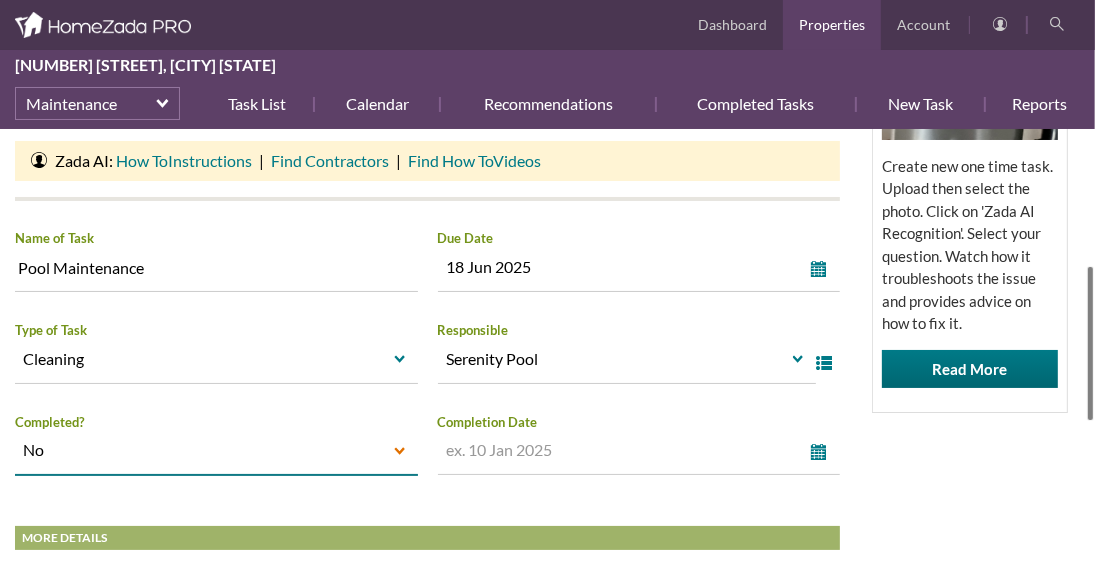 click on "select" at bounding box center (400, 452) 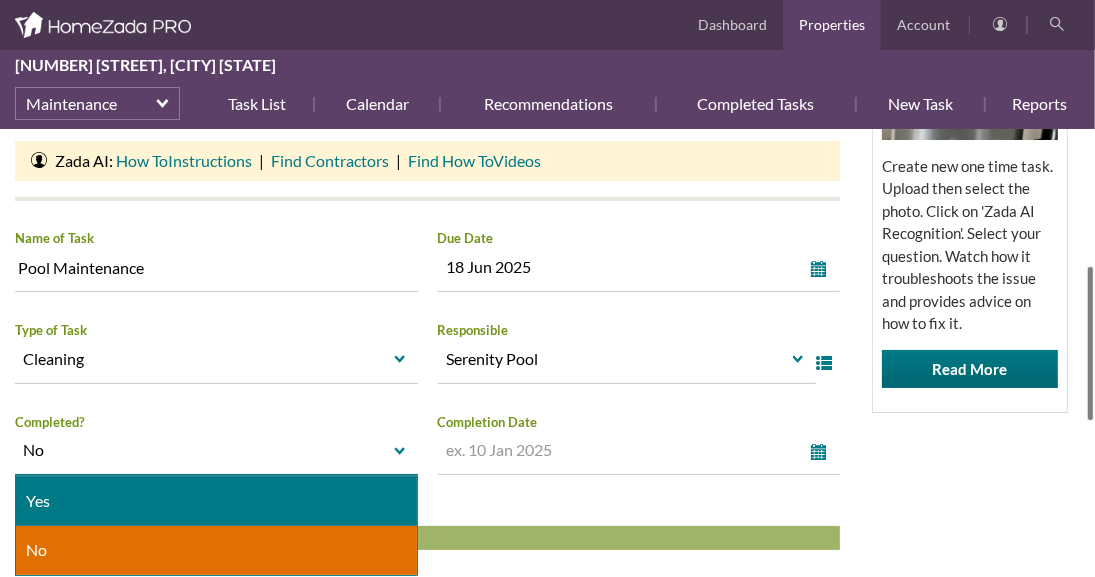 click on "Yes" at bounding box center (216, 501) 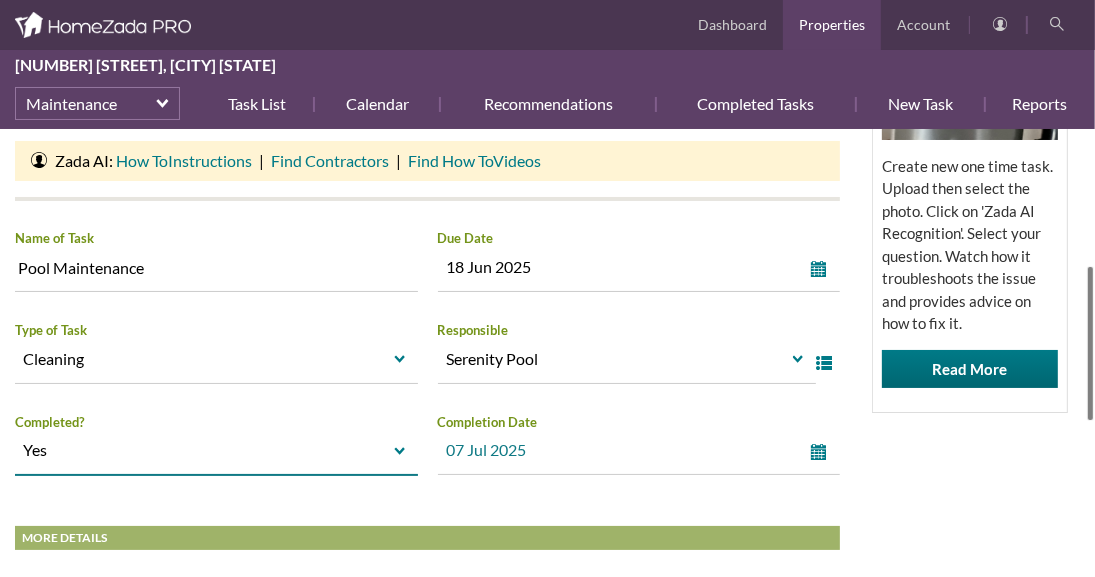 click on "select" at bounding box center [823, 452] 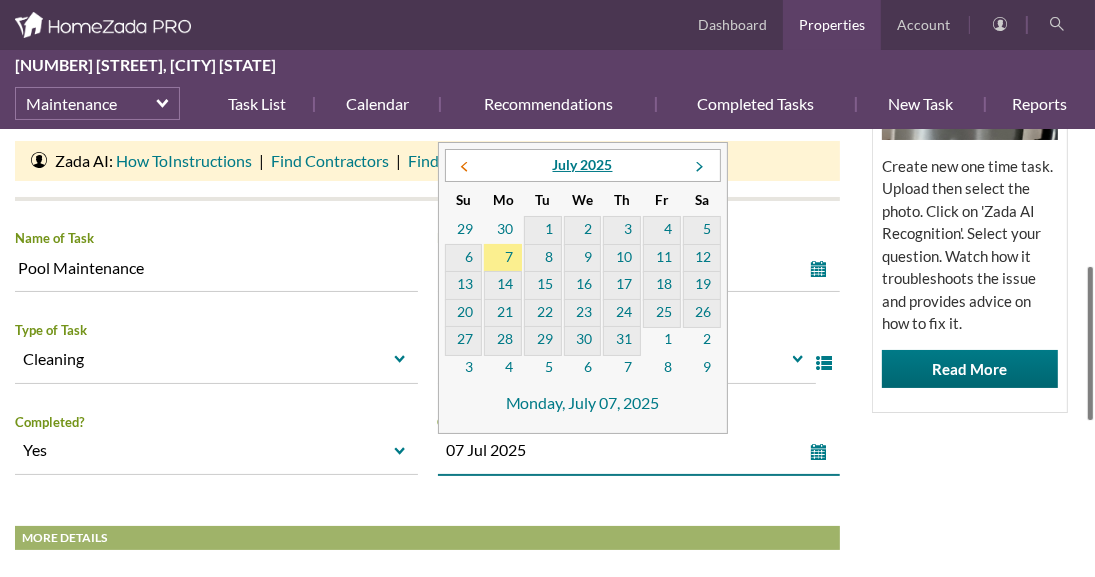 click at bounding box center [464, 167] 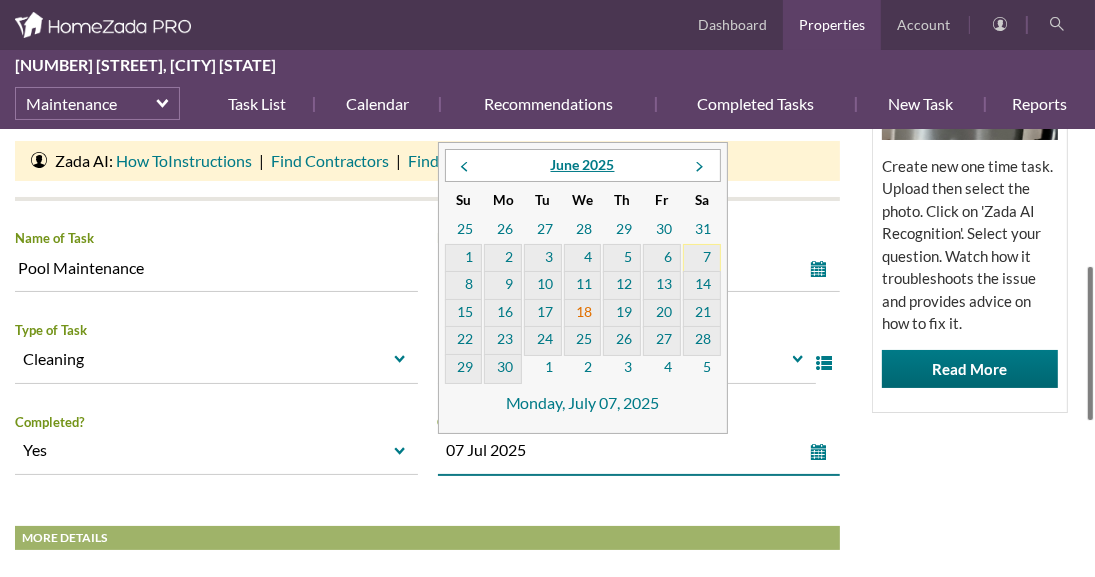 click on "18" at bounding box center [583, 314] 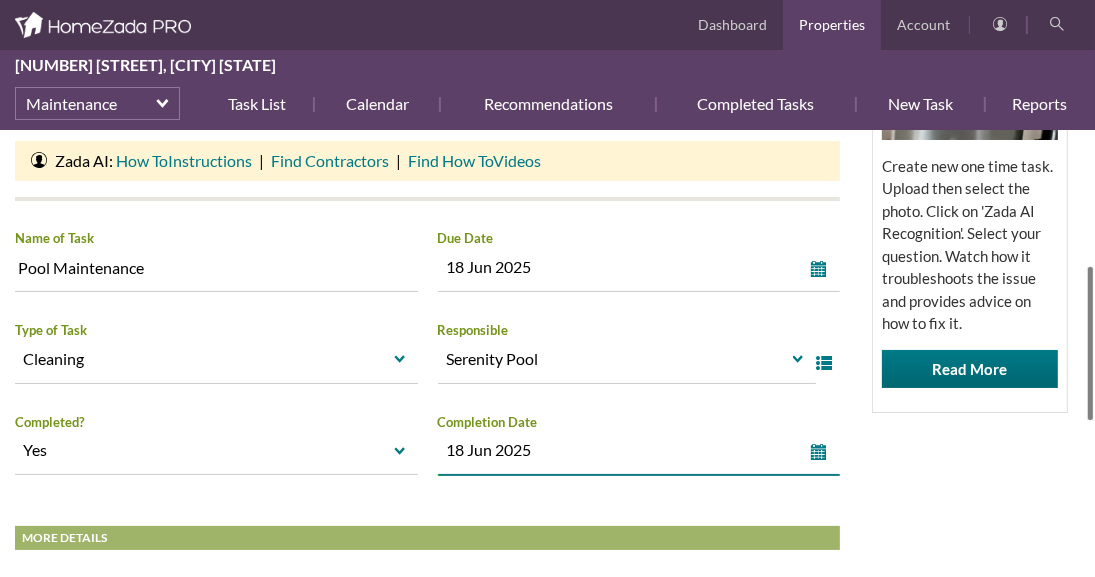 click on "HomeZada Tips
Use Zada AI to Assess and Advise on Repair and Fix It Tasks
Create new one time task. Upload then select the photo. Click on 'Zada AI Recognition'. Select your question. Watch how it troubleshoots the issue and provides advice on how to fix it.
Read More" at bounding box center (970, 182) 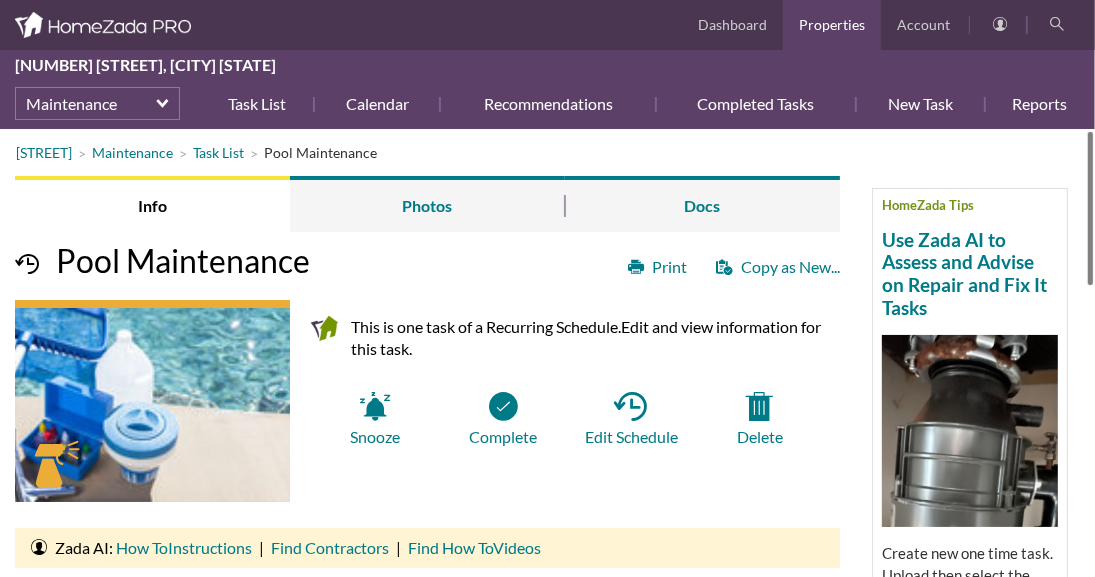click at bounding box center [1090, 208] 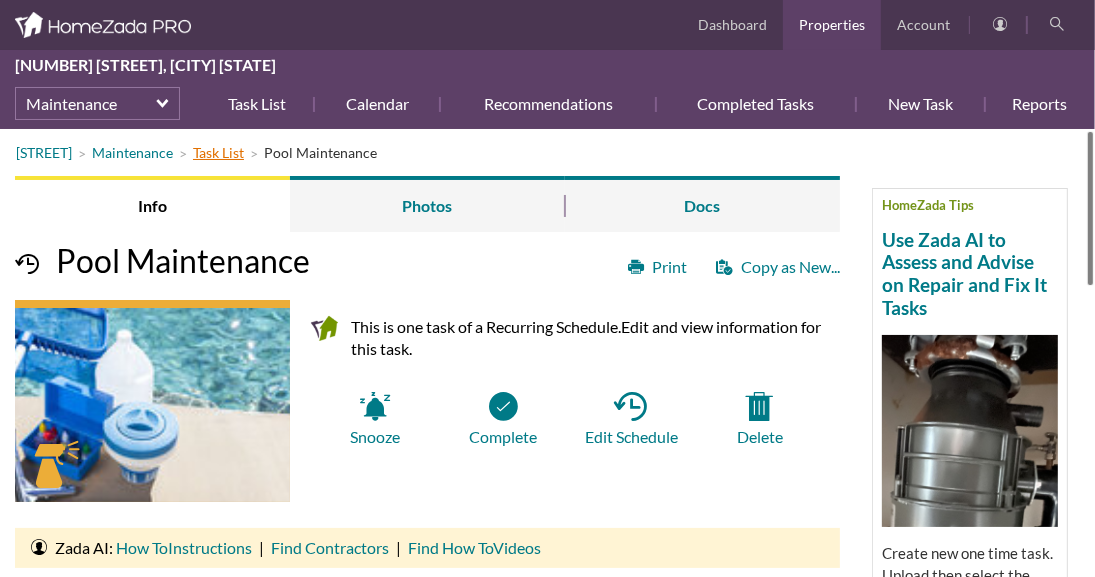 click on "Task List" at bounding box center [218, 152] 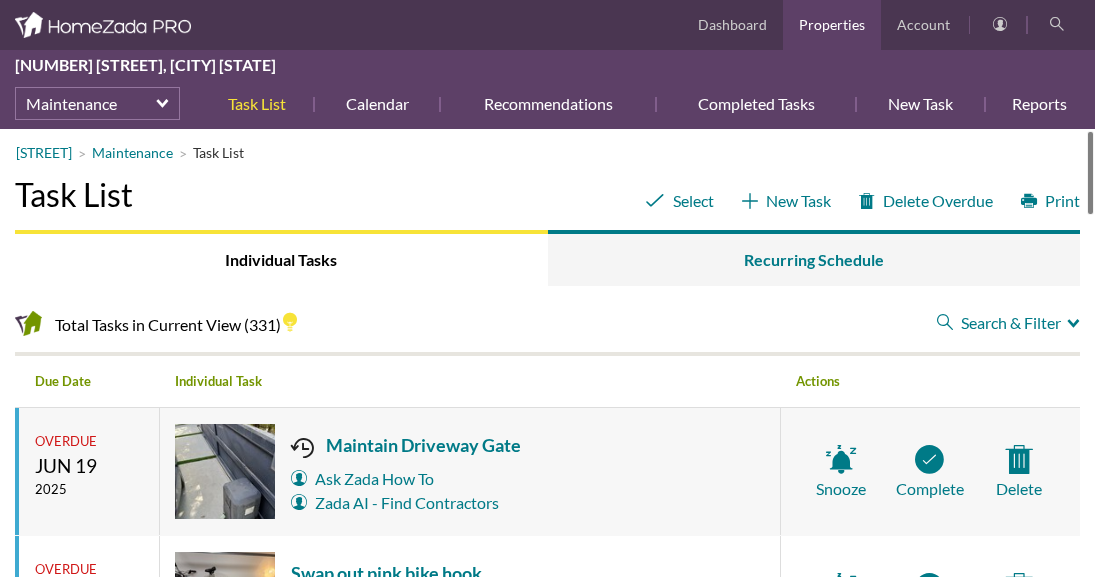 scroll, scrollTop: 0, scrollLeft: 0, axis: both 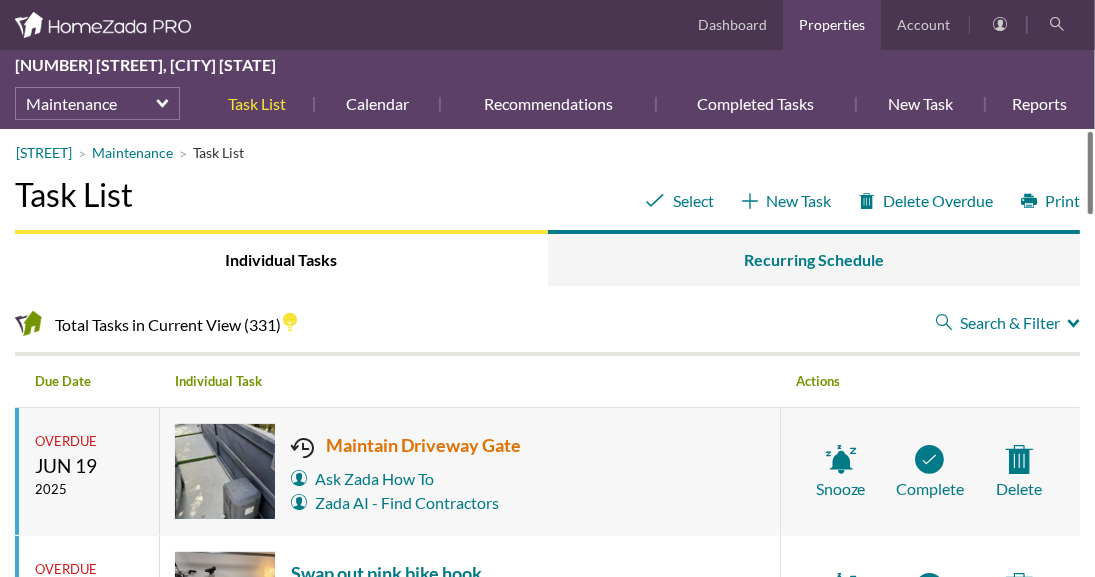 click on "Maintain Driveway Gate" at bounding box center (406, 445) 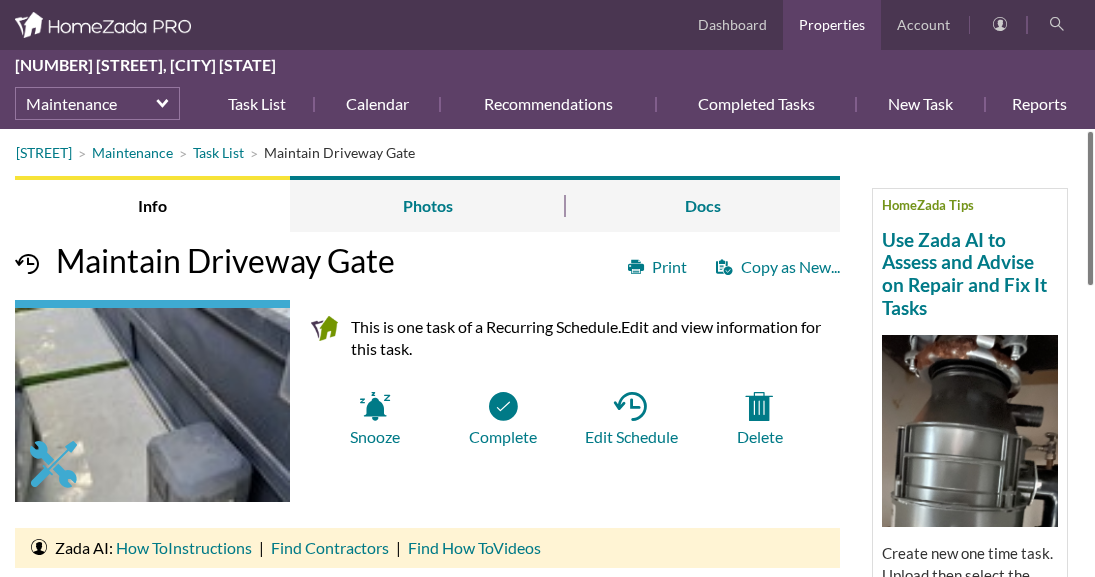 scroll, scrollTop: 0, scrollLeft: 0, axis: both 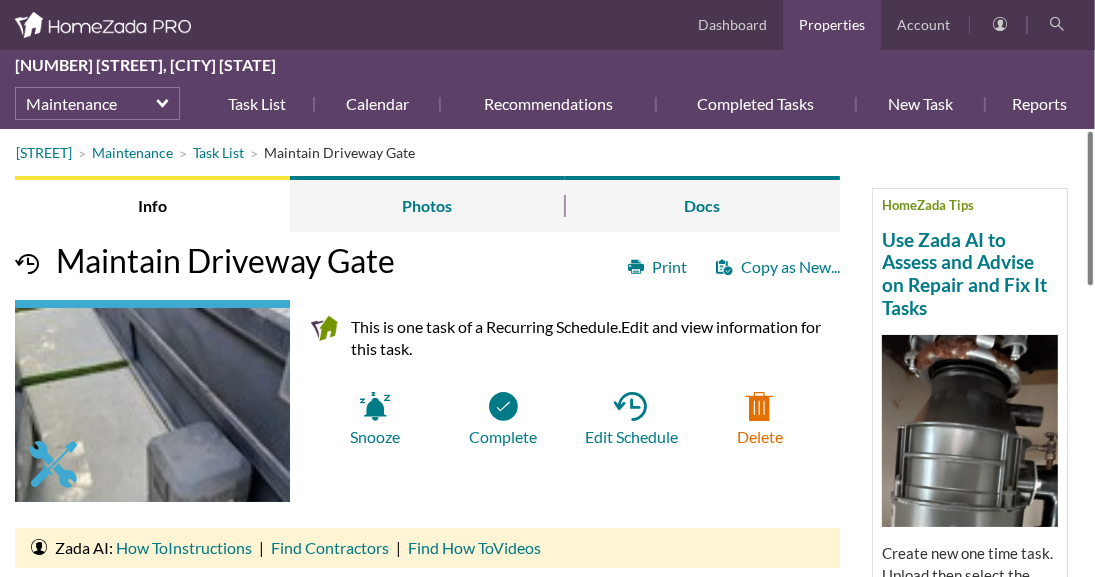 click on "Delete" at bounding box center [760, 419] 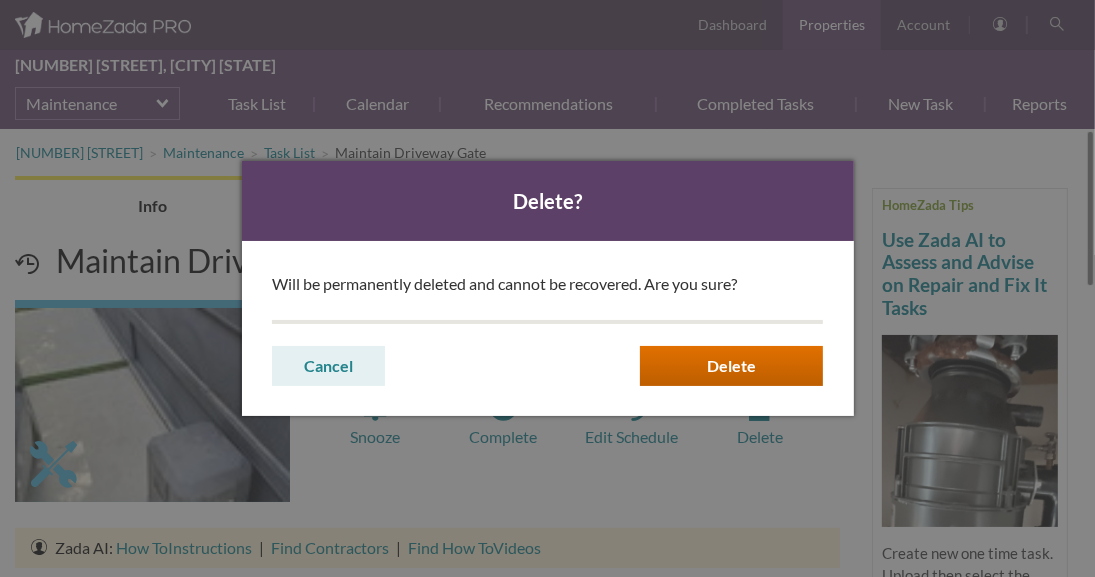 click on "Delete" at bounding box center [0, 0] 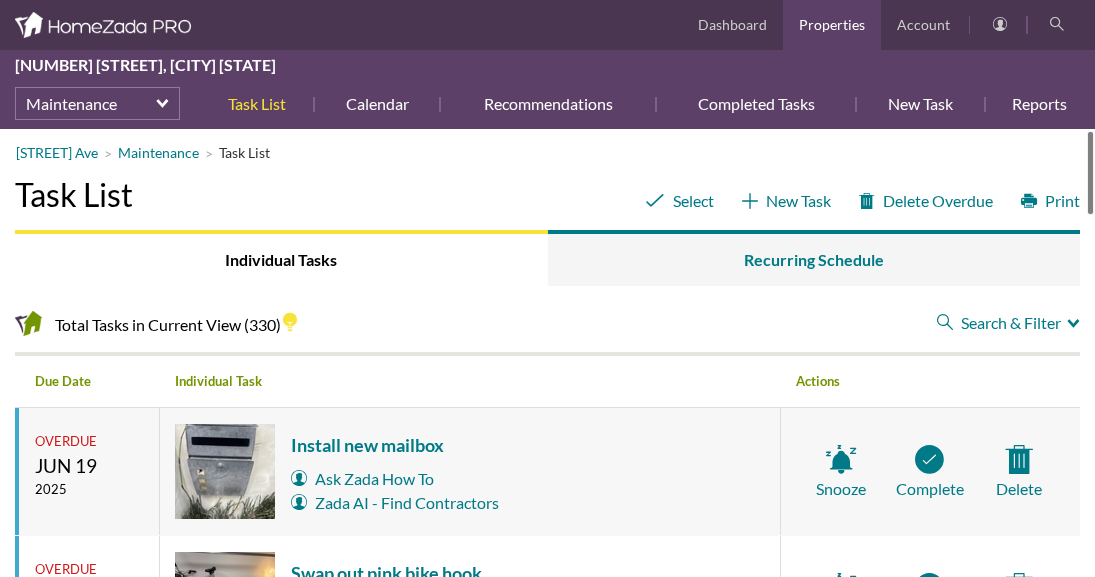 scroll, scrollTop: 0, scrollLeft: 0, axis: both 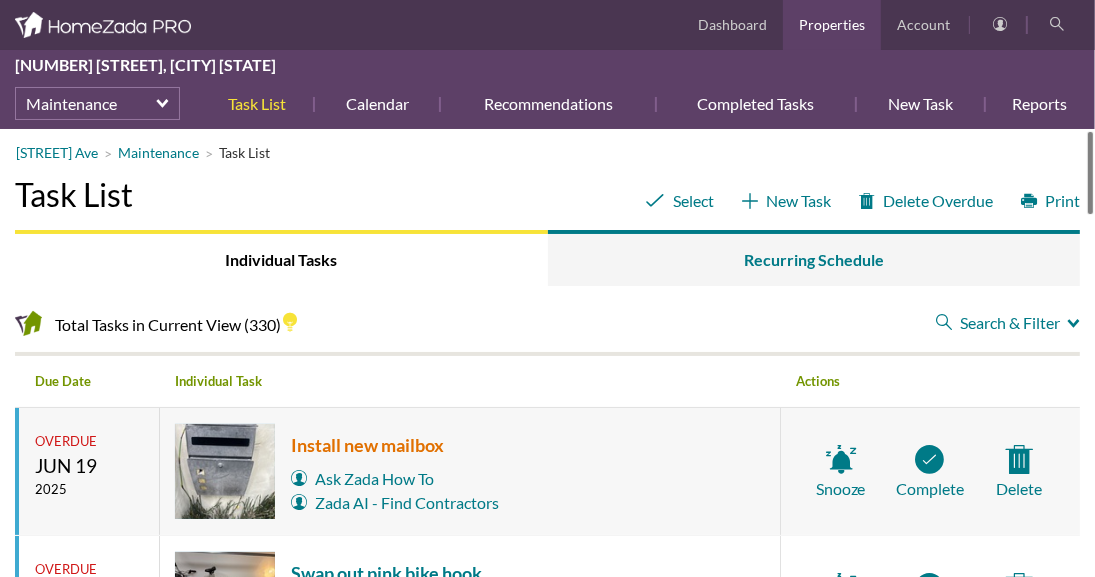 click on "Install new mailbox" at bounding box center (395, 445) 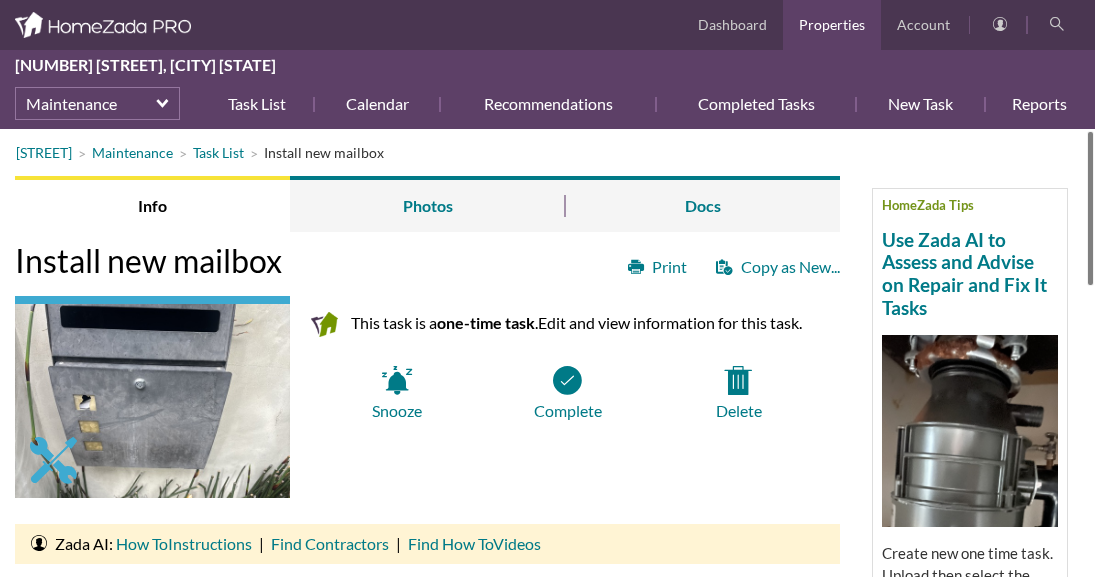 scroll, scrollTop: 0, scrollLeft: 0, axis: both 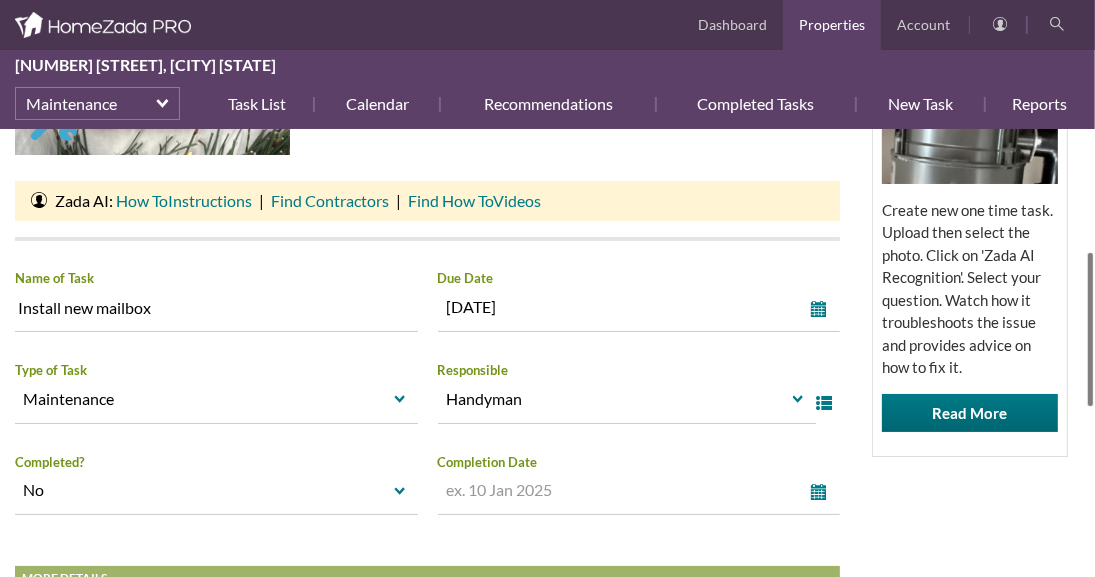 click on "[STREET]
Maintenance
Task List
Install new mailbox
HomeZada Tips
Use Zada AI to Assess and Advise on Repair and Fix It Tasks
Create new one time task. Upload then select the photo. Click on 'Zada AI Recognition'. Select your question. Watch how it troubleshoots the issue and provides advice on how to fix it.
Read More
Info
Photos
Docs
Print
Copy as New...
Install new mailbox
This task is a  one-time task .
Edit and view information for this task.
Snooze
Complete
Delete
Ask Zada" at bounding box center (547, 353) 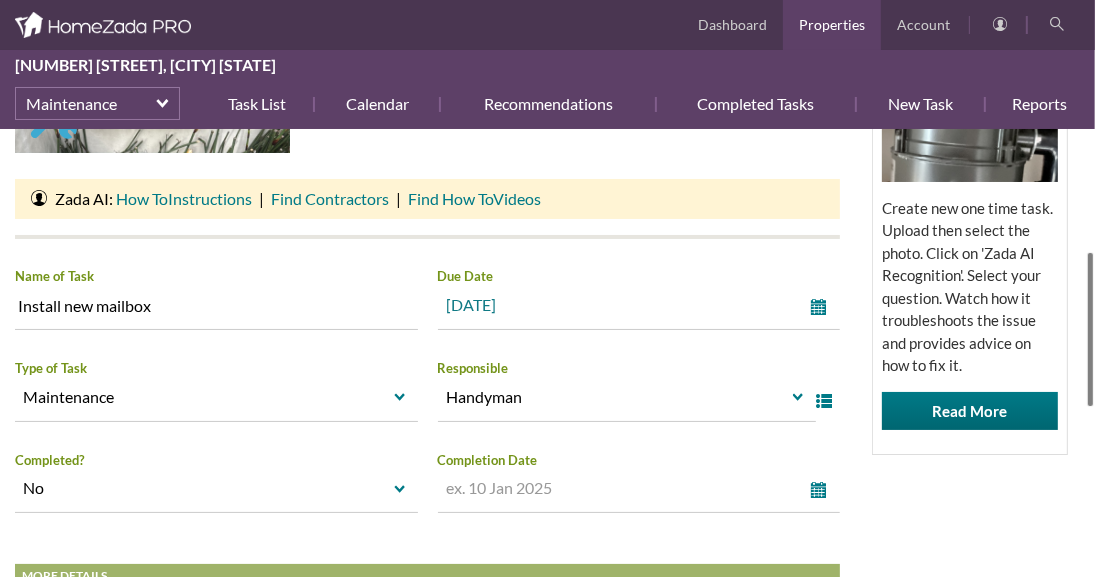 click on "select" at bounding box center [823, 307] 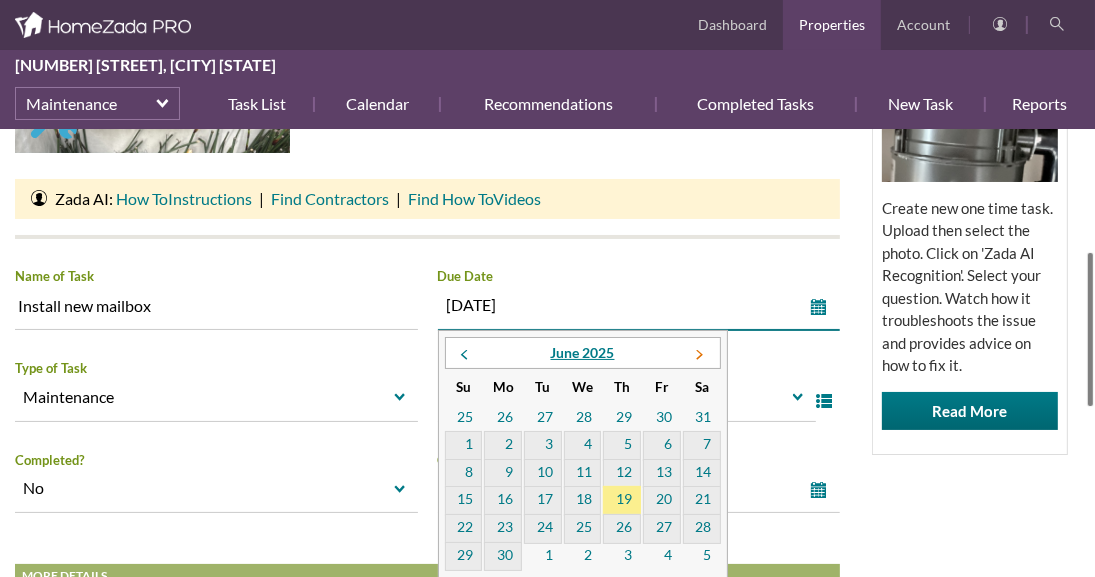 click at bounding box center [699, 355] 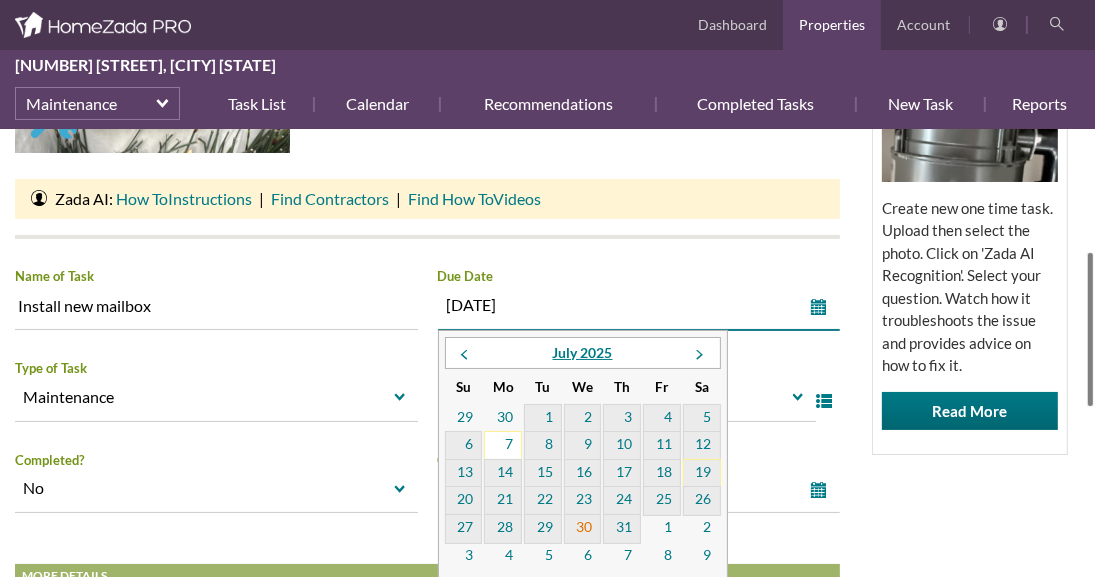 click on "30" at bounding box center [583, 529] 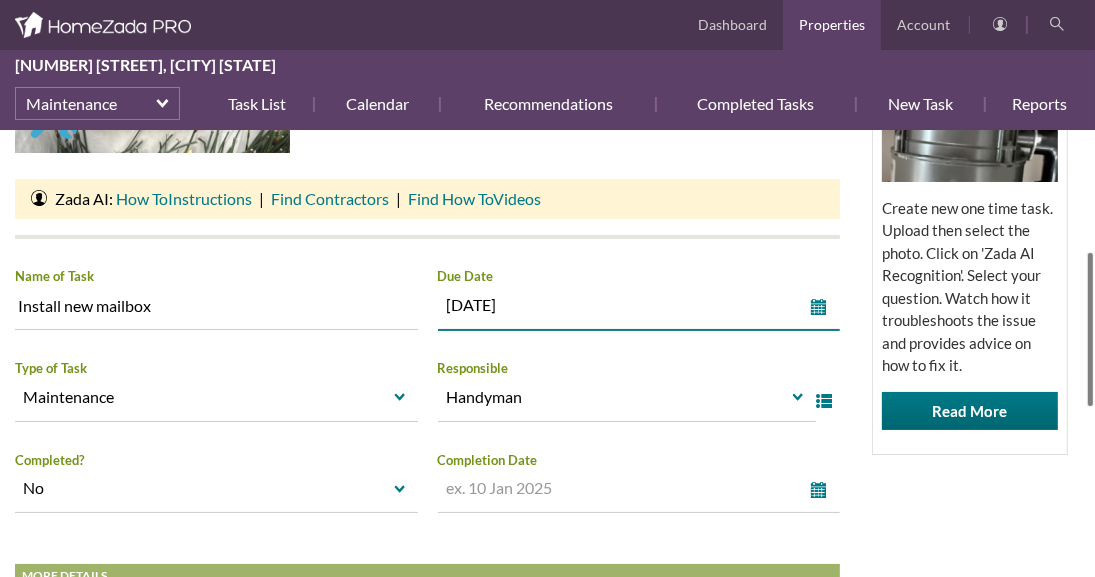 click on "HomeZada Tips
Use Zada AI to Assess and Advise on Repair and Fix It Tasks
Create new one time task. Upload then select the photo. Click on 'Zada AI Recognition'. Select your question. Watch how it troubleshoots the issue and provides advice on how to fix it.
Read More" at bounding box center (970, 224) 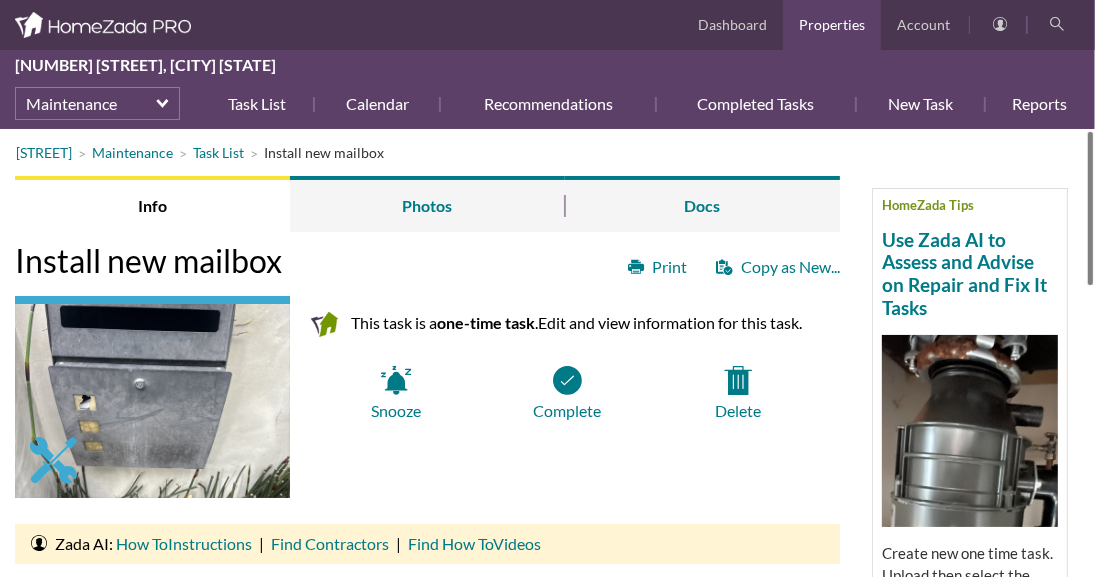 click on "Task List
2318 Louella ..
Info
Photos
Docs
Dashboard Properties Account
2318 Louella Avenue, Los Angeles California Maintenance
Task List
Calendar
Recommendations
Completed Tasks
New Task
Reports
More select
Dashboard
Property  Details
Inventory
Maintenance
Projects
Finances
For Sale
Dashboard" at bounding box center (547, 288) 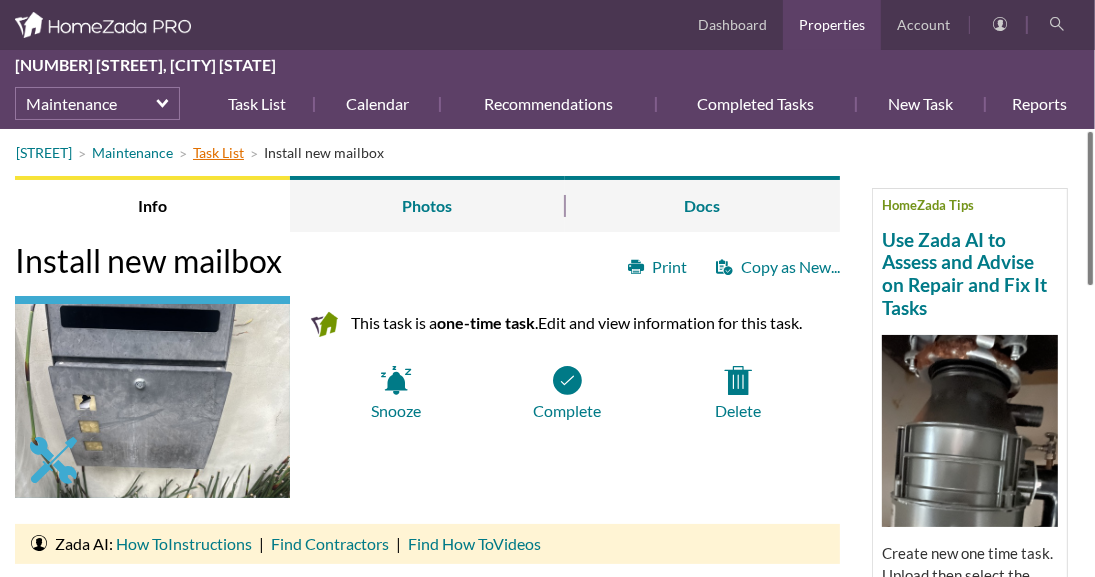 drag, startPoint x: 239, startPoint y: 153, endPoint x: 251, endPoint y: 158, distance: 13 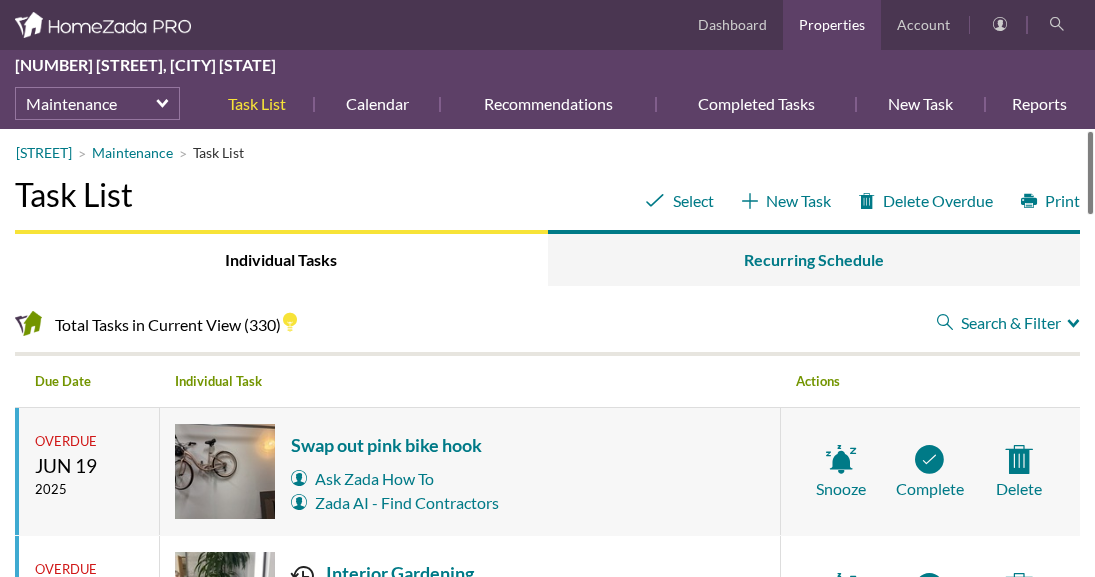 scroll, scrollTop: 0, scrollLeft: 0, axis: both 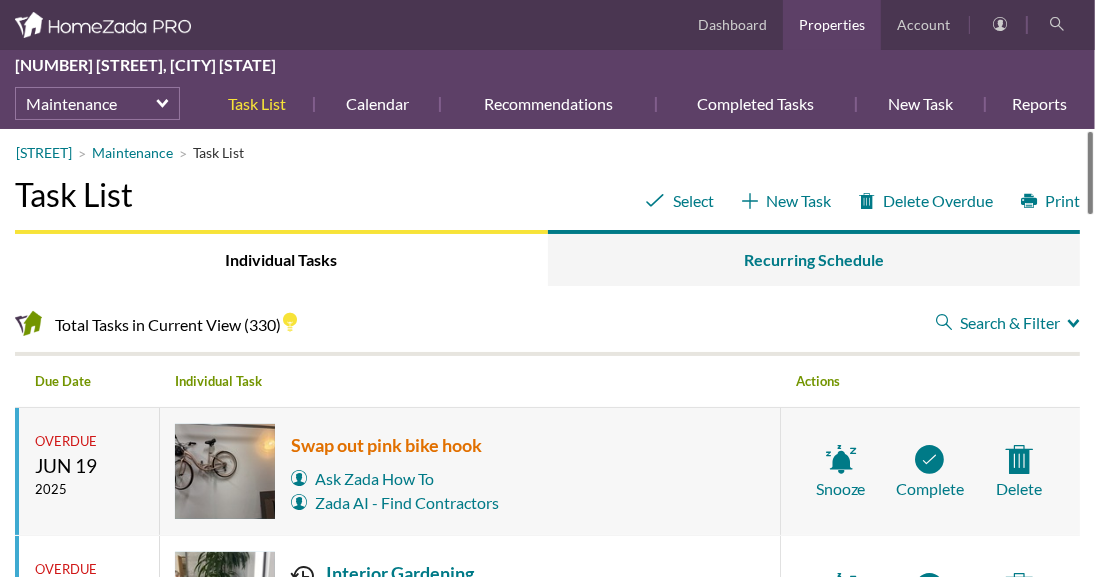 click on "Swap out pink bike hook" at bounding box center [395, 445] 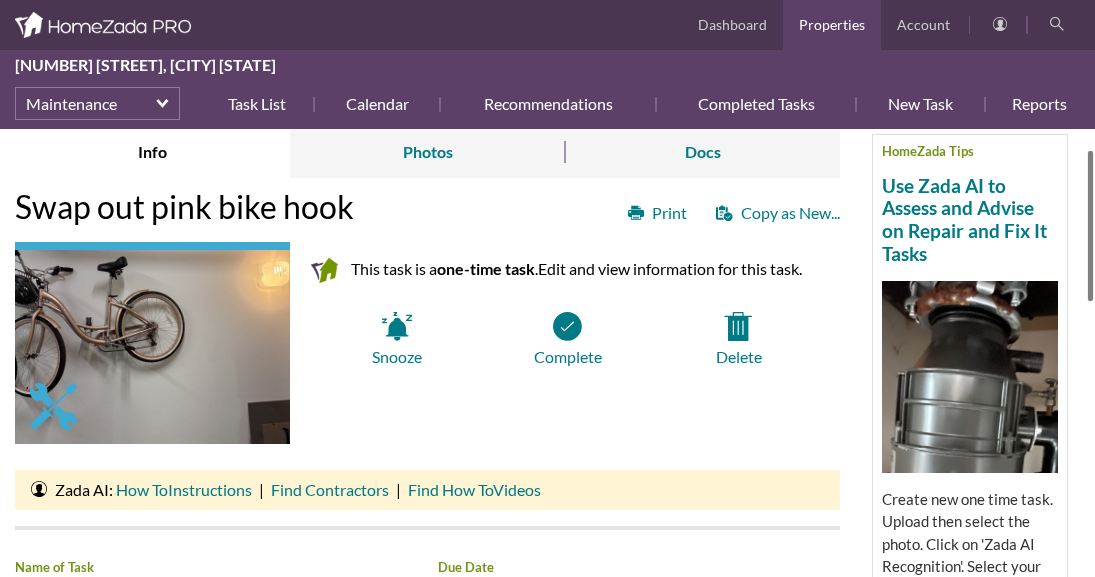 scroll, scrollTop: 0, scrollLeft: 0, axis: both 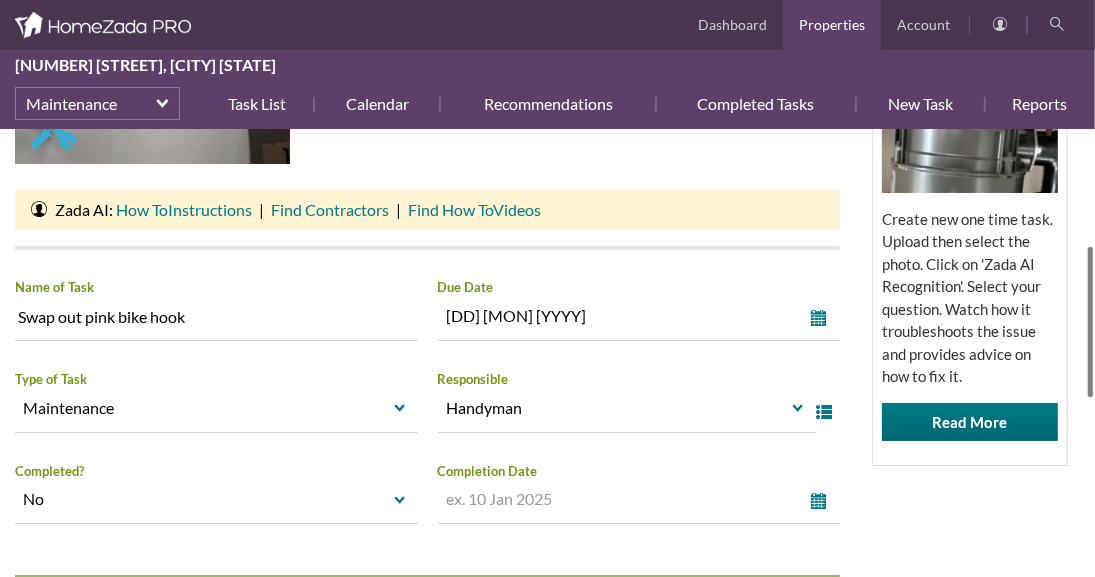 click at bounding box center [1090, 322] 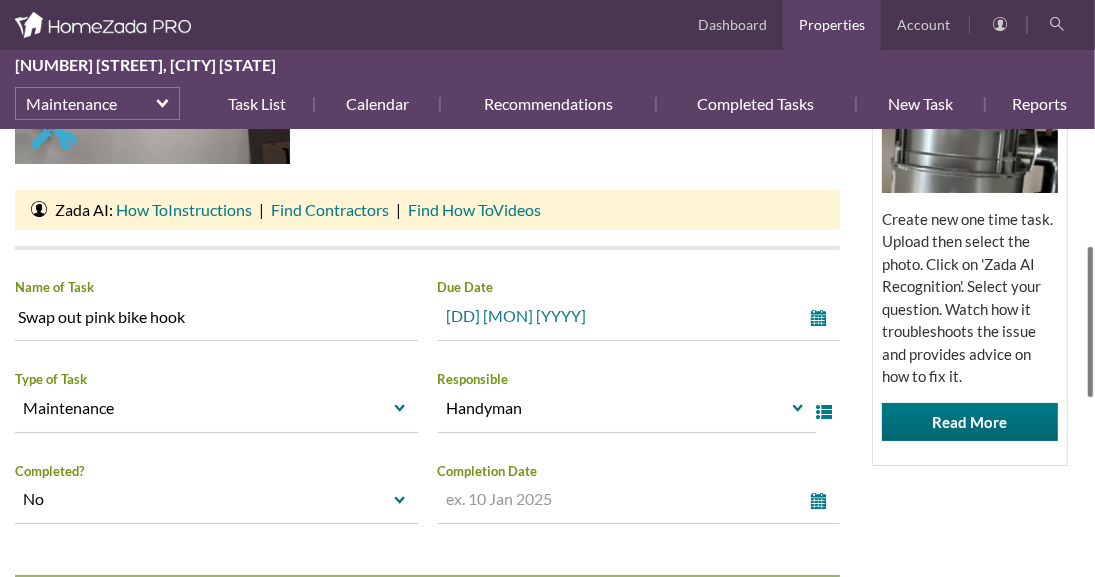 click on "select" at bounding box center [823, 318] 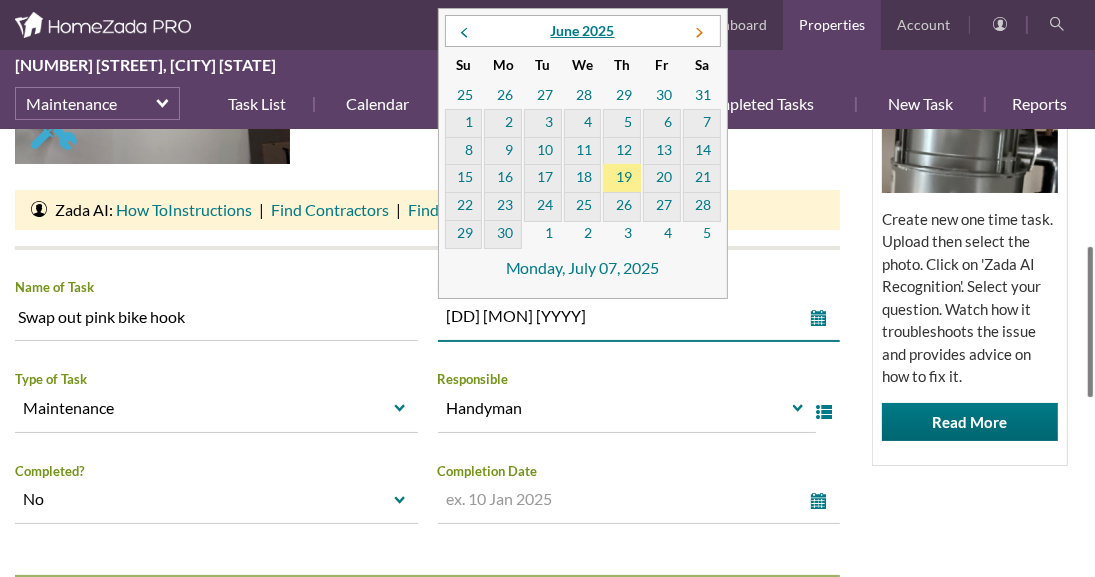 click at bounding box center [699, 33] 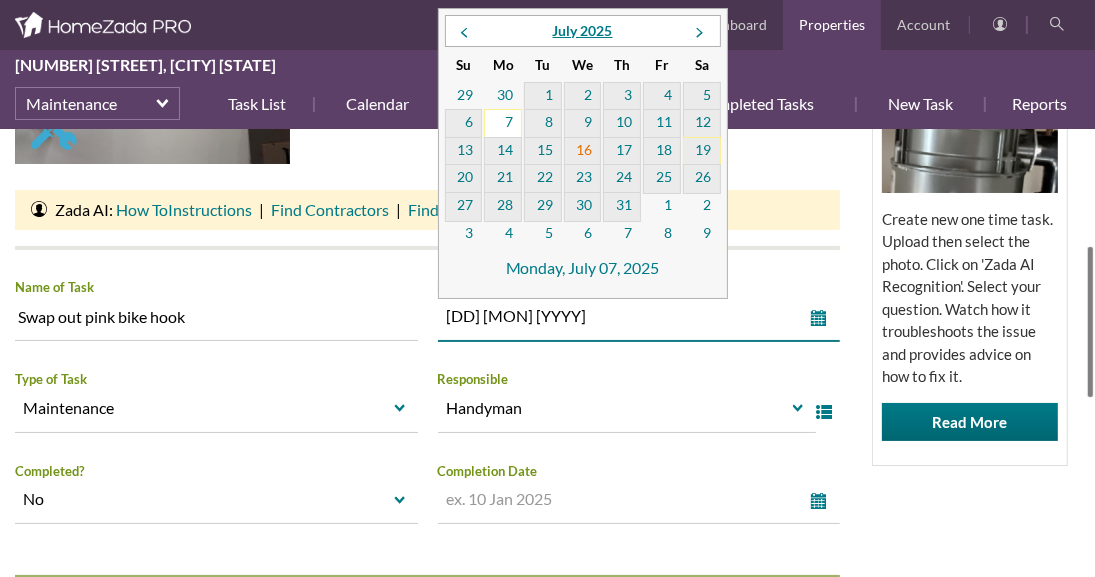 click on "16" at bounding box center [583, 152] 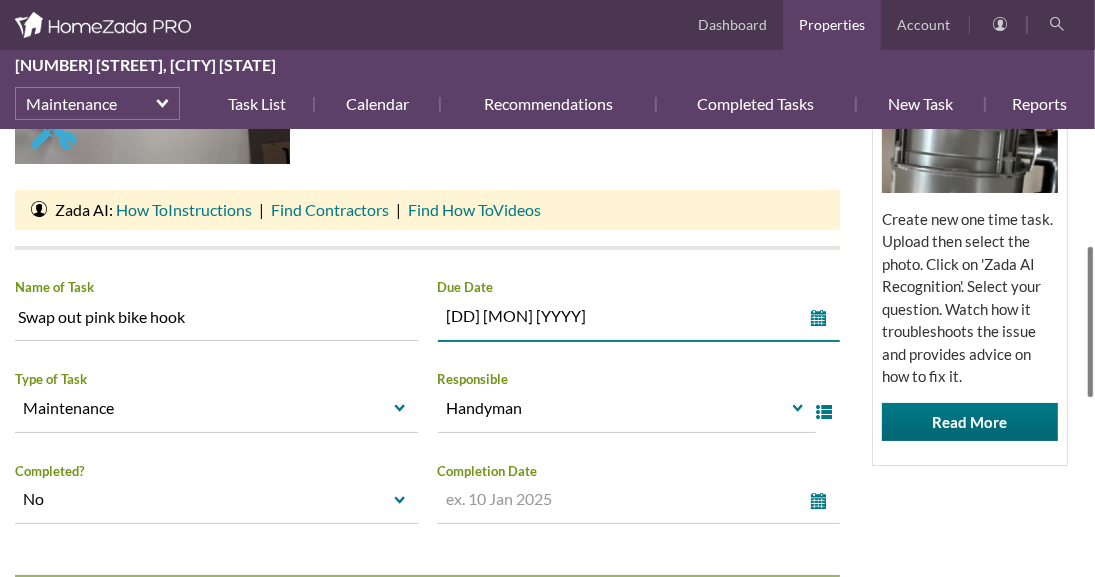 click on "HomeZada Tips
Use Zada AI to Assess and Advise on Repair and Fix It Tasks
Create new one time task. Upload then select the photo. Click on 'Zada AI Recognition'. Select your question. Watch how it troubleshoots the issue and provides advice on how to fix it.
Read More" at bounding box center [970, 235] 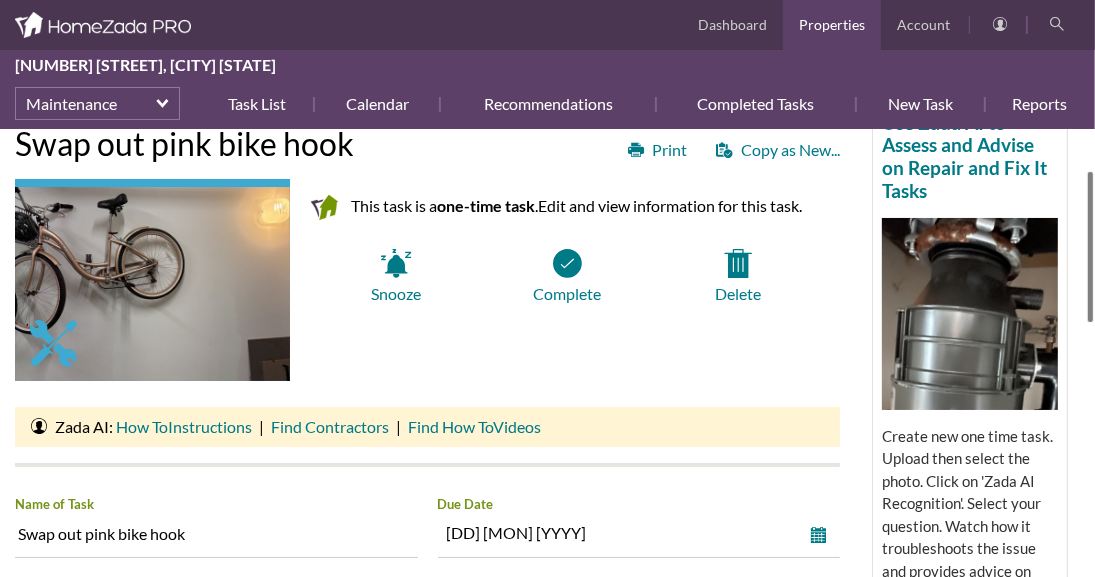 click on "Louella Ave
Maintenance
Task List
Swap out pink bike hook
HomeZada Tips
Use Zada AI to Assess and Advise on Repair and Fix It Tasks
Create new one time task. Upload then select the photo. Click on 'Zada AI Recognition'. Select your question. Watch how it troubleshoots the issue and provides advice on how to fix it.
Read More
Info
Photos
Docs
Print
Copy as New...
Swap out pink bike hook
This task is a  one-time task .
Edit and view information for this task.
Snooze
Complete
Delete" at bounding box center (547, 353) 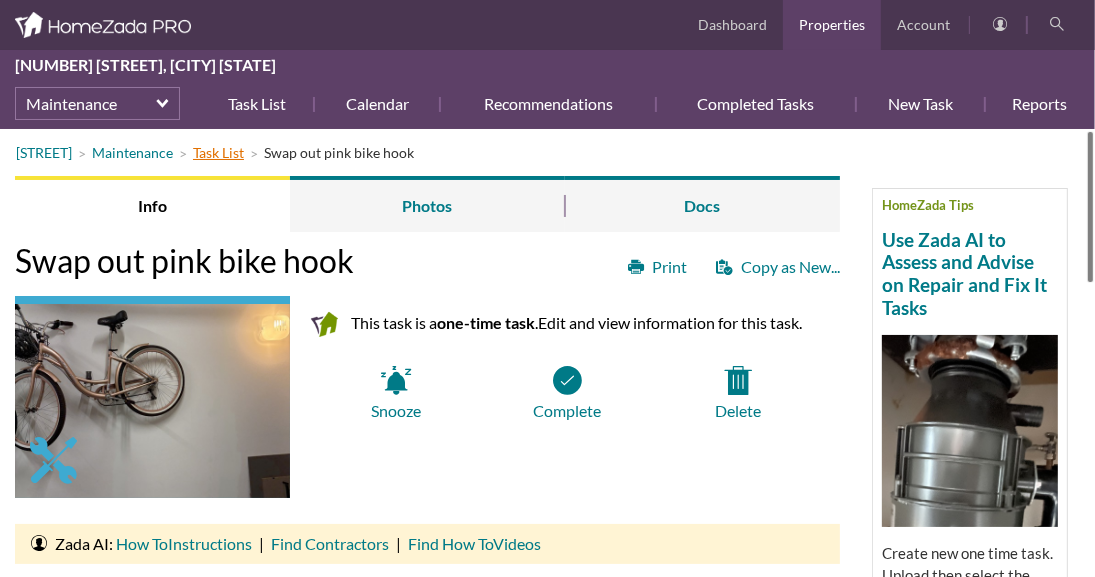 click on "Task List" at bounding box center [218, 152] 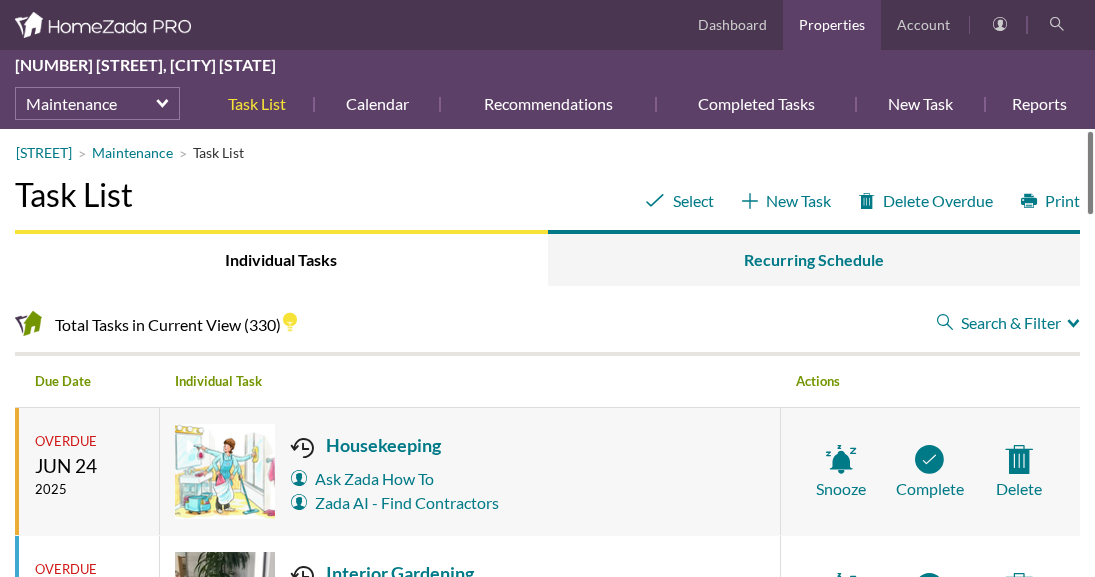scroll, scrollTop: 0, scrollLeft: 0, axis: both 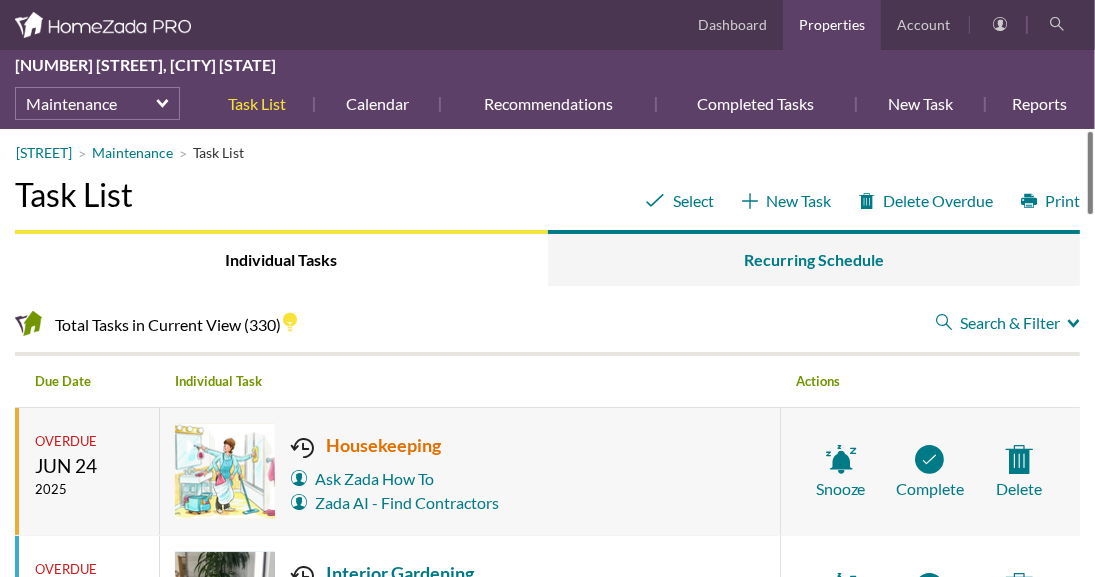 click on "Housekeeping" at bounding box center [395, 445] 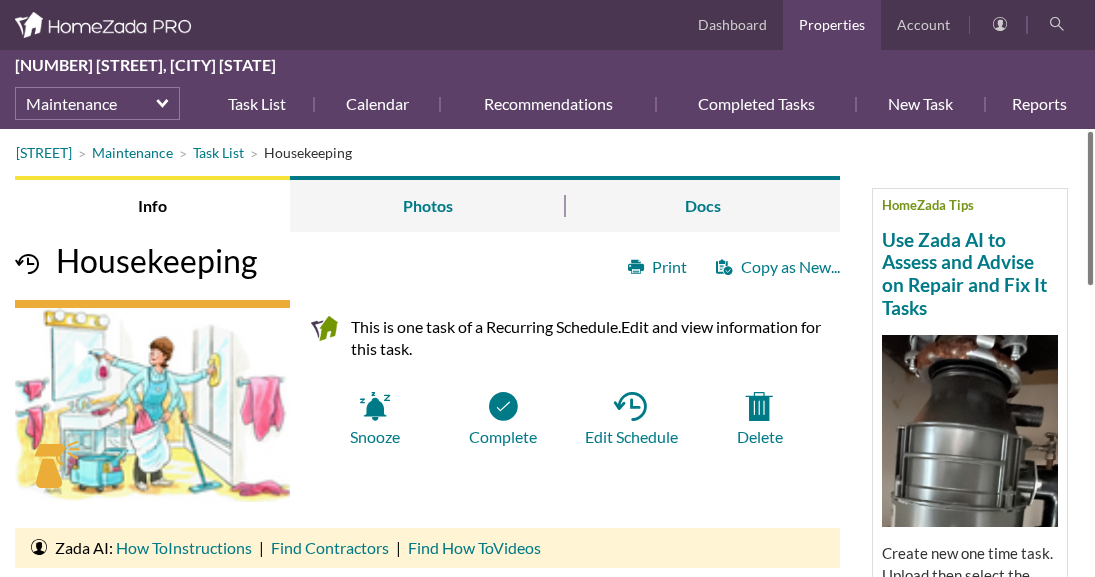 scroll, scrollTop: 0, scrollLeft: 0, axis: both 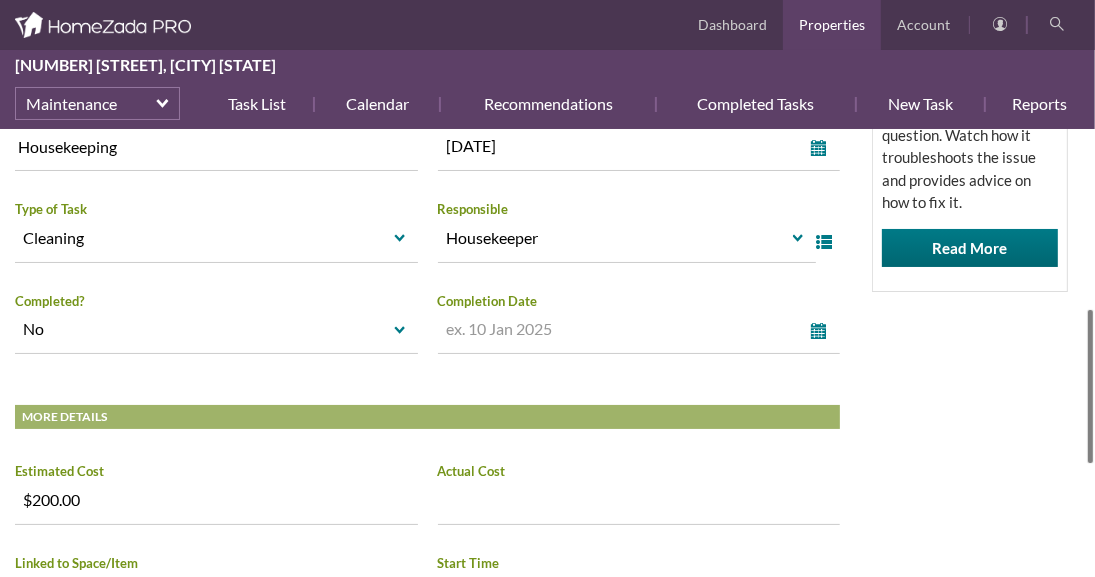 click at bounding box center [1090, 386] 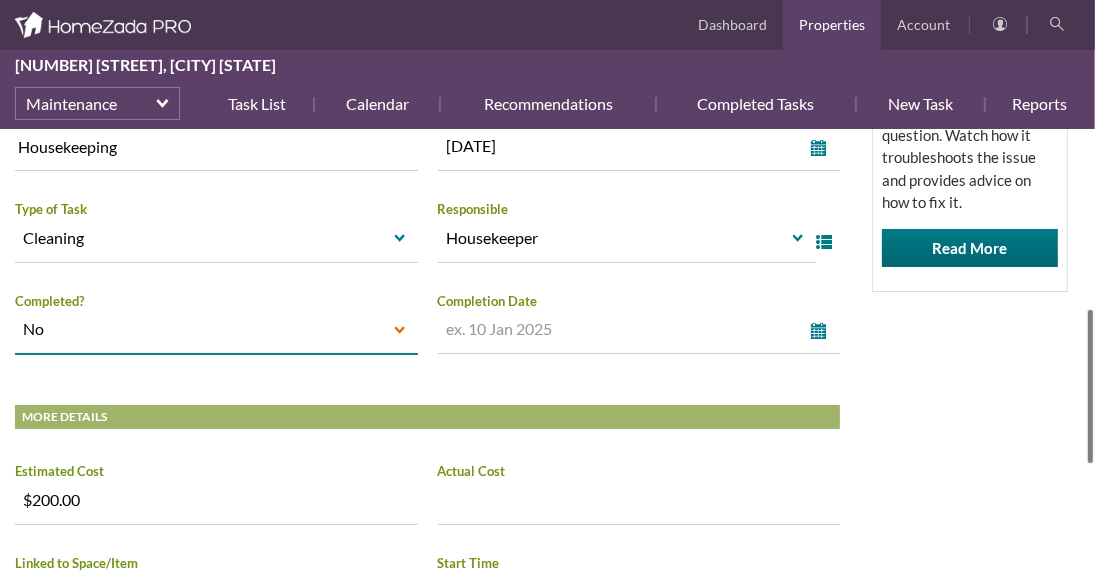 click on "select" at bounding box center [400, 331] 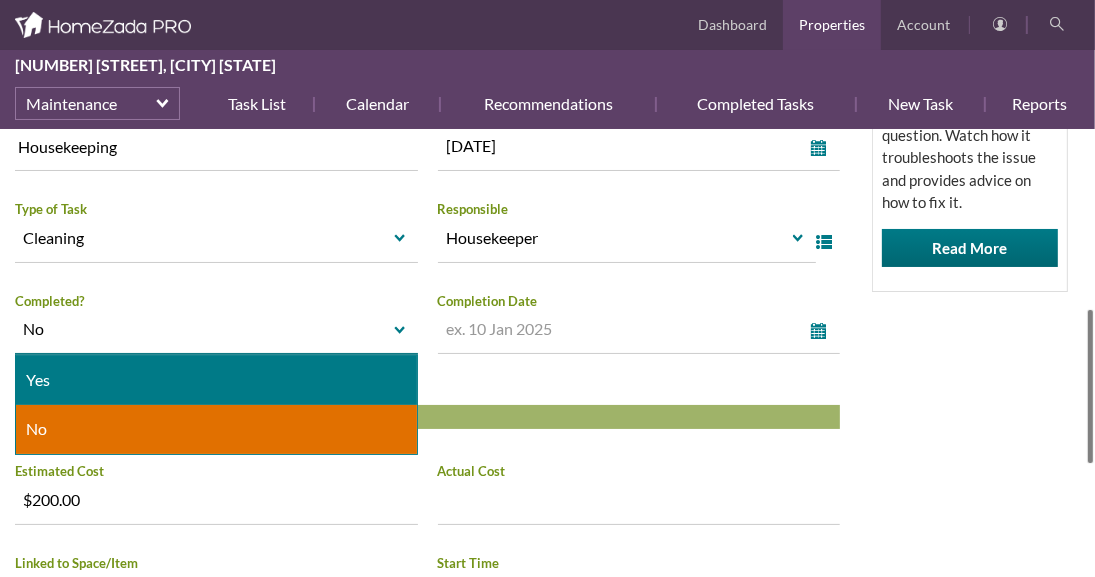 drag, startPoint x: 369, startPoint y: 381, endPoint x: 382, endPoint y: 377, distance: 13.601471 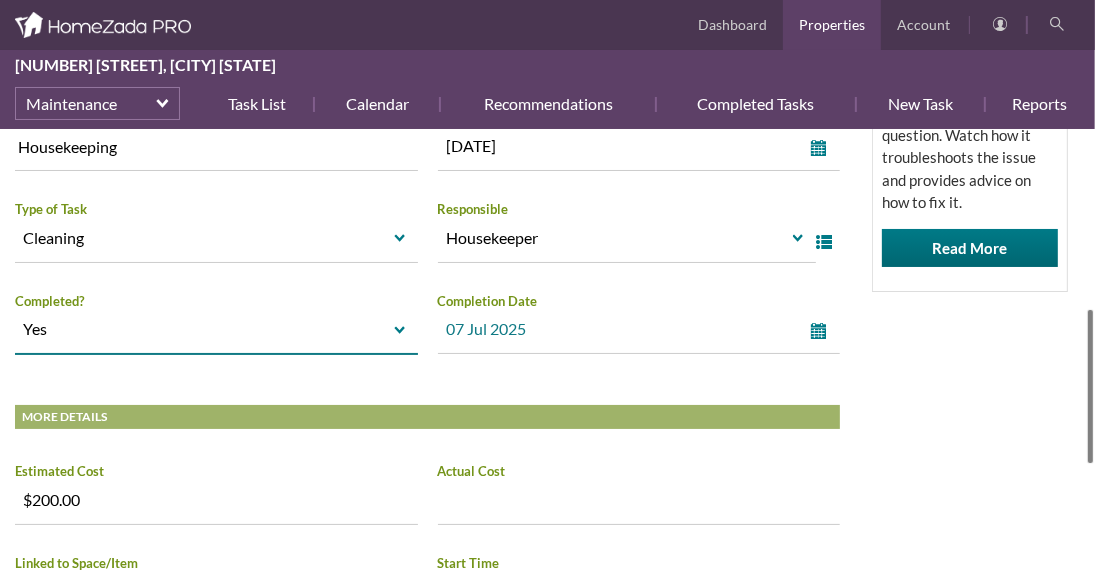 click on "select" at bounding box center [823, 331] 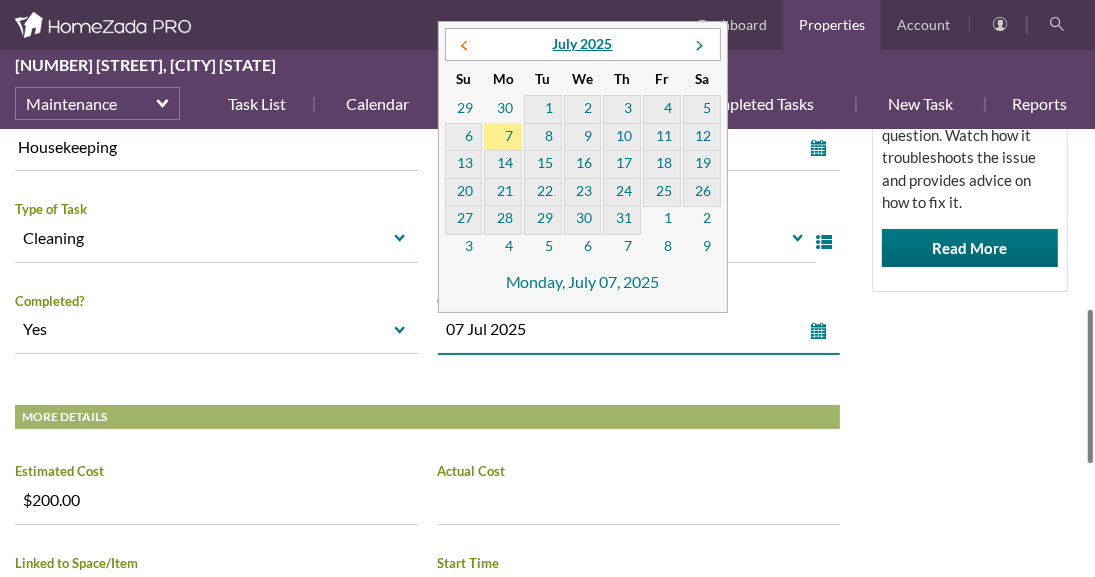 click at bounding box center (464, 46) 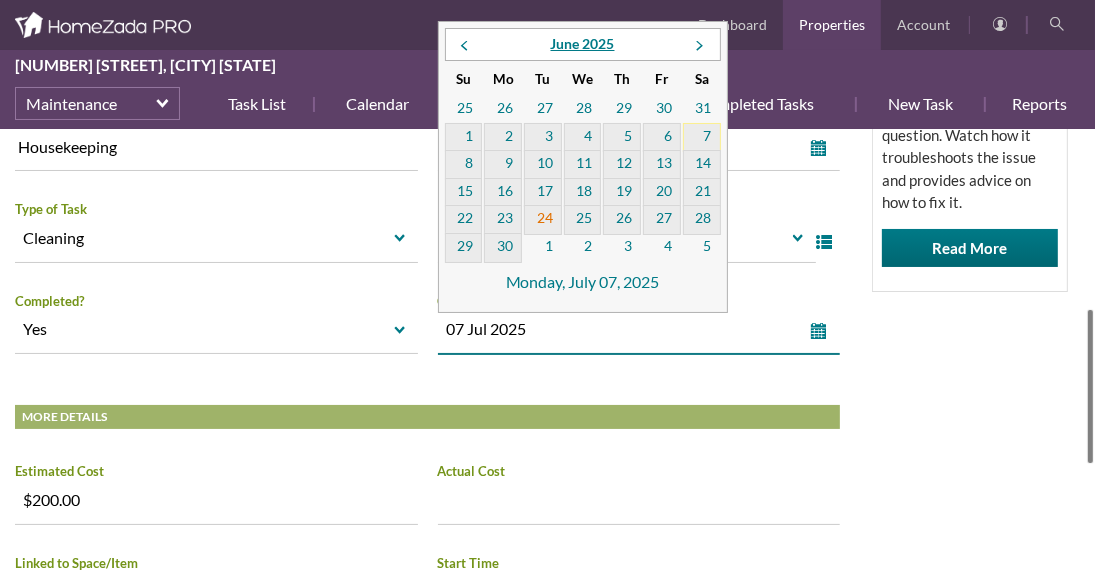 click on "24" at bounding box center (543, 220) 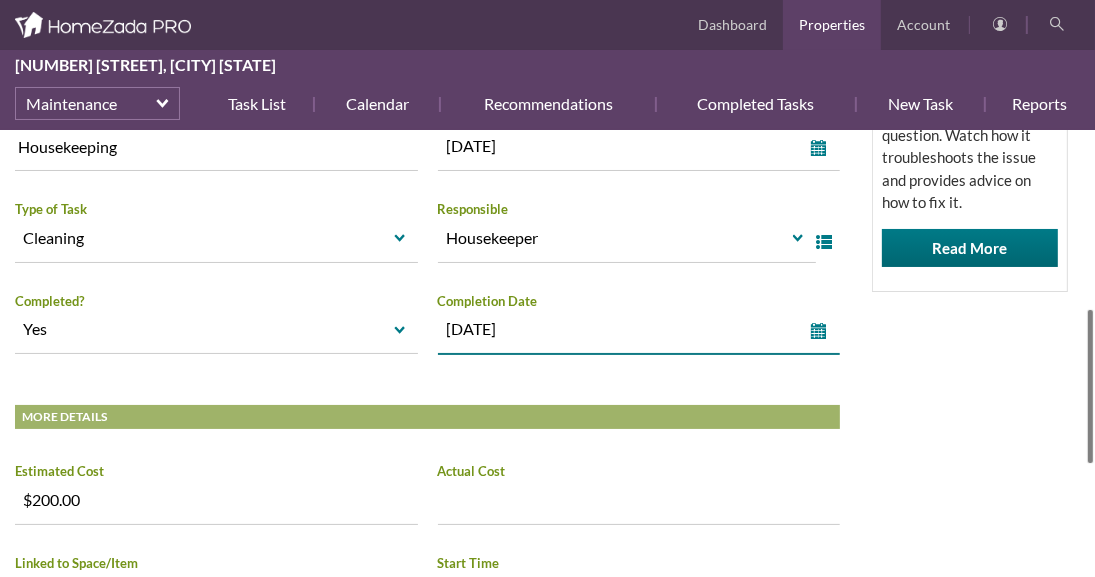 click on "HomeZada Tips
Use Zada AI to Assess and Advise on Repair and Fix It Tasks
Create new one time task. Upload then select the photo. Click on 'Zada AI Recognition'. Select your question. Watch how it troubleshoots the issue and provides advice on how to fix it.
Read More" at bounding box center (970, 61) 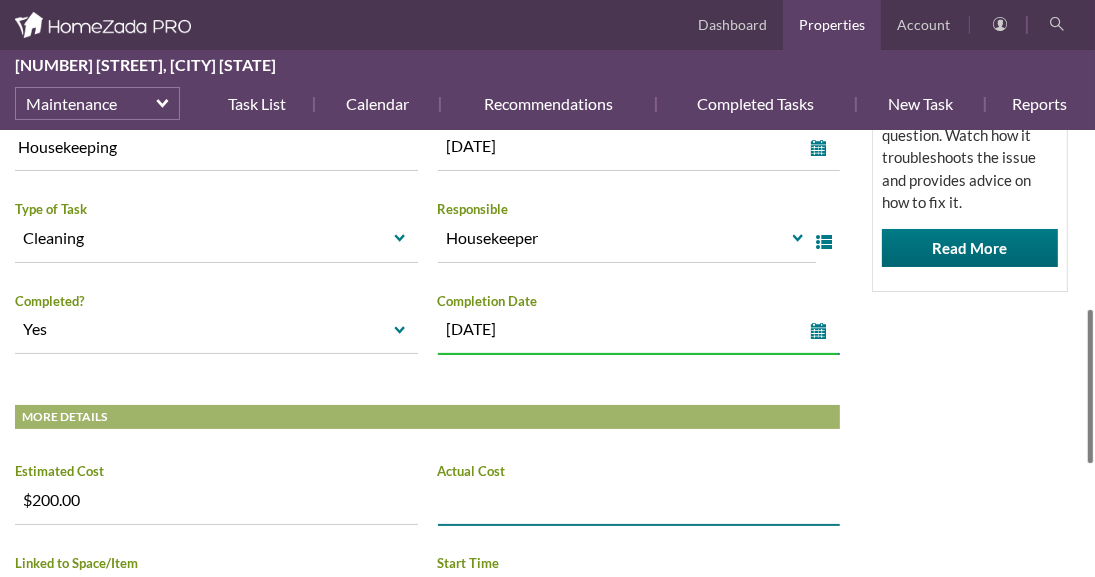 click on "Increase value Decrease value" at bounding box center (639, 500) 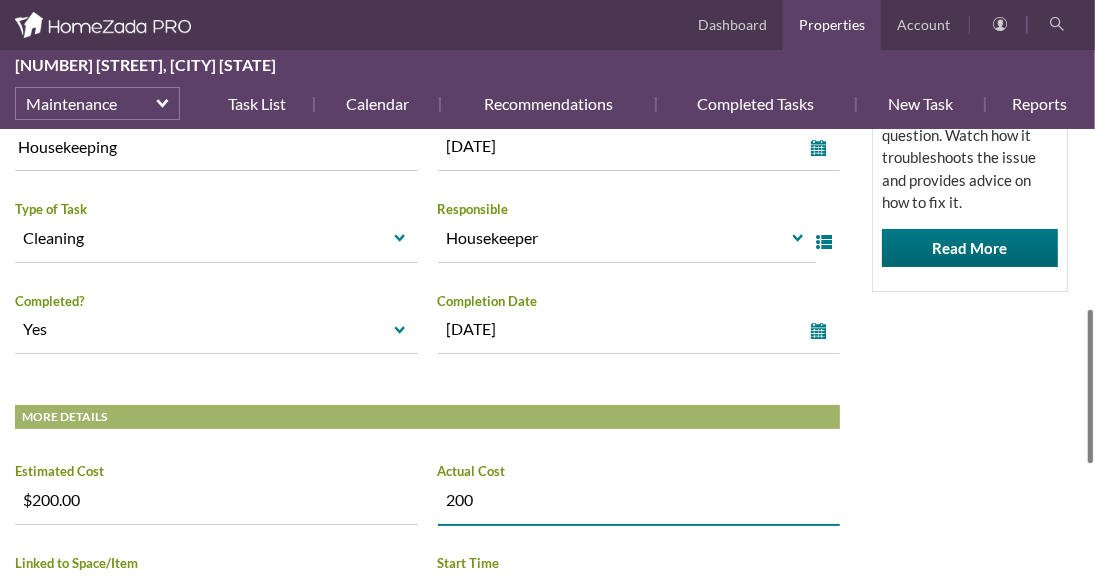 click on "HomeZada Tips
Use Zada AI to Assess and Advise on Repair and Fix It Tasks
Create new one time task. Upload then select the photo. Click on 'Zada AI Recognition'. Select your question. Watch how it troubleshoots the issue and provides advice on how to fix it.
Read More" at bounding box center [970, 61] 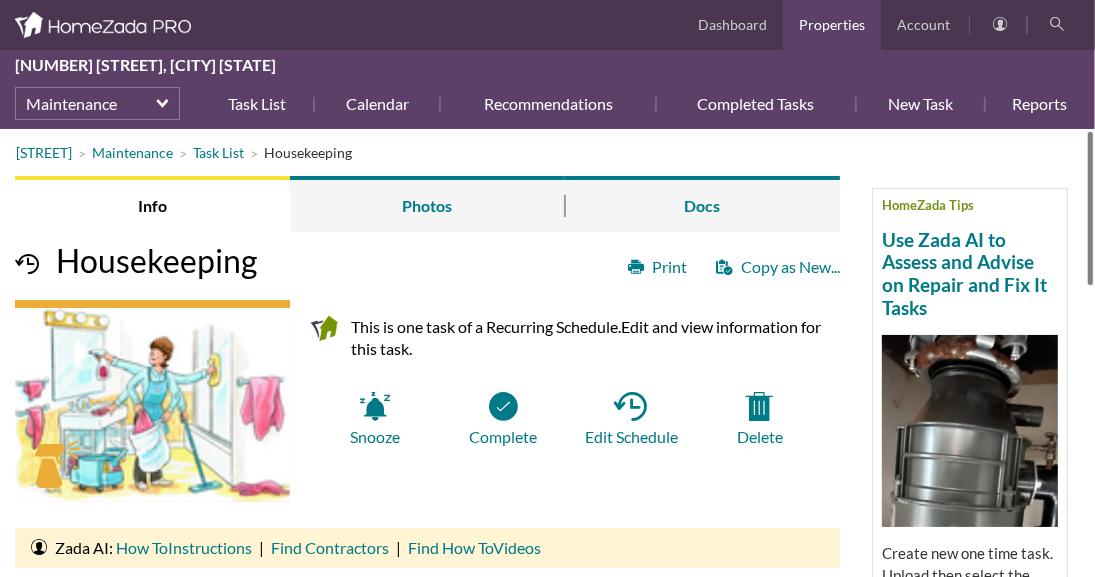 click on "Louella Ave
Maintenance
Task List
Housekeeping
HomeZada Tips
Use Zada AI to Assess and Advise on Repair and Fix It Tasks
Create new one time task. Upload then select the photo. Click on 'Zada AI Recognition'. Select your question. Watch how it troubleshoots the issue and provides advice on how to fix it.
Read More
Info
Photos
Docs
Print
Copy as New...
Housekeeping
This is one task of a Recurring Schedule.  Edit and view information for this task.
Snooze
Complete
Edit Schedule
Ask Zada" at bounding box center [547, 353] 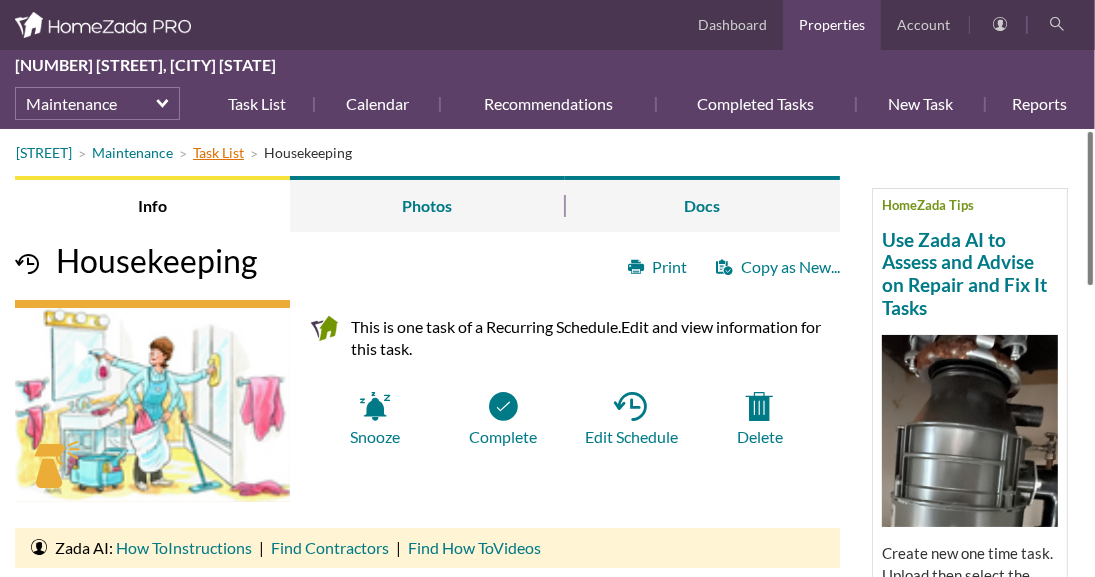 click on "Task List" at bounding box center [244, 152] 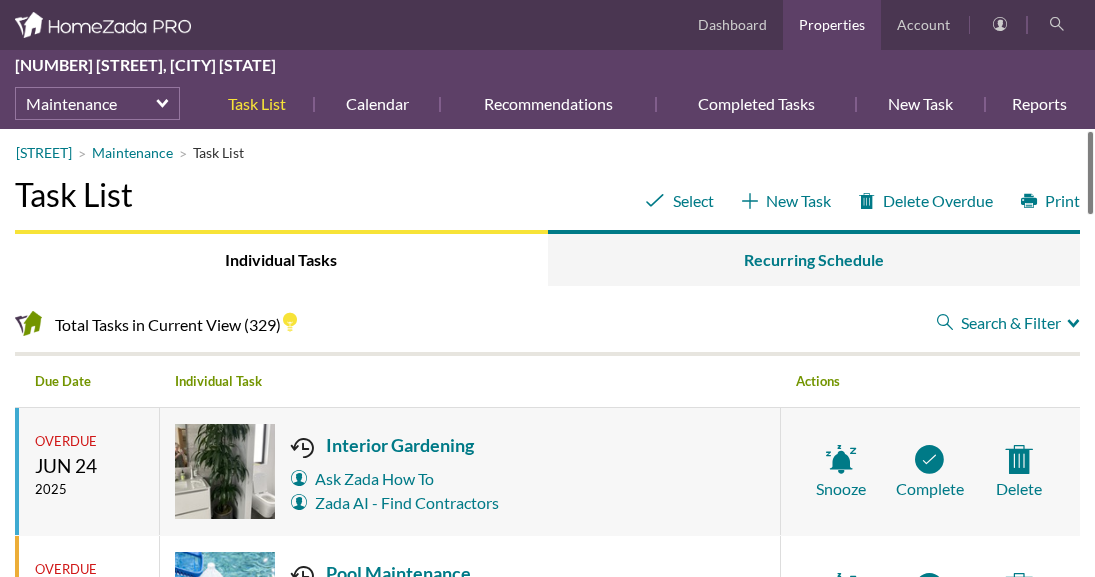 scroll, scrollTop: 0, scrollLeft: 0, axis: both 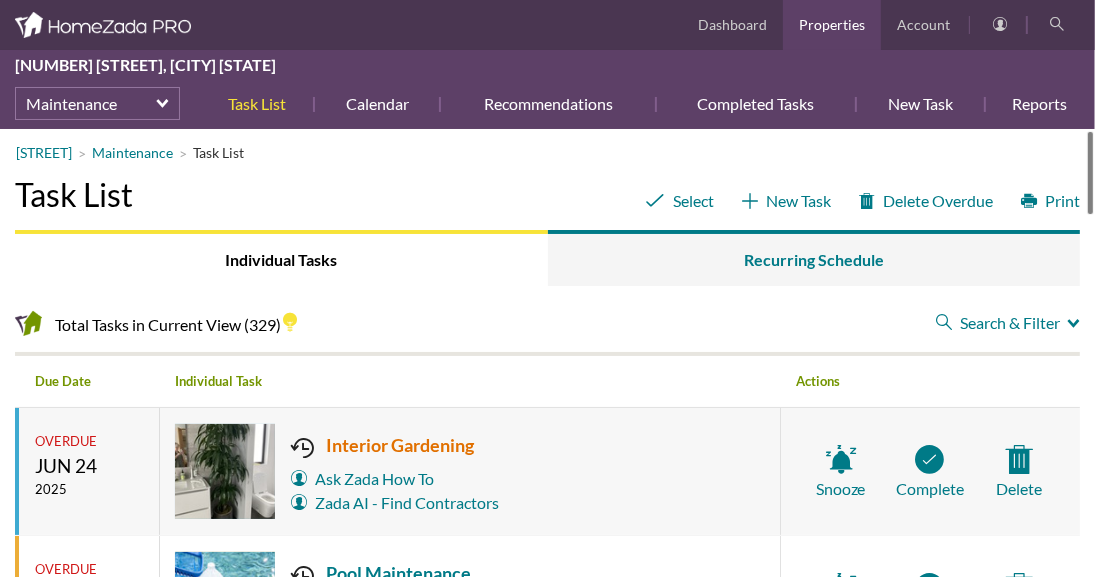 click on "Interior Gardening" at bounding box center [395, 445] 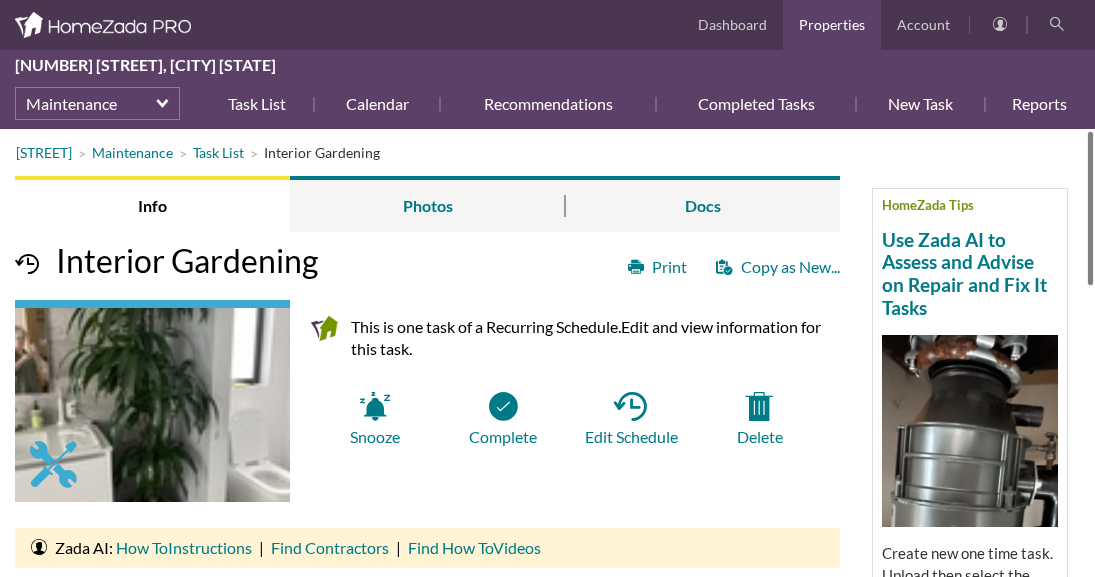 scroll, scrollTop: 0, scrollLeft: 0, axis: both 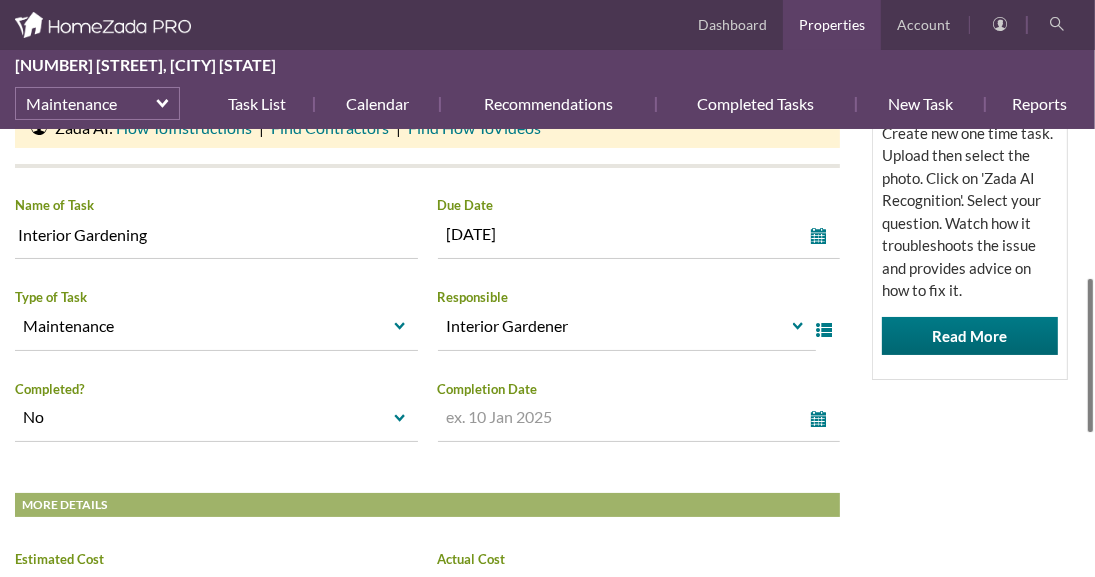 click at bounding box center (1090, 355) 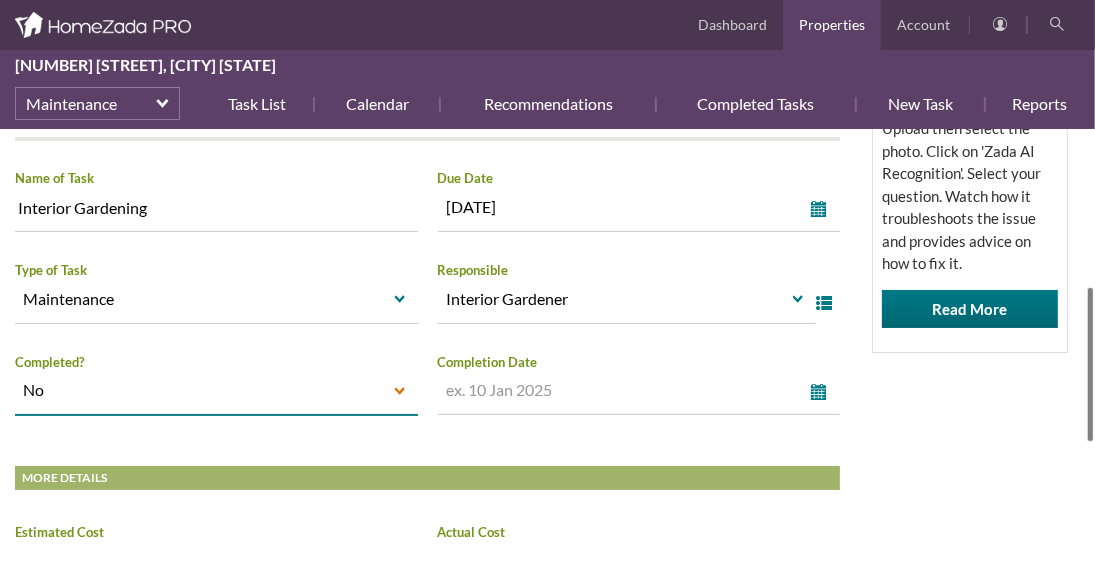 click on "select" at bounding box center [400, 390] 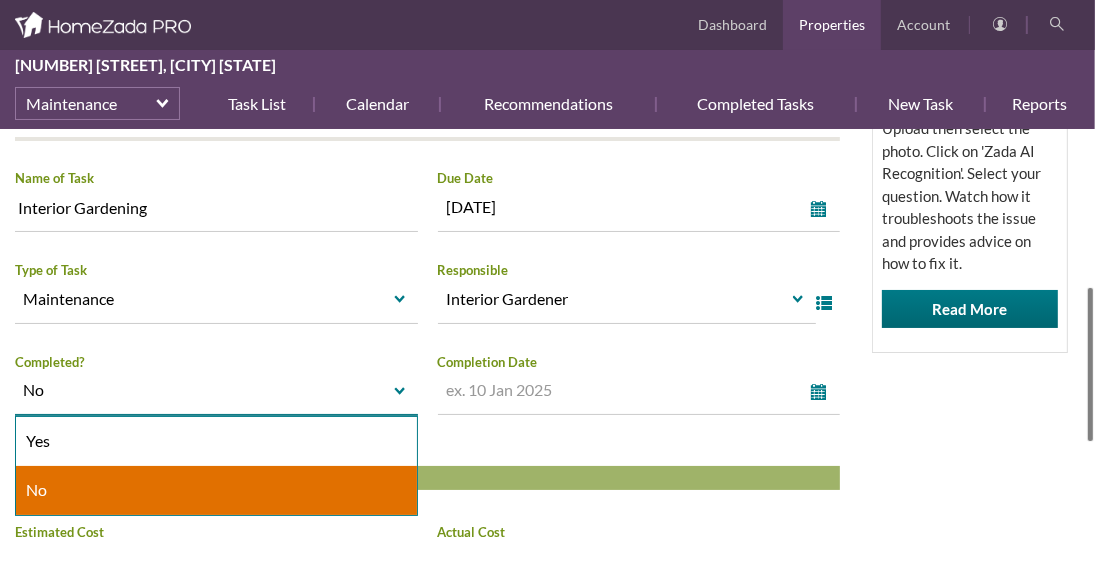 click on "Yes" at bounding box center [216, 441] 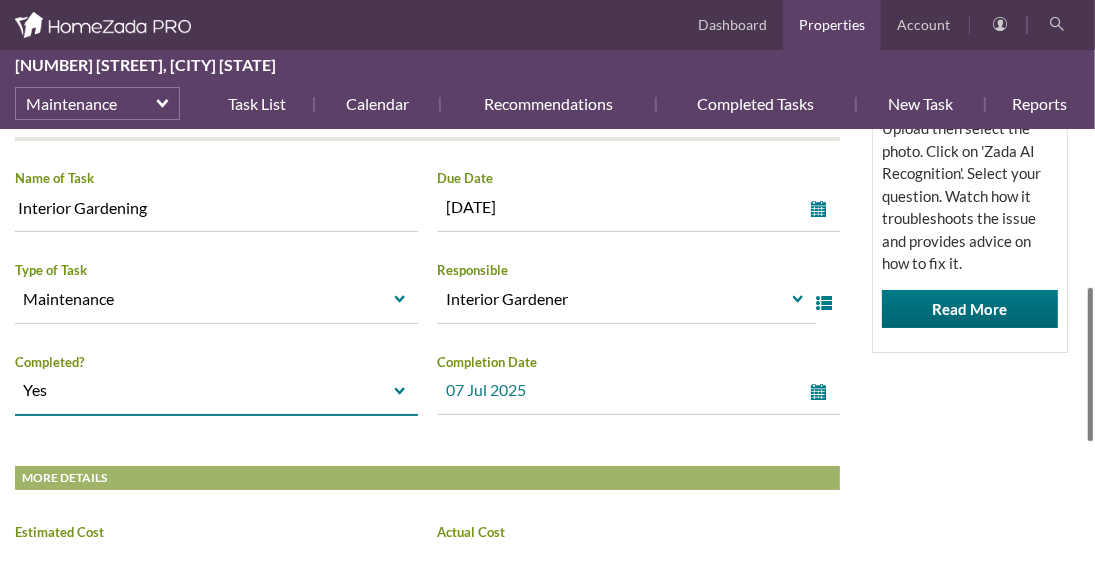 click on "select" at bounding box center (823, 392) 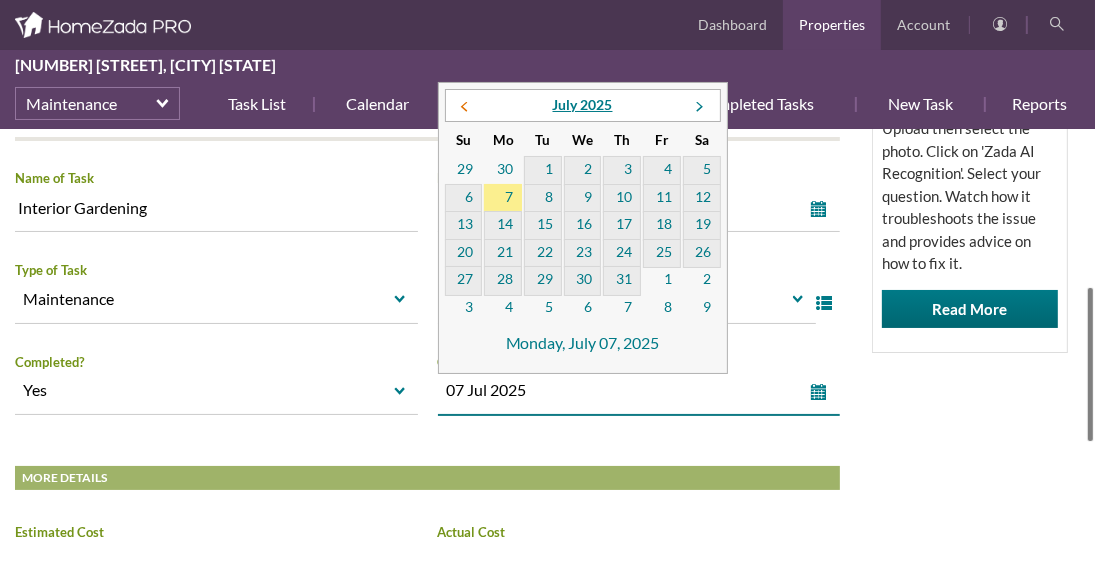 click at bounding box center [464, 107] 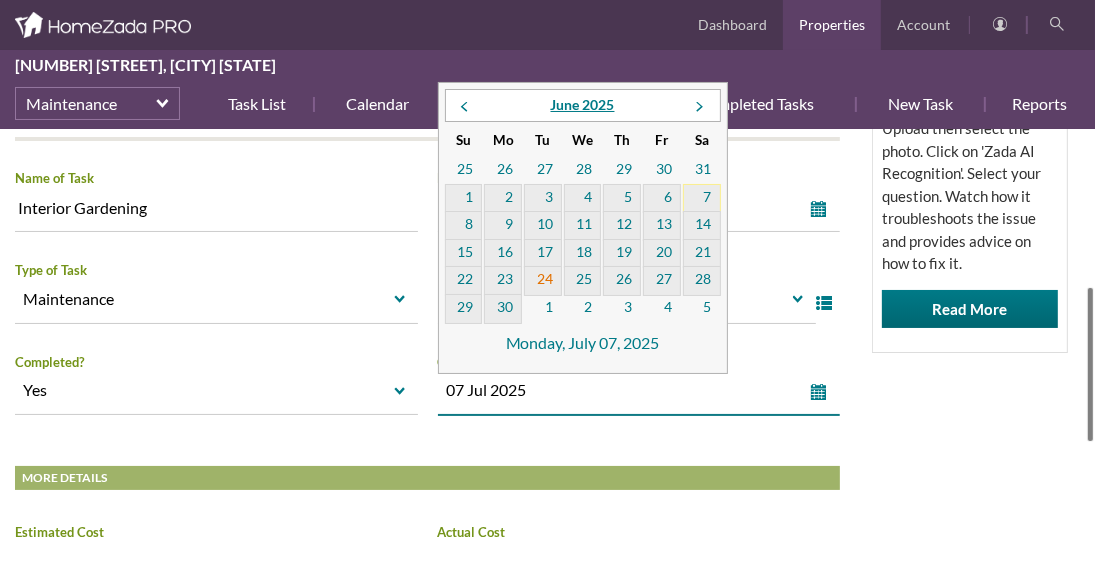 click on "24" at bounding box center [543, 281] 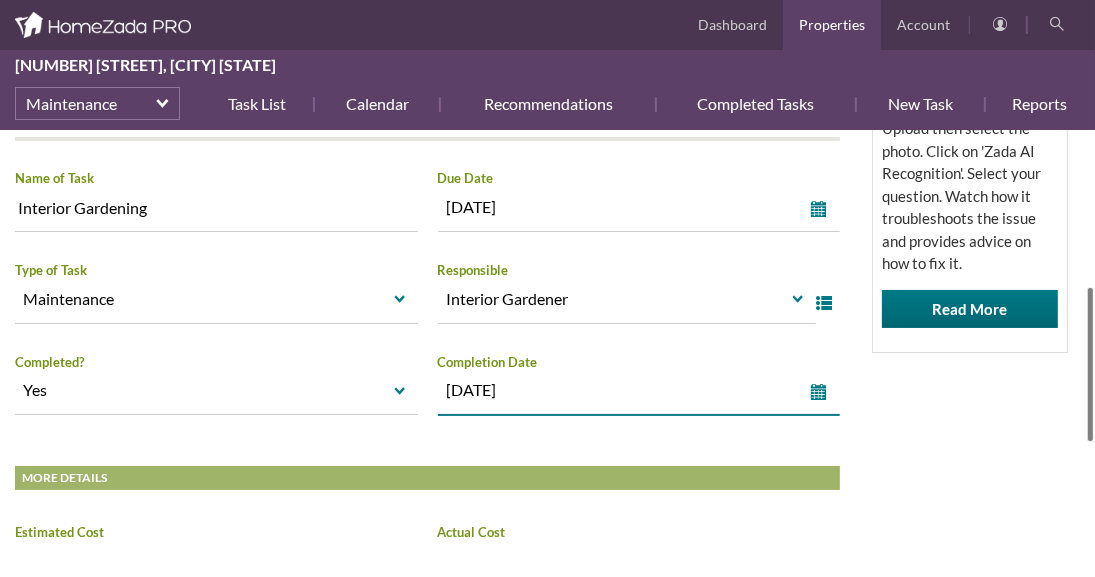 click on "HomeZada Tips
Use Zada AI to Assess and Advise on Repair and Fix It Tasks
Create new one time task. Upload then select the photo. Click on 'Zada AI Recognition'. Select your question. Watch how it troubleshoots the issue and provides advice on how to fix it.
Read More" at bounding box center [970, 122] 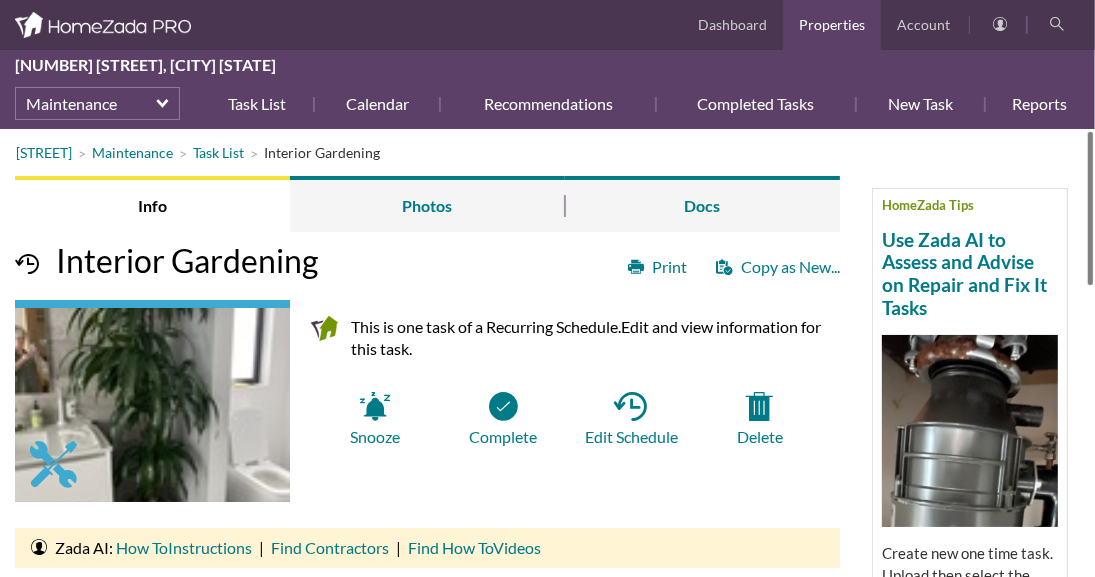 click on "Louella Ave
Maintenance
Task List
Interior Gardening
HomeZada Tips
Use Zada AI to Assess and Advise on Repair and Fix It Tasks
Create new one time task. Upload then select the photo. Click on 'Zada AI Recognition'. Select your question. Watch how it troubleshoots the issue and provides advice on how to fix it.
Read More
Info
Photos
Docs
Print
Copy as New...
Interior Gardening
This is one task of a Recurring Schedule.  Edit and view information for this task.
Snooze
Complete
Edit Schedule" at bounding box center (547, 353) 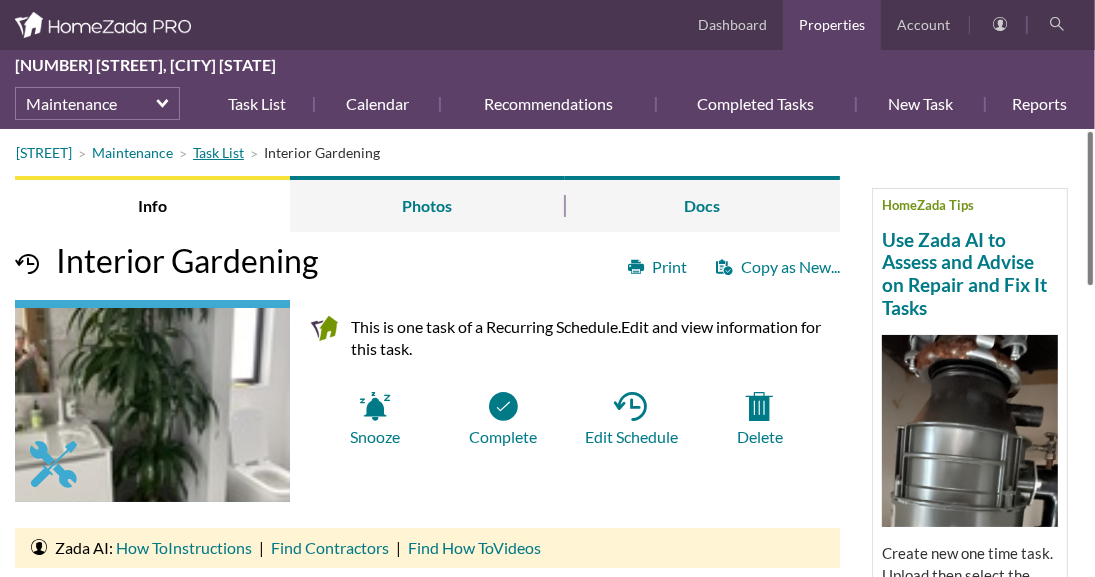 click on "Task List" at bounding box center (208, 152) 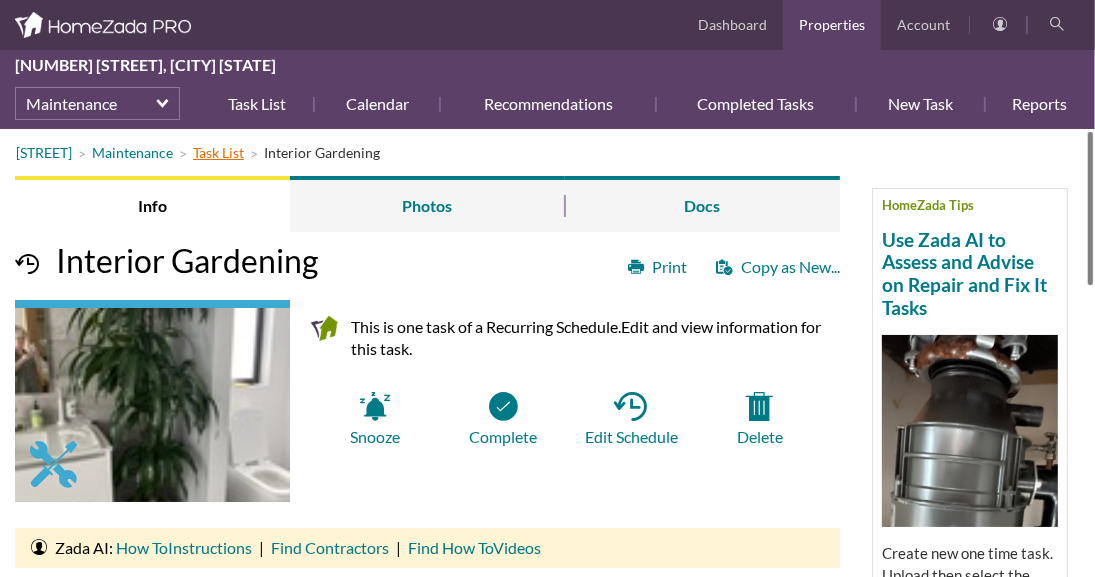 click on "Task List" at bounding box center (218, 152) 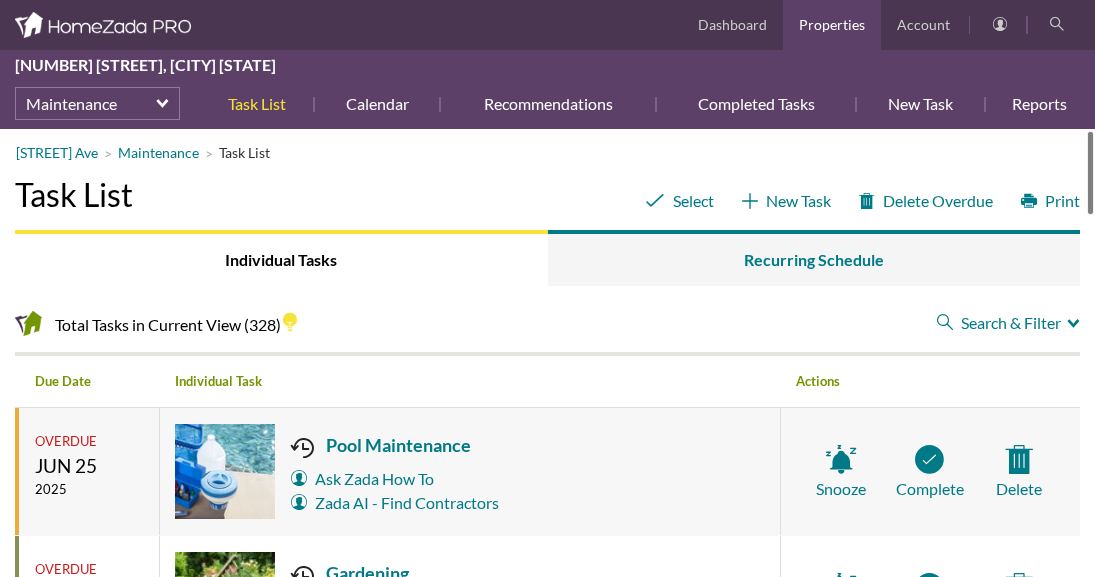 scroll, scrollTop: 0, scrollLeft: 0, axis: both 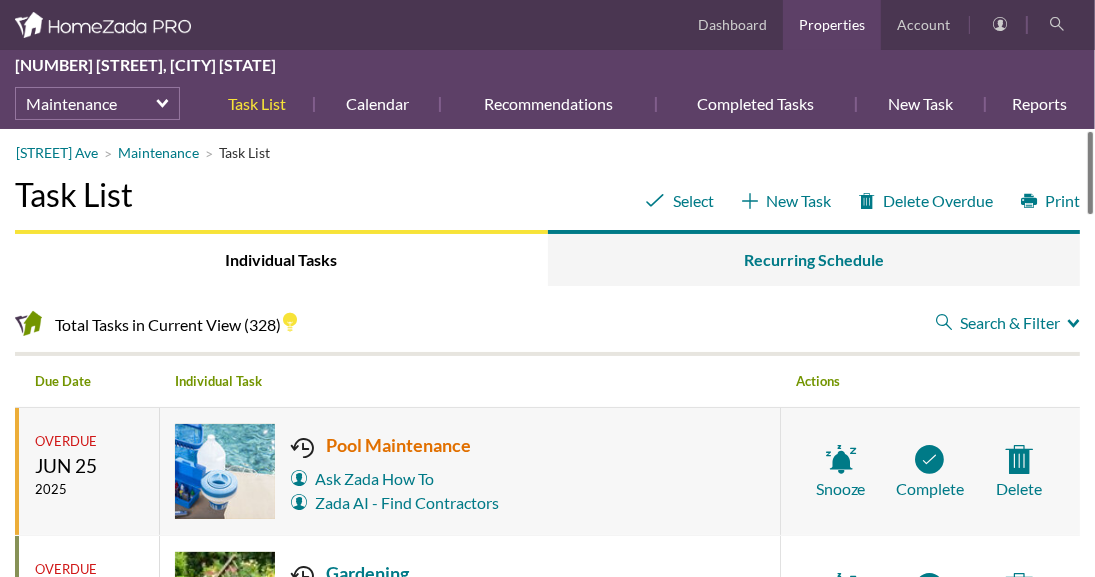 click on "Pool Maintenance" at bounding box center [395, 445] 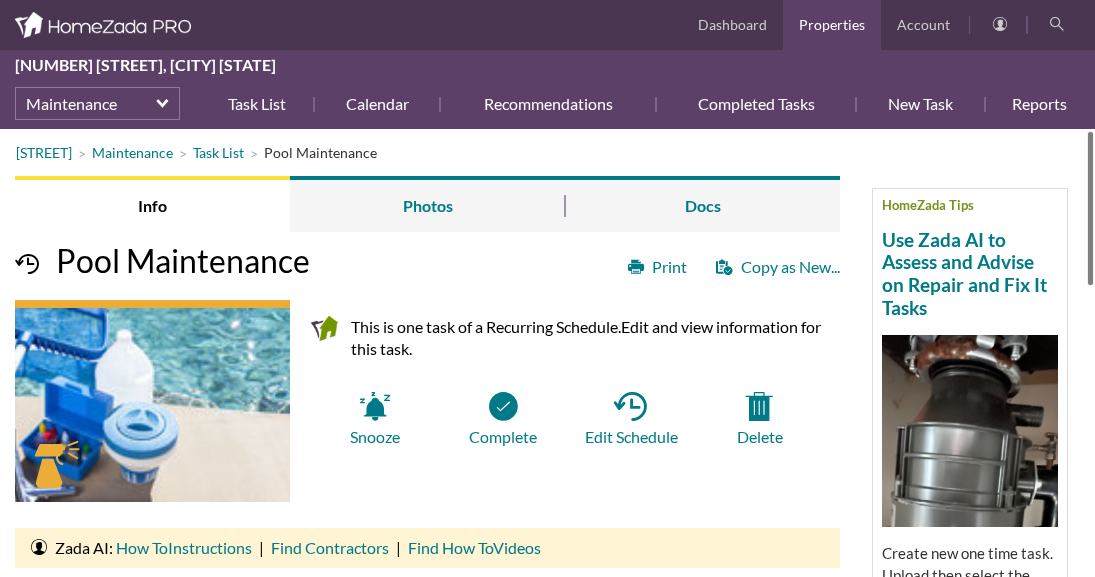 scroll, scrollTop: 0, scrollLeft: 0, axis: both 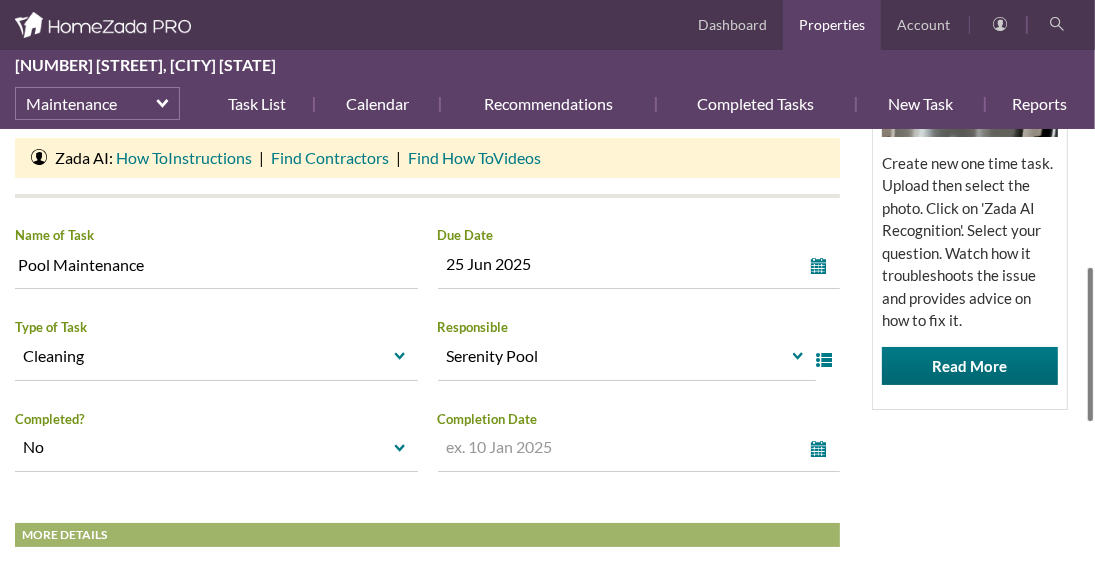 click at bounding box center (1090, 344) 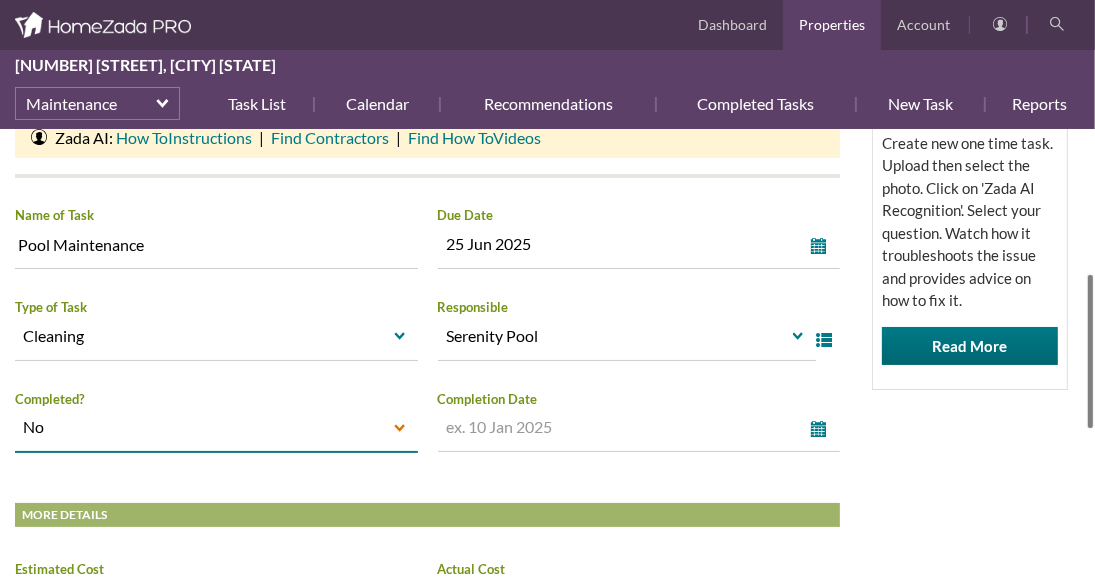 click on "select" at bounding box center [400, 429] 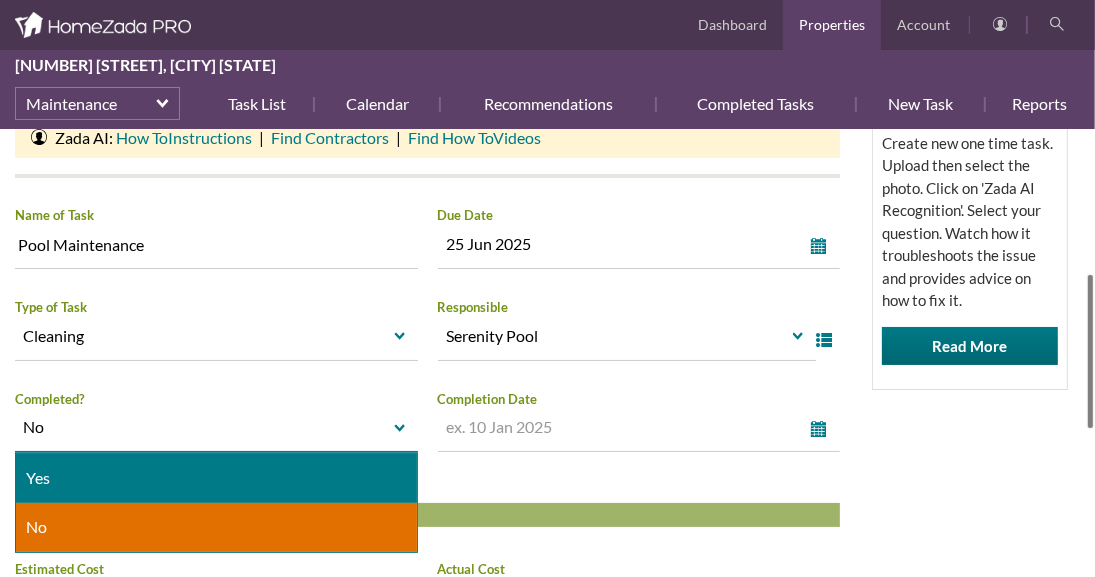 click on "Yes" at bounding box center [216, 478] 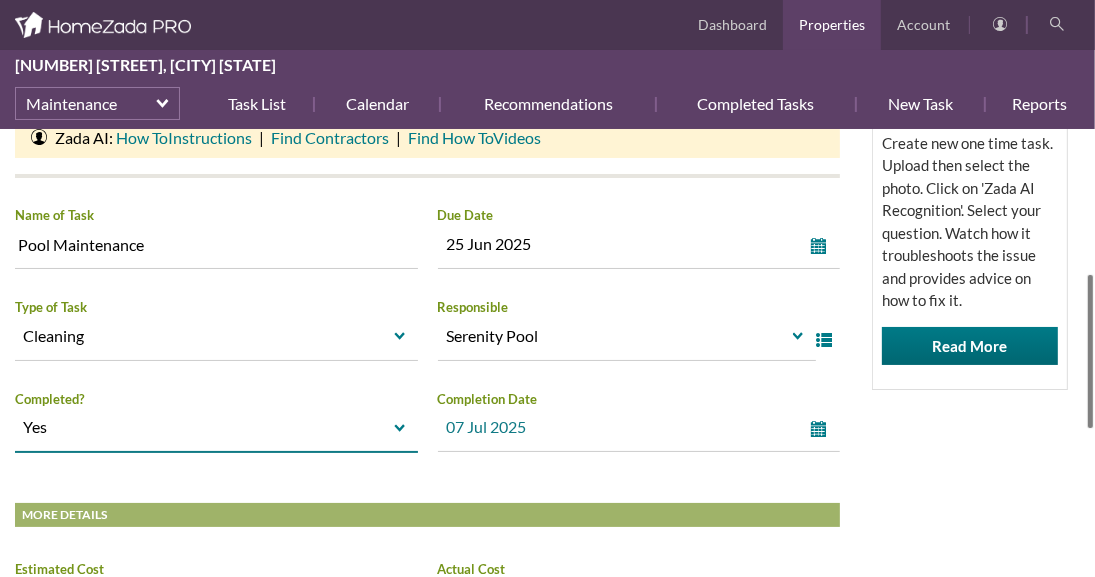 click on "select" at bounding box center (823, 429) 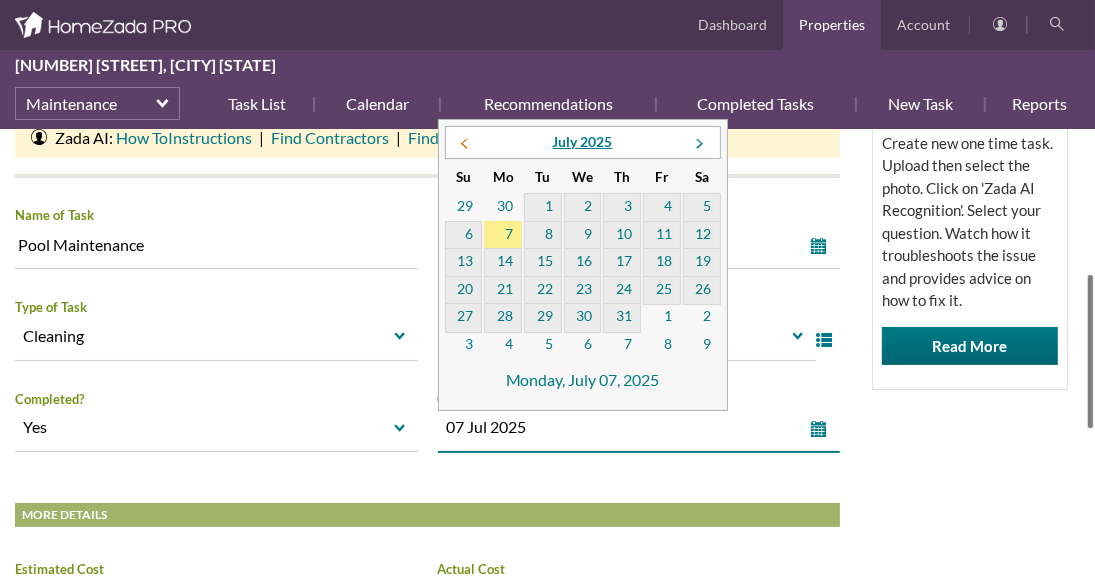 click at bounding box center [464, 144] 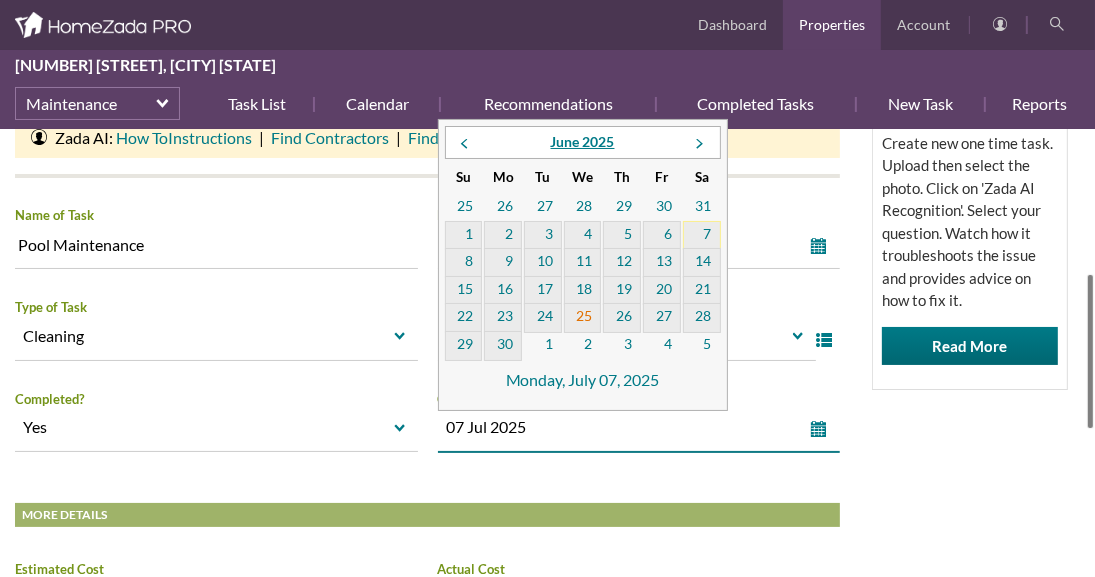 click on "25" at bounding box center (583, 318) 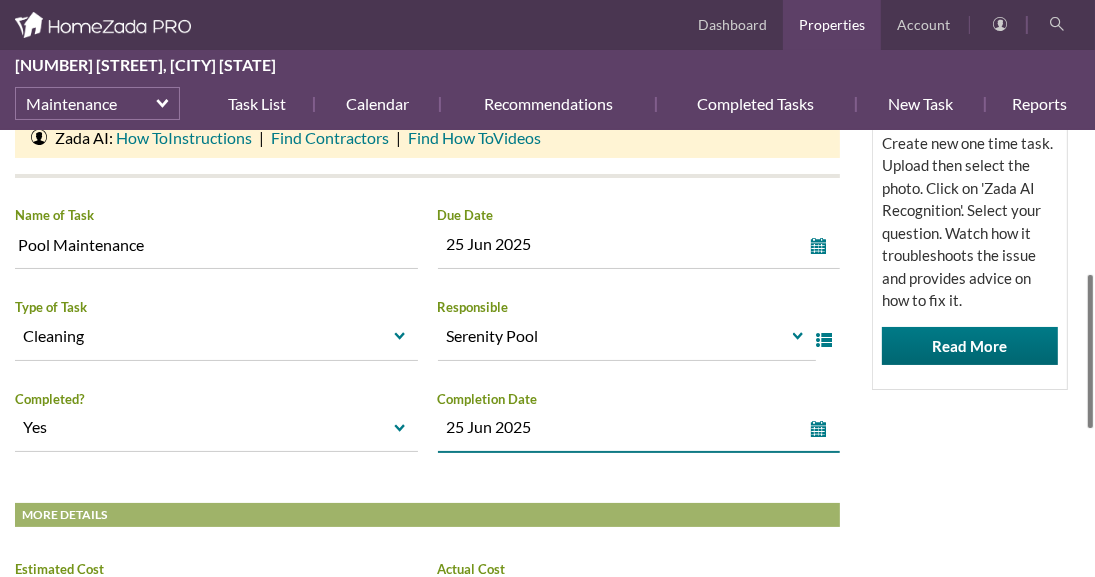 click on "HomeZada Tips
Use Zada AI to Assess and Advise on Repair and Fix It Tasks
Create new one time task. Upload then select the photo. Click on 'Zada AI Recognition'. Select your question. Watch how it troubleshoots the issue and provides advice on how to fix it.
Read More" at bounding box center [970, 159] 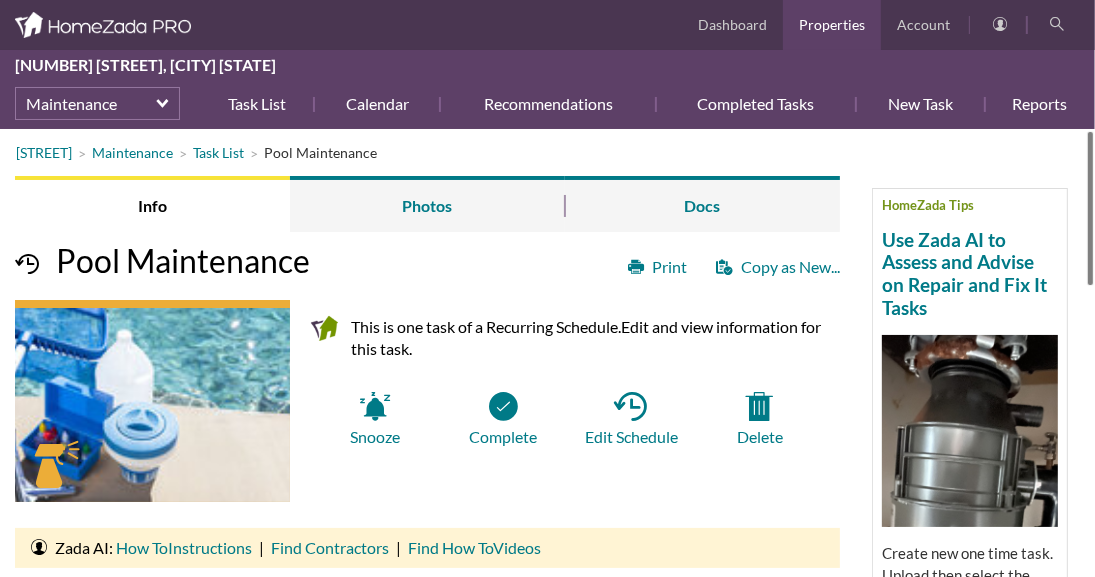 click on "Louella Ave
Maintenance
Task List
Pool Maintenance
HomeZada Tips
Use Zada AI to Assess and Advise on Repair and Fix It Tasks
Create new one time task. Upload then select the photo. Click on 'Zada AI Recognition'. Select your question. Watch how it troubleshoots the issue and provides advice on how to fix it.
Read More
Info
Photos
Docs
Print
Copy as New...
Pool Maintenance
This is one task of a Recurring Schedule.  Edit and view information for this task.
Snooze
Complete
Edit Schedule
|" at bounding box center [547, 353] 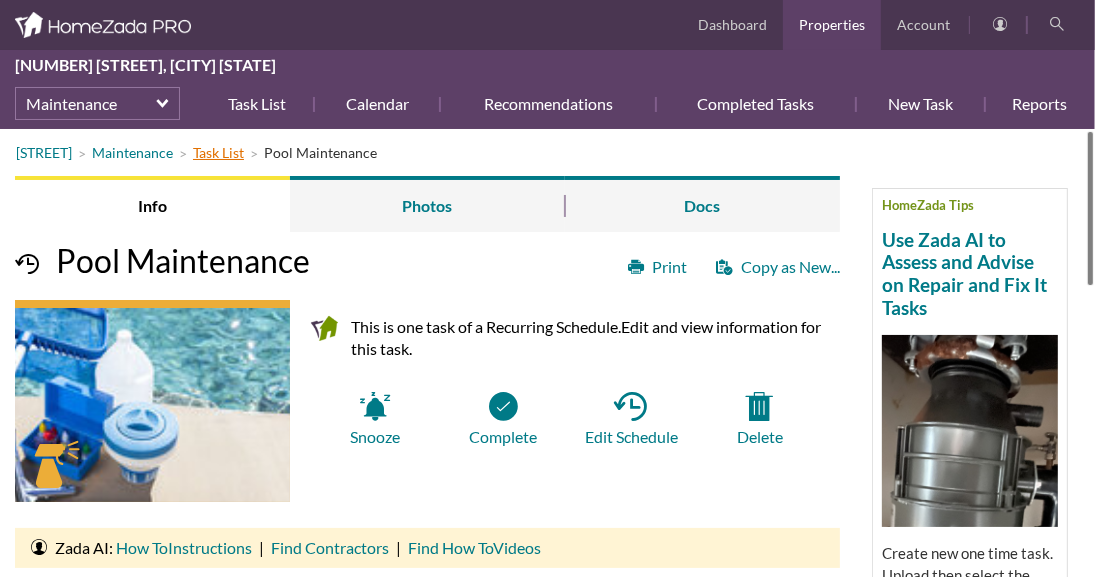 click on "Task List" at bounding box center [218, 152] 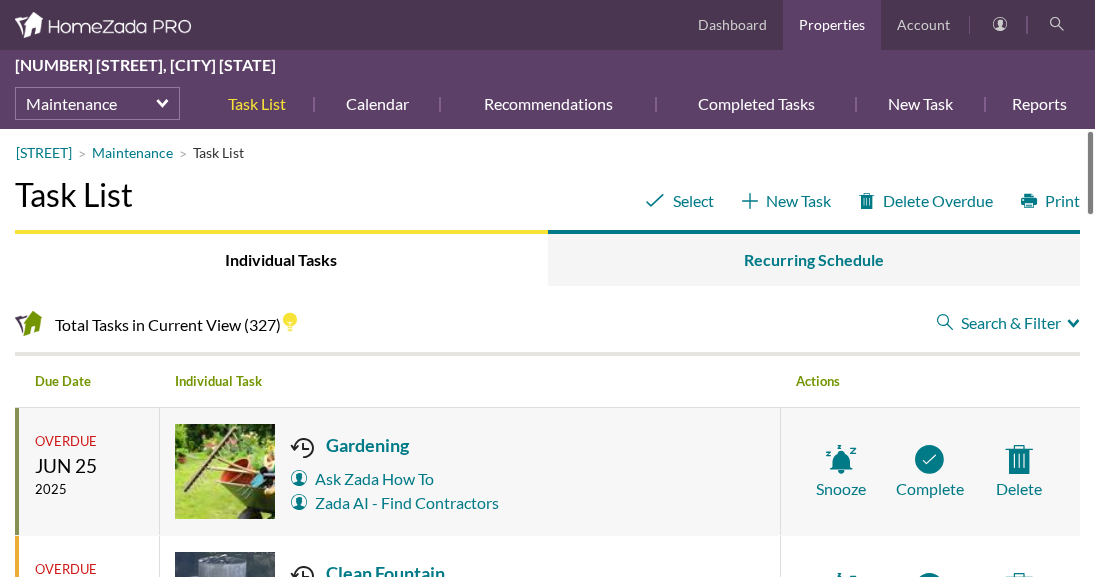 scroll, scrollTop: 0, scrollLeft: 0, axis: both 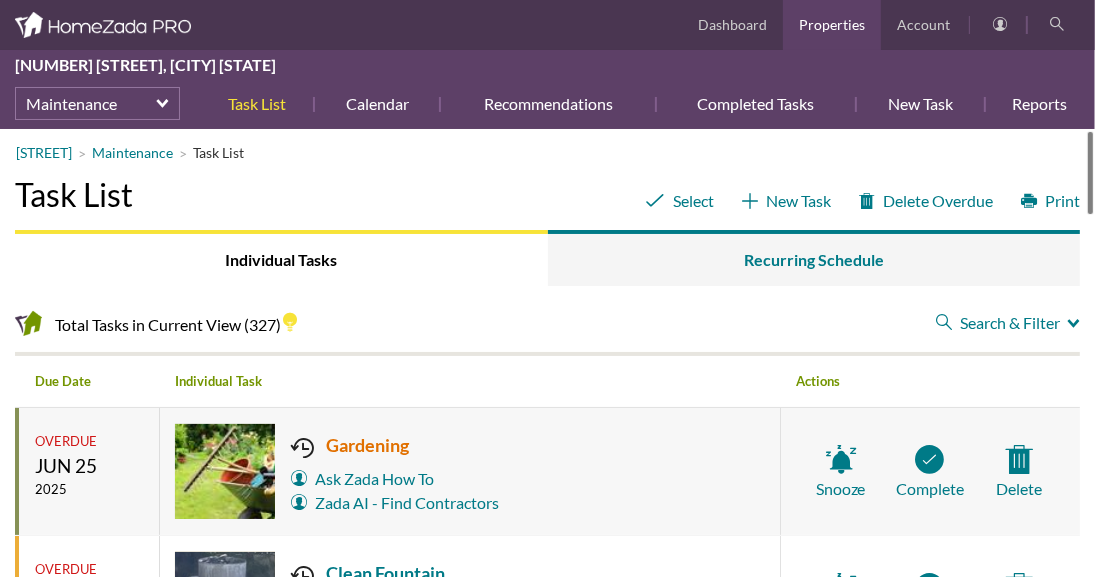 click on "Gardening" at bounding box center (395, 445) 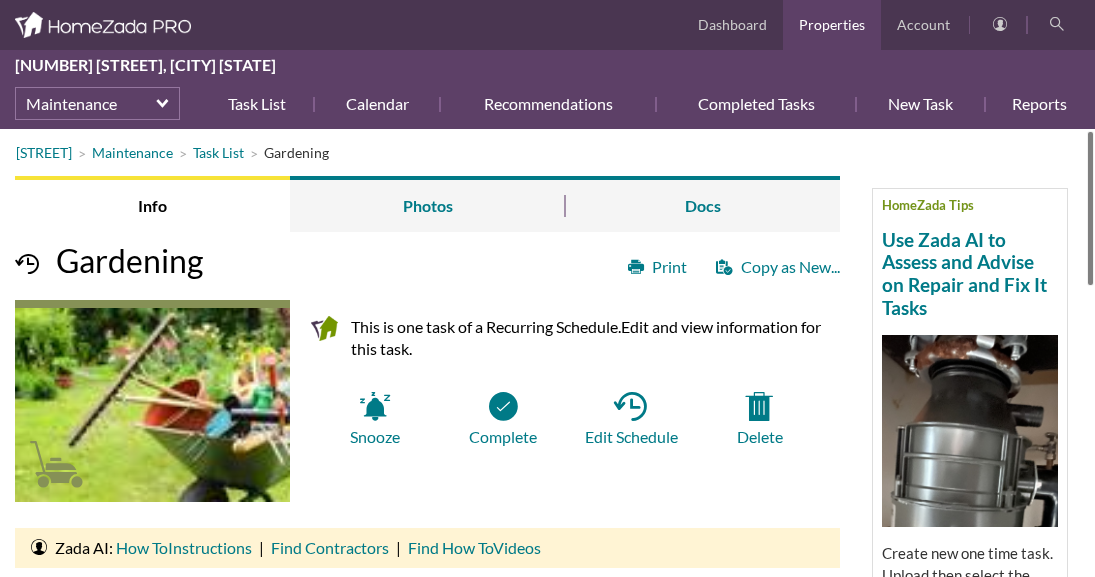 scroll, scrollTop: 0, scrollLeft: 0, axis: both 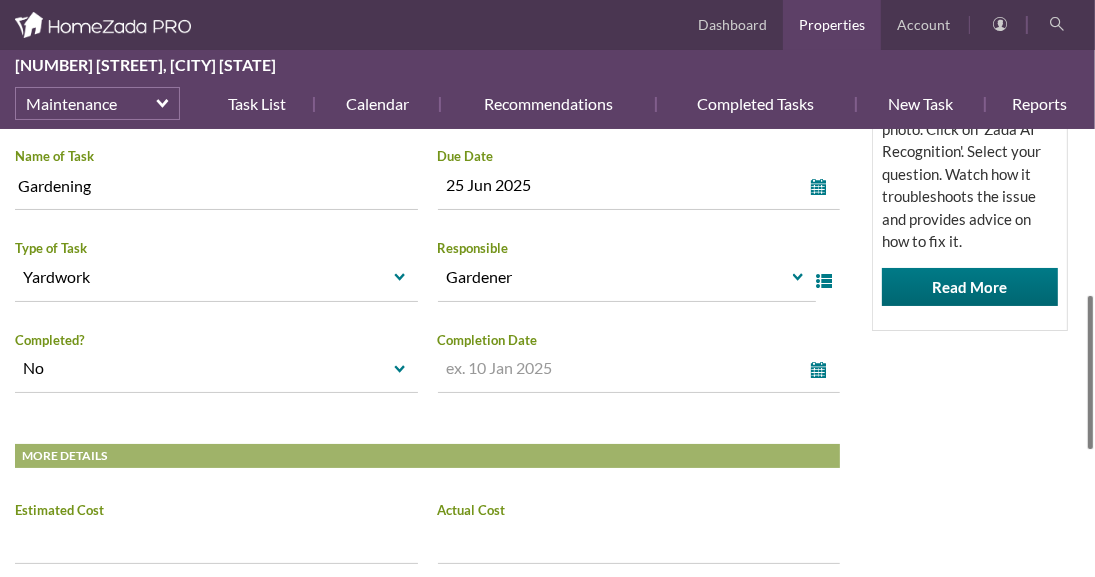 click at bounding box center (1090, 372) 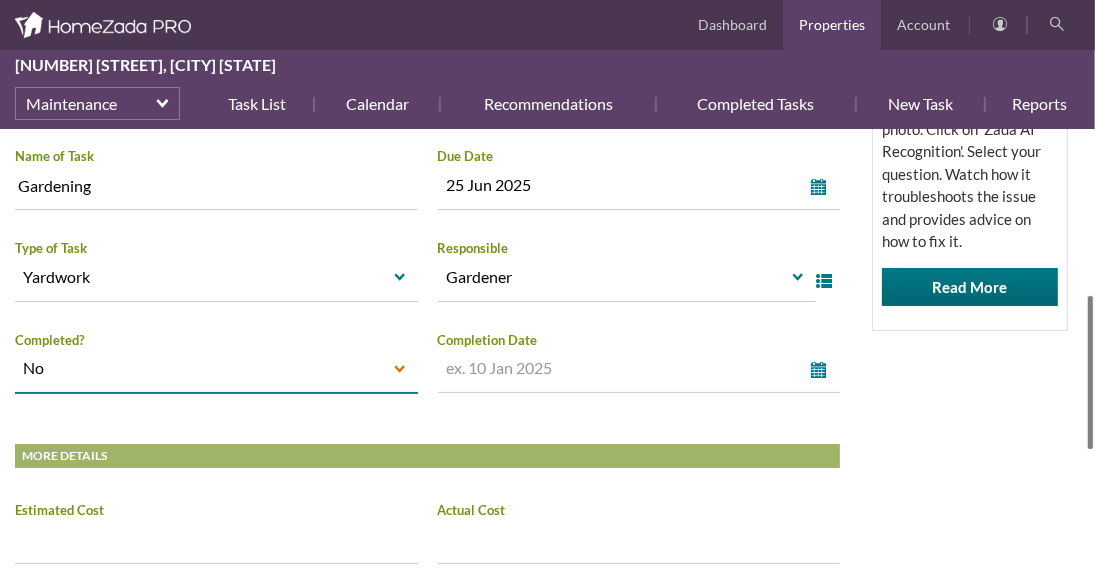 click on "select" at bounding box center (400, 368) 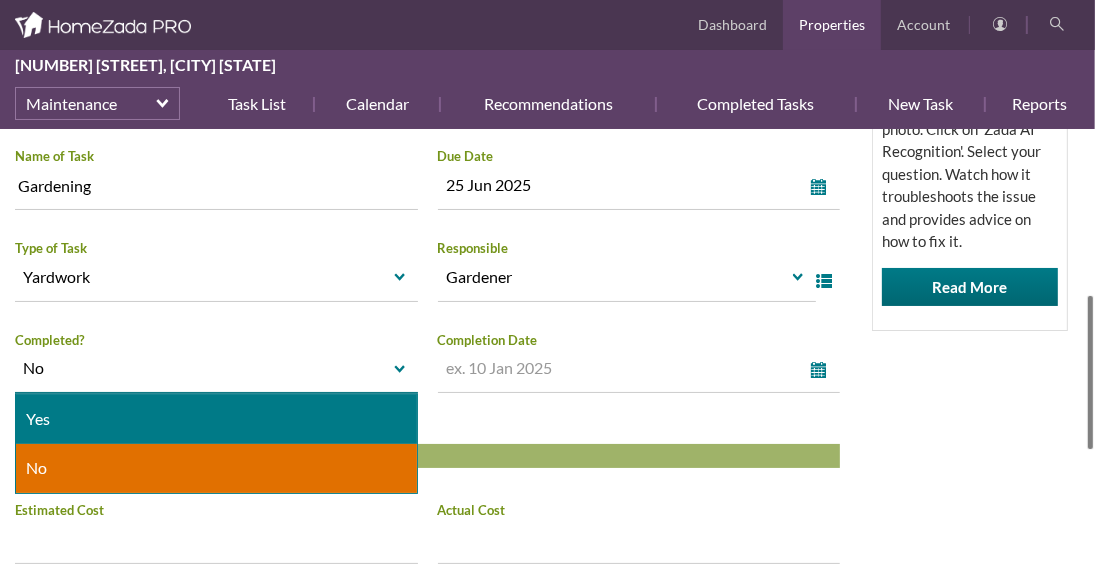 click on "Yes" at bounding box center [216, 419] 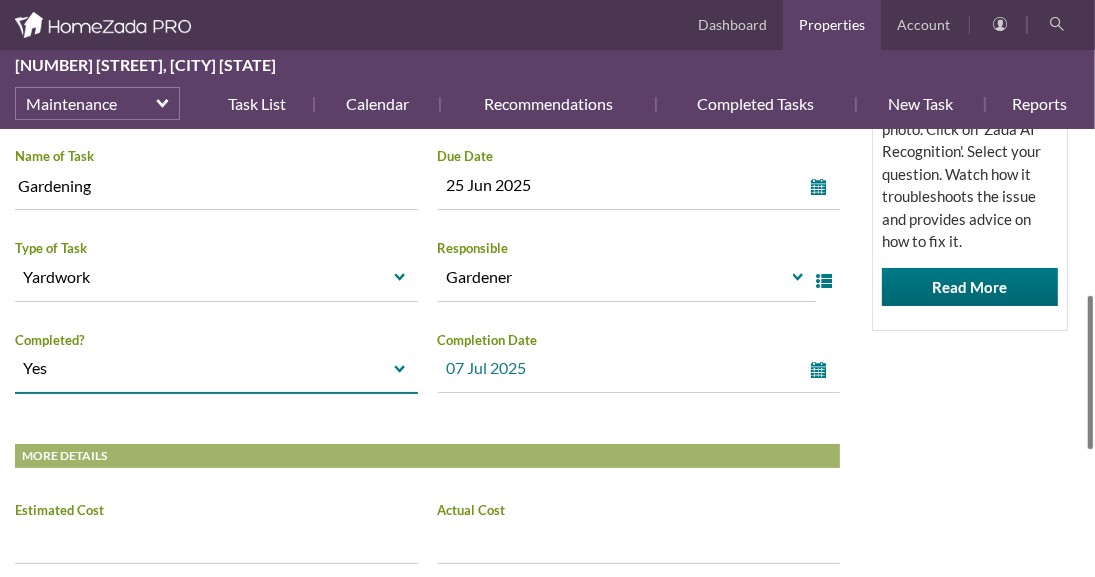 click on "select" at bounding box center [823, 370] 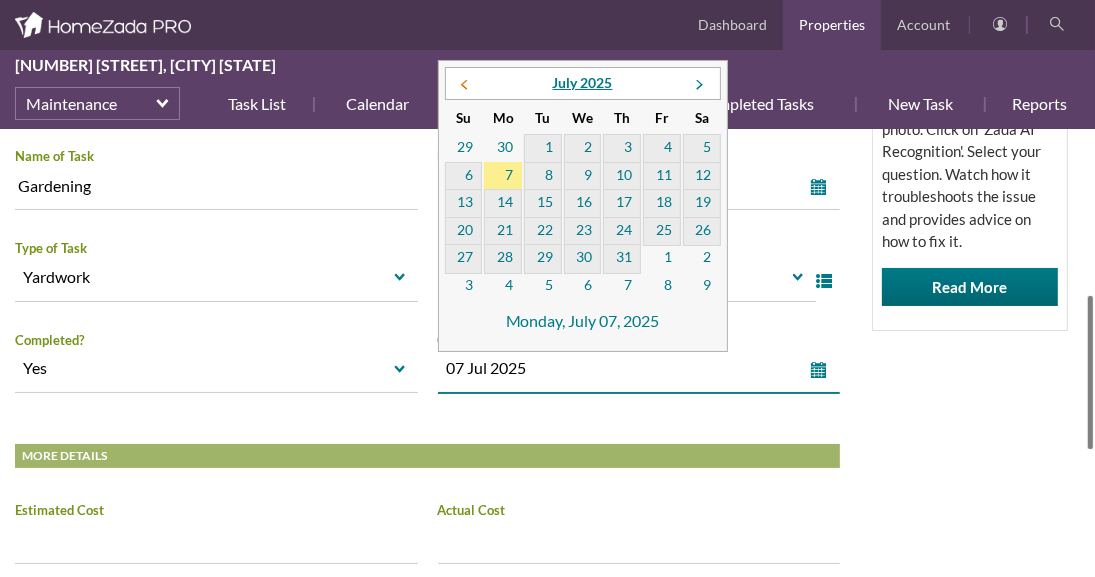 click at bounding box center [464, 86] 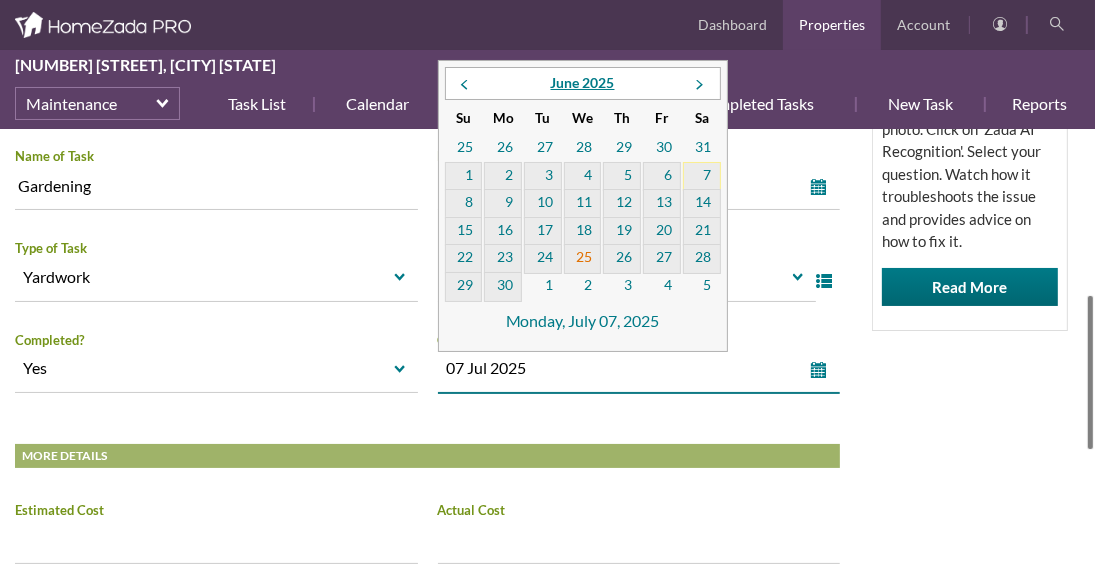 click on "25" at bounding box center [583, 259] 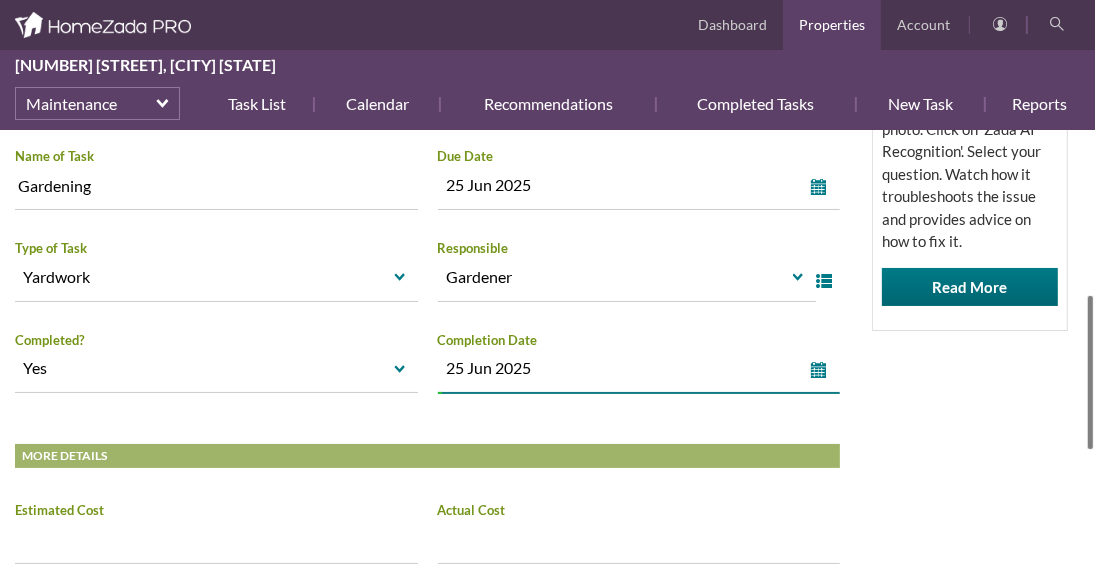 click on "HomeZada Tips
Use Zada AI to Assess and Advise on Repair and Fix It Tasks
Create new one time task. Upload then select the photo. Click on 'Zada AI Recognition'. Select your question. Watch how it troubleshoots the issue and provides advice on how to fix it.
Read More" at bounding box center [970, 100] 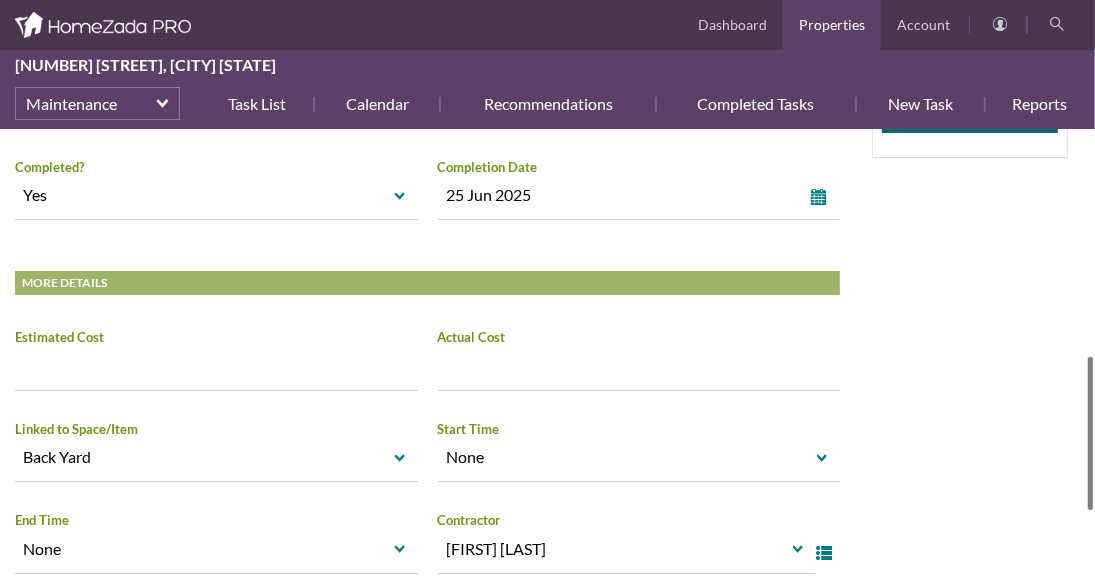 click at bounding box center [1090, 433] 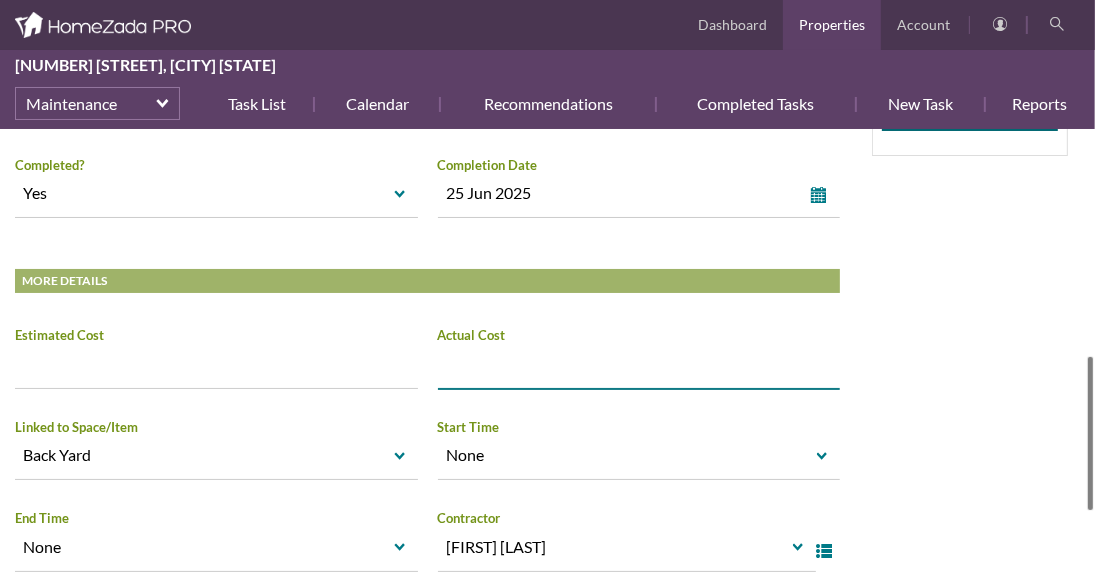 click on "Increase value Decrease value" at bounding box center (639, 364) 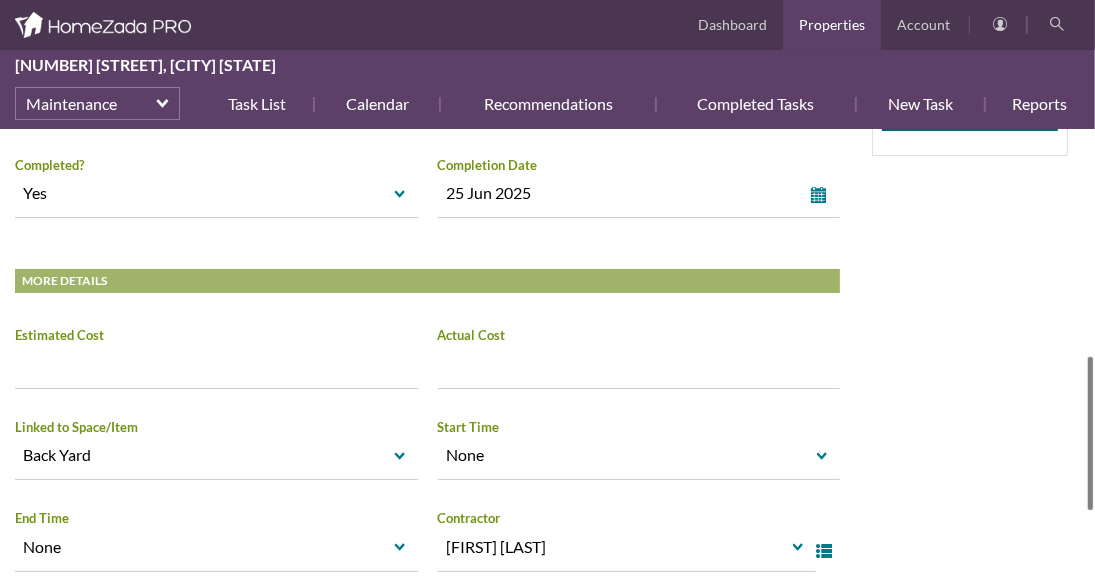 click on "Louella Ave
Maintenance
Task List
Gardening
HomeZada Tips
Use Zada AI to Assess and Advise on Repair and Fix It Tasks
Create new one time task. Upload then select the photo. Click on 'Zada AI Recognition'. Select your question. Watch how it troubleshoots the issue and provides advice on how to fix it.
Read More
Info
Photos
Docs
Print
Copy as New...
Gardening
This is one task of a Recurring Schedule.  Edit and view information for this task.
Snooze
Complete
Edit Schedule
Delete
Ask Zada" at bounding box center (547, 97) 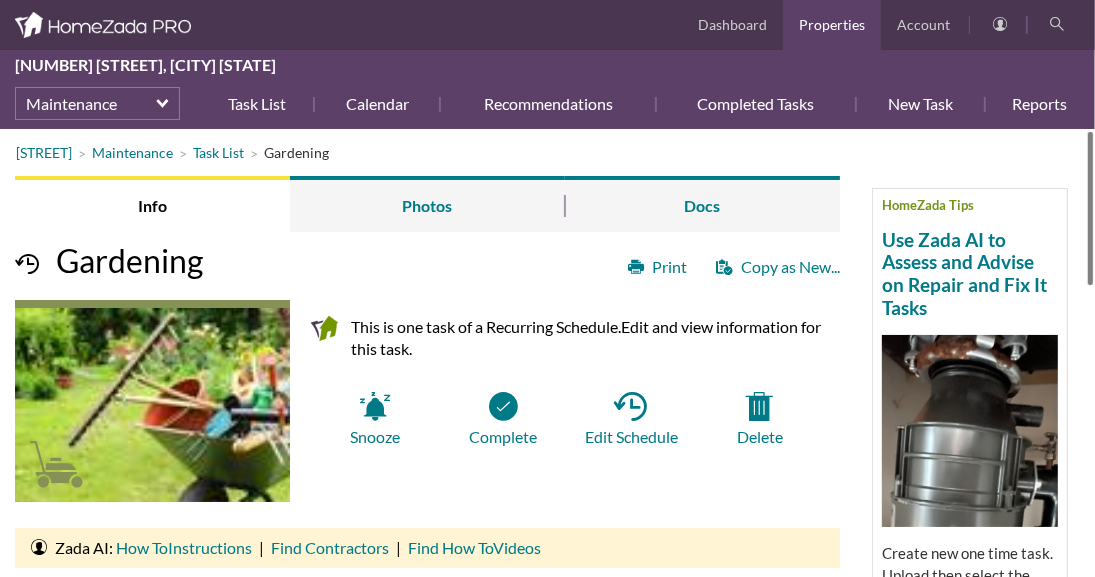 click at bounding box center [1090, 208] 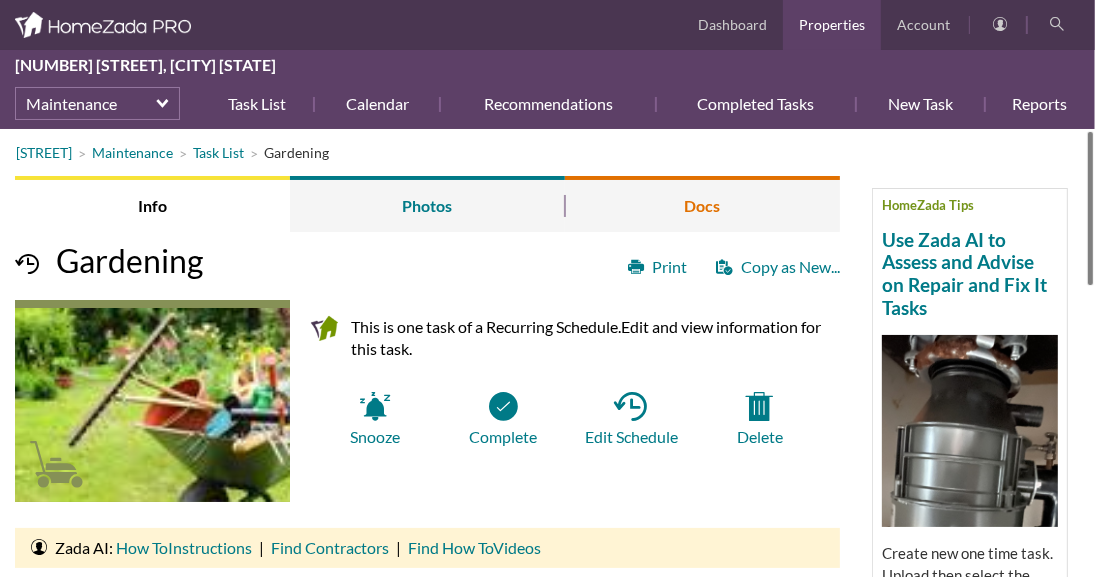 click on "Docs" at bounding box center [702, 204] 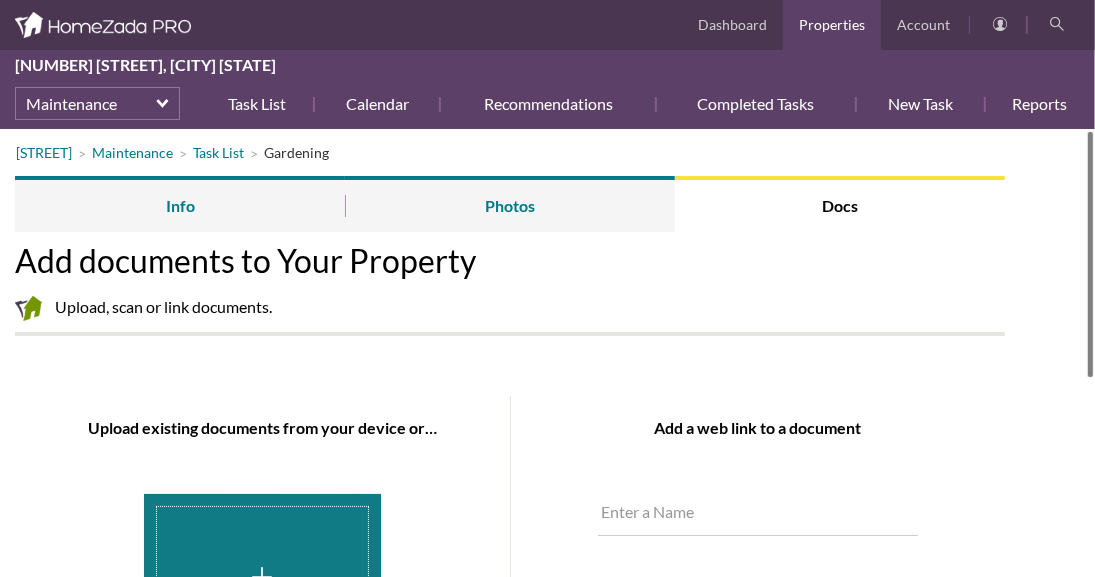 click at bounding box center (262, 589) 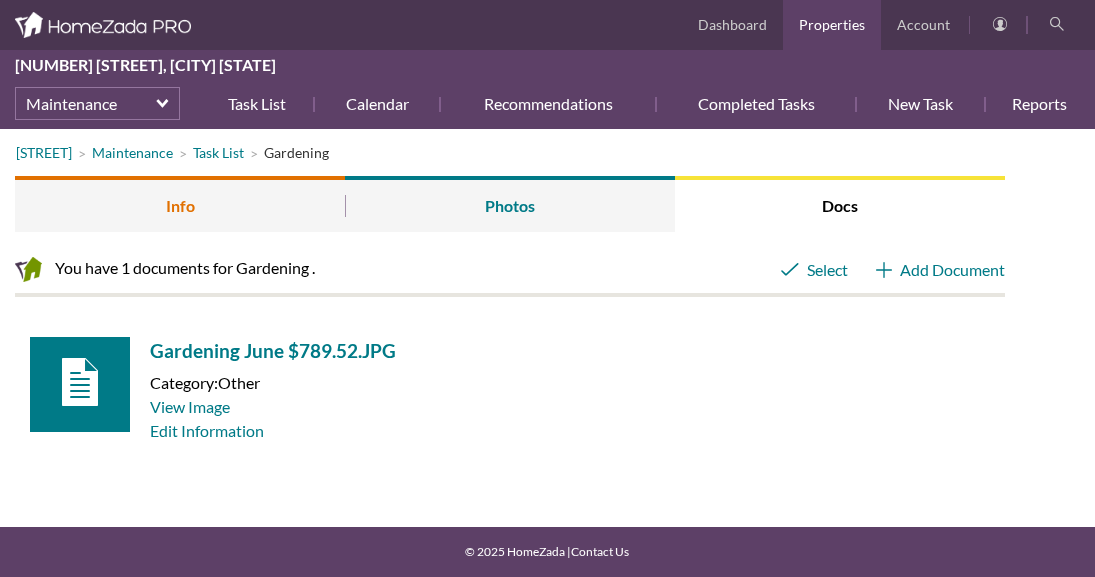 scroll, scrollTop: 0, scrollLeft: 0, axis: both 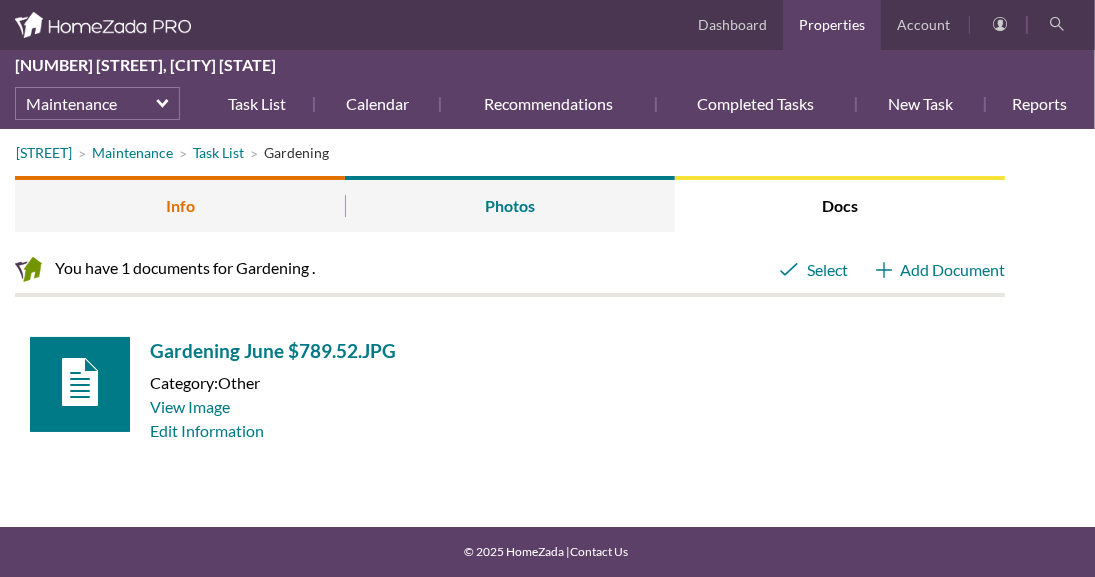 click on "Info" at bounding box center (180, 204) 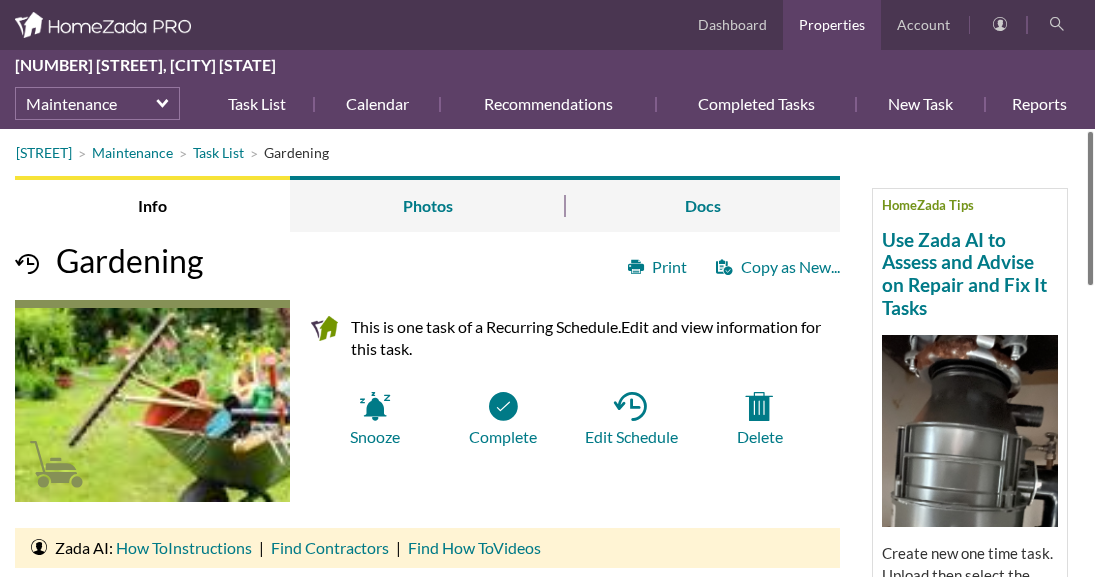 scroll, scrollTop: 0, scrollLeft: 0, axis: both 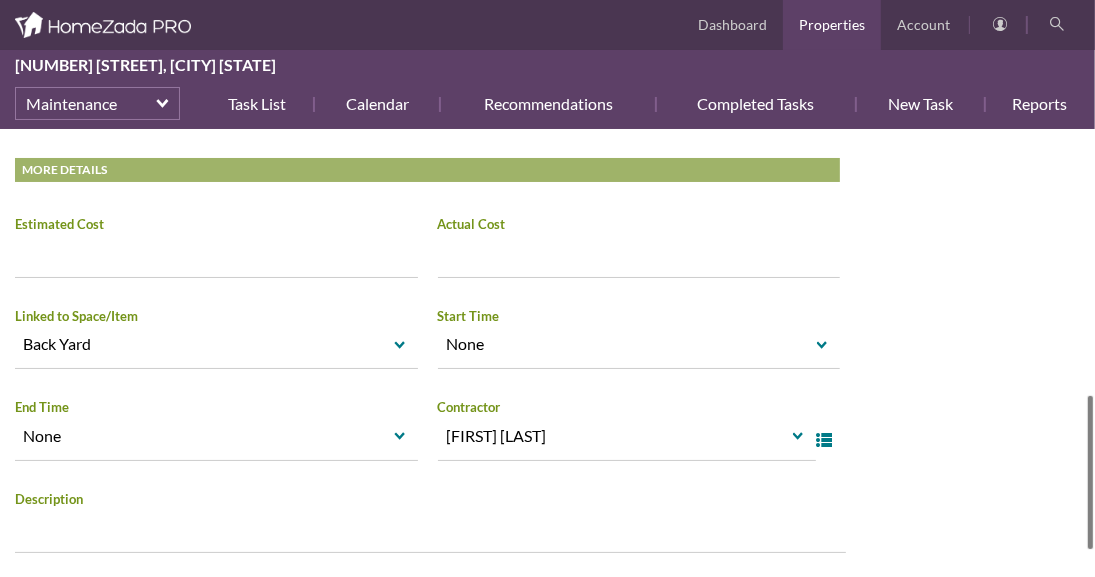 click at bounding box center (1090, 472) 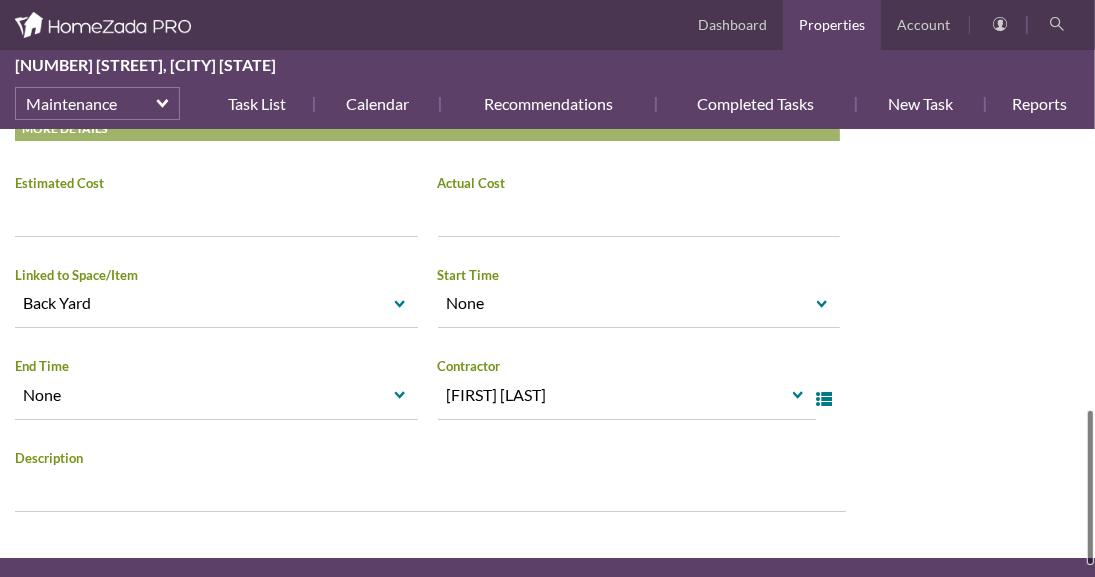 click on "Increase value Decrease value" at bounding box center [639, 212] 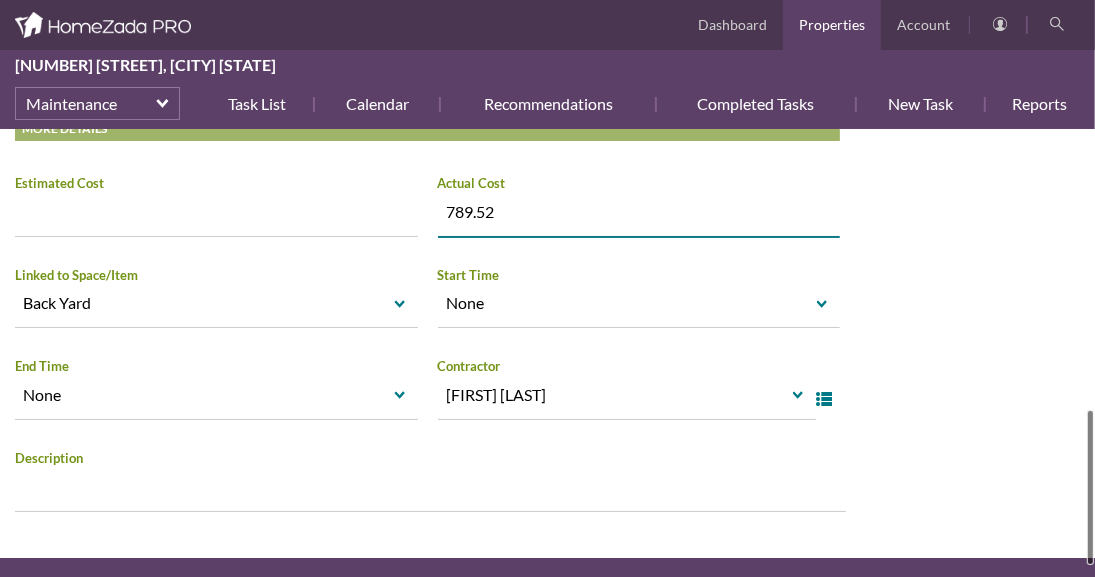 click on "Louella Ave
Maintenance
Task List
Gardening
HomeZada Tips
Use Zada AI to Assess and Advise on Repair and Fix It Tasks
Create new one time task. Upload then select the photo. Click on 'Zada AI Recognition'. Select your question. Watch how it troubleshoots the issue and provides advice on how to fix it.
Read More
Info
Photos
Docs
Print
Copy as New...
Gardening
This is one task of a Recurring Schedule.  Edit and view information for this task.
Snooze
Complete
Edit Schedule
Delete
Ask Zada" at bounding box center (547, -55) 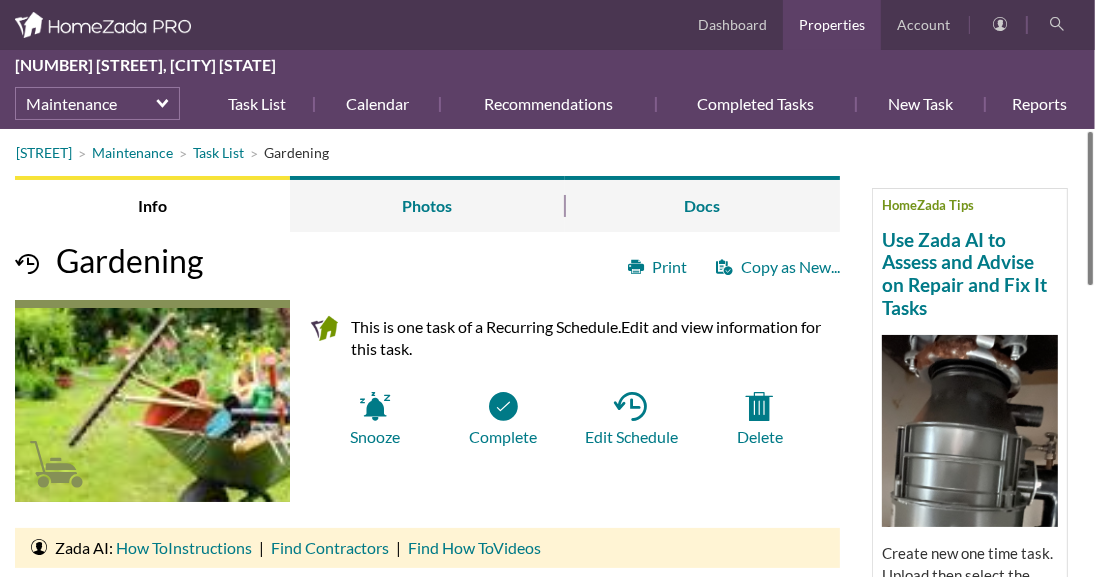 click on "Task List
2318 Louella ..
Info
Photos
Docs
Dashboard Properties Account
2318 Louella Avenue, Los Angeles California Maintenance
Task List
Calendar
Recommendations
Completed Tasks
New Task
Reports
More select
Dashboard
Property  Details
Inventory
Maintenance
Projects
Finances
For Sale
Dashboard" at bounding box center (547, 288) 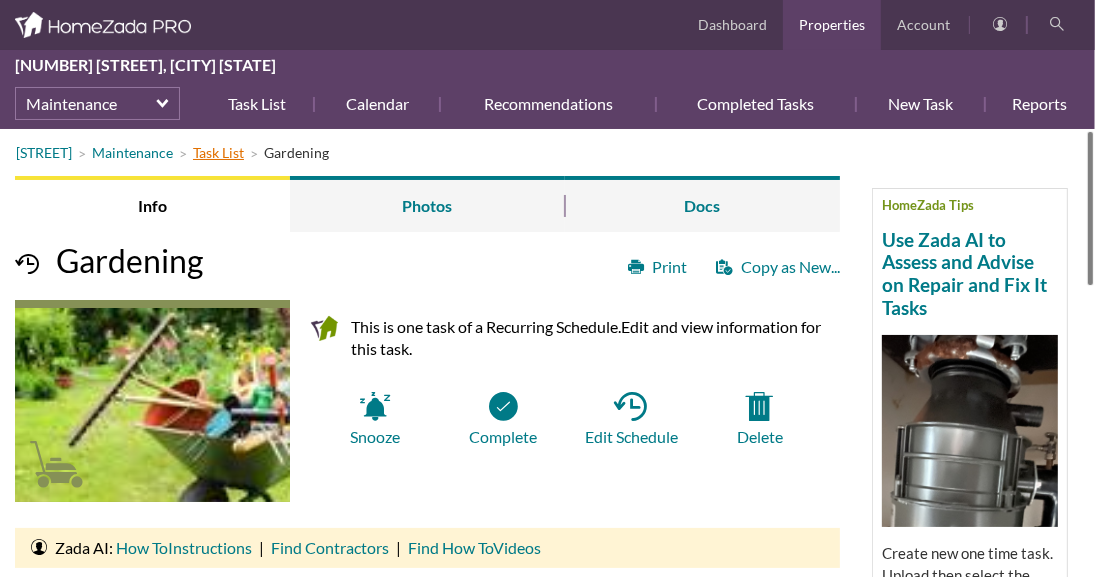 click on "Task List" at bounding box center (218, 152) 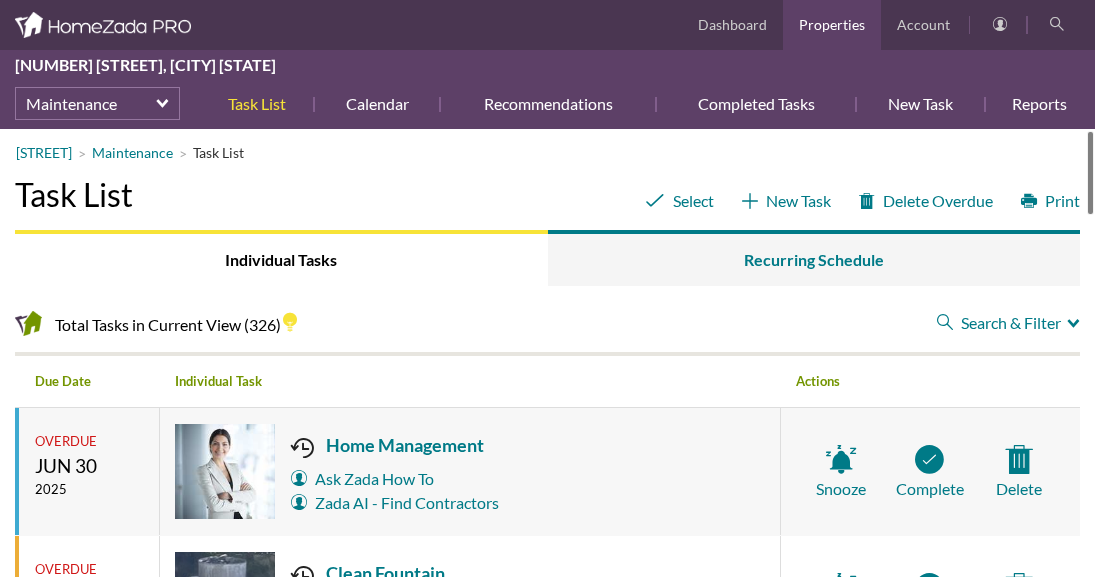 scroll, scrollTop: 0, scrollLeft: 0, axis: both 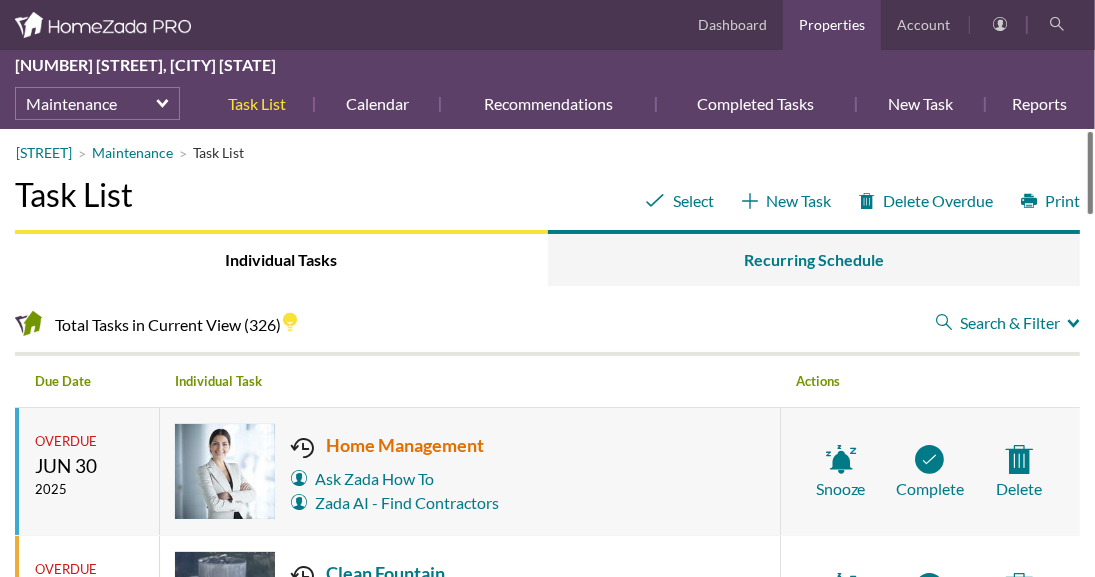 click on "Home Management" at bounding box center (395, 445) 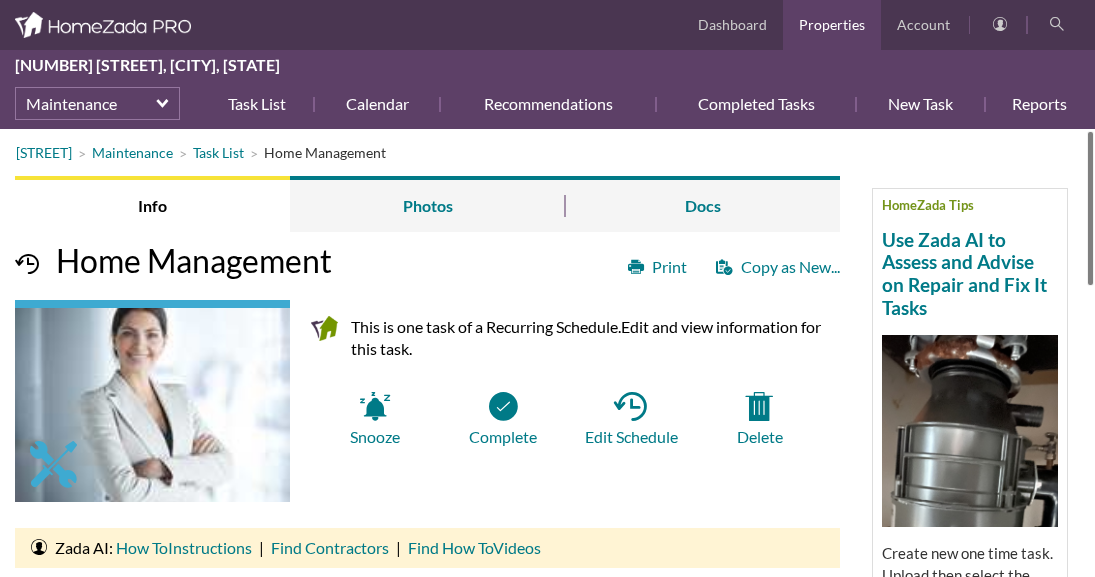 scroll, scrollTop: 0, scrollLeft: 0, axis: both 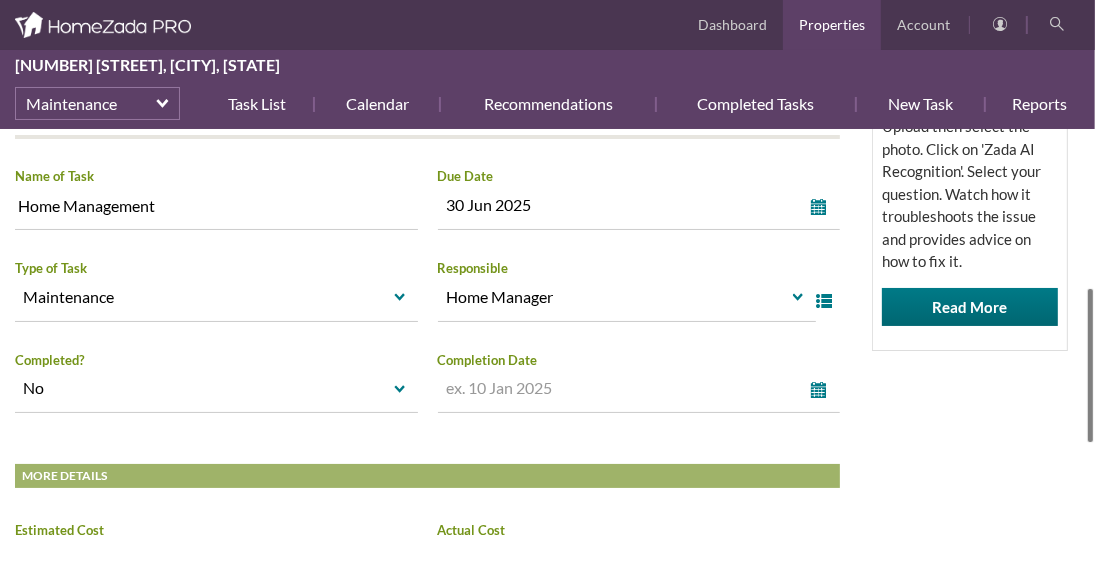 click on "[STREET]
Maintenance
Task List
Home Management
HomeZada Tips
Use Zada AI to Assess and Advise on Repair and Fix It Tasks
Create new one time task. Upload then select the photo. Click on 'Zada AI Recognition'. Select your question. Watch how it troubleshoots the issue and provides advice on how to fix it.
Read More
Info
Photos
Docs
Print
Copy as New...
Home Management
This is one task of a Recurring Schedule.  Edit and view information for this task.
Snooze
Complete
Edit Schedule" at bounding box center [547, 353] 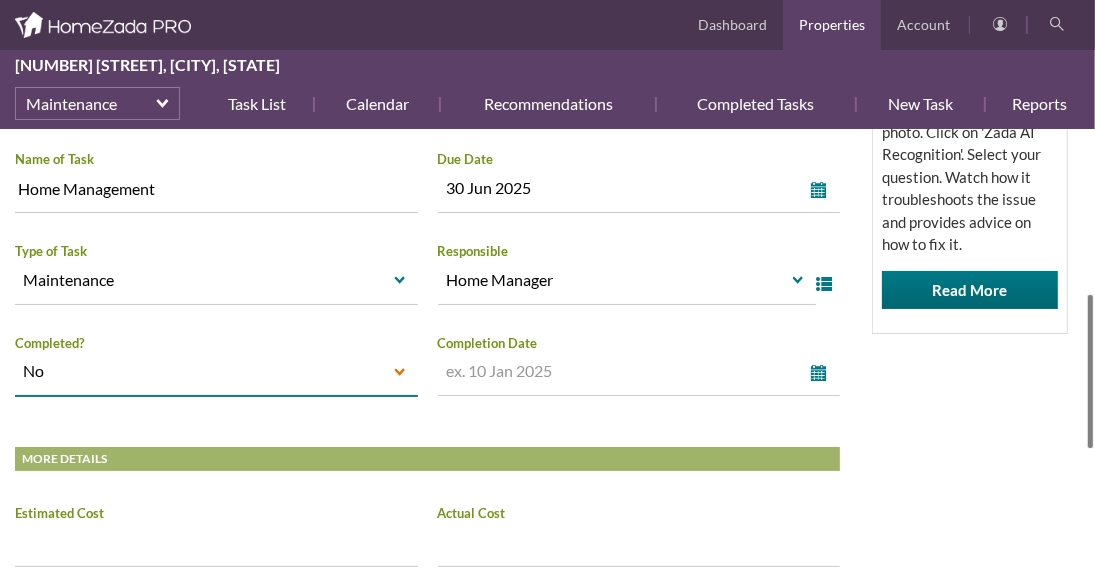 click on "select" at bounding box center (400, 373) 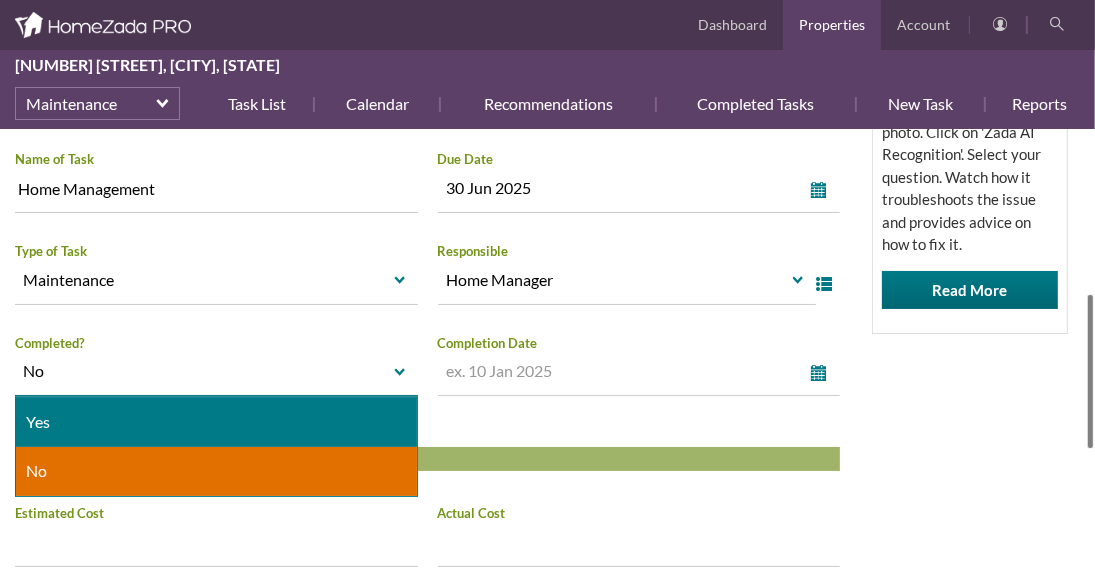 click on "Yes" at bounding box center [216, 422] 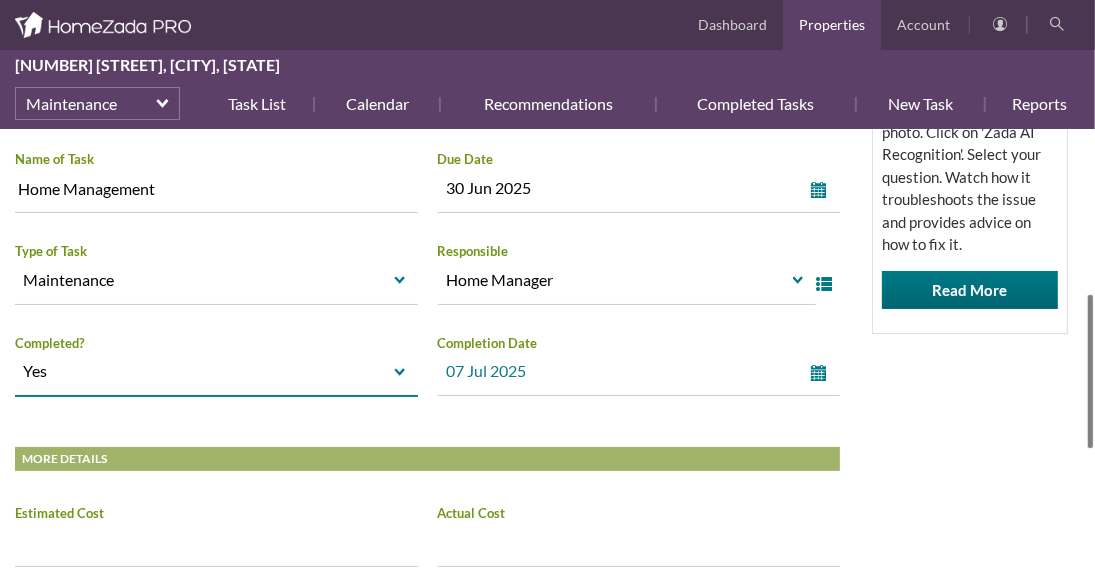 click on "select" at bounding box center (823, 373) 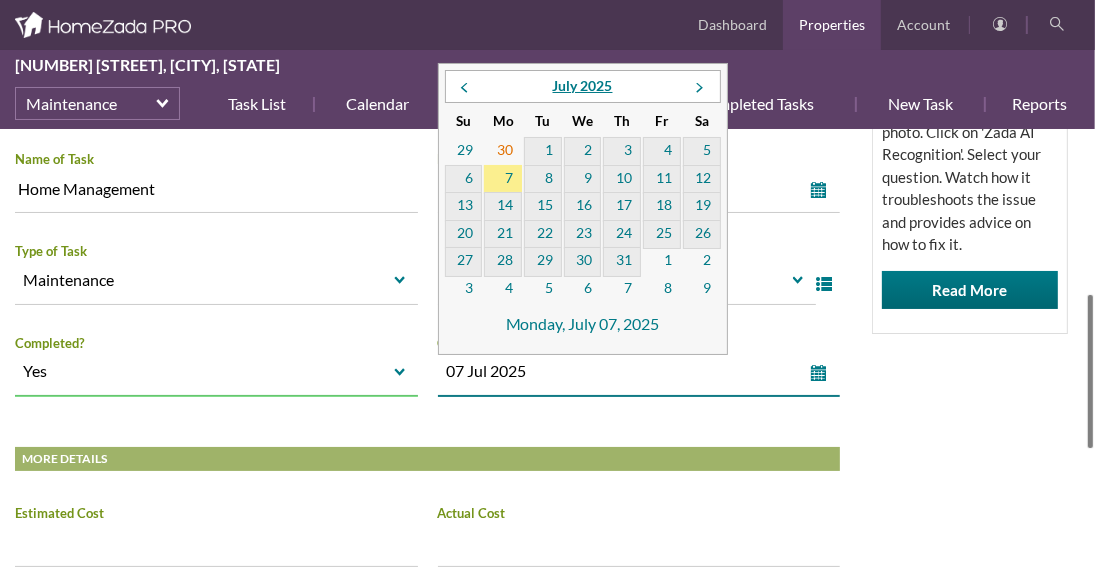 click on "30" at bounding box center (503, 152) 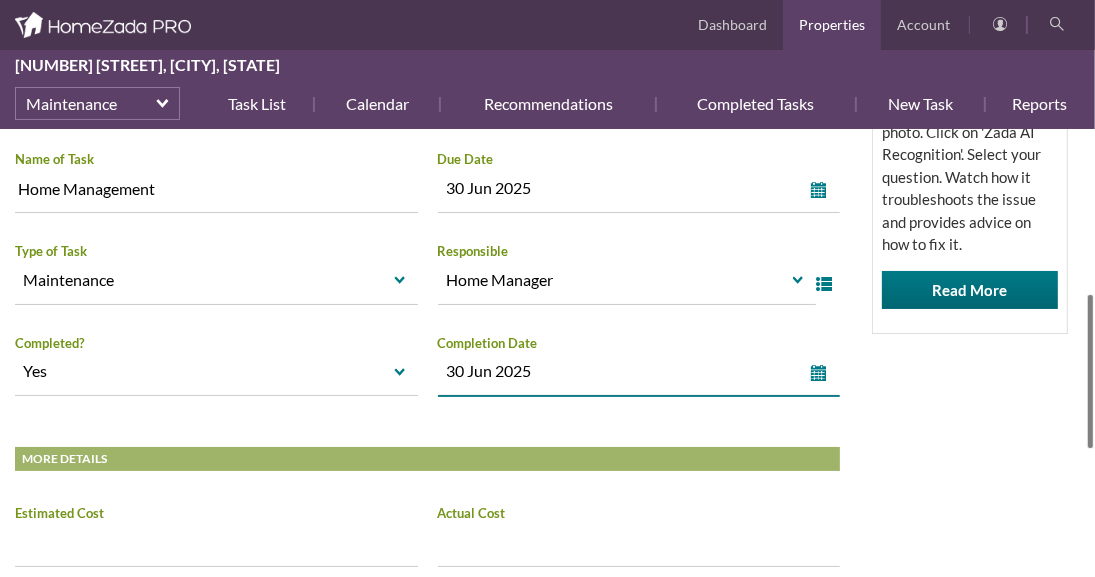 click on "Increase value Decrease value" at bounding box center [639, 542] 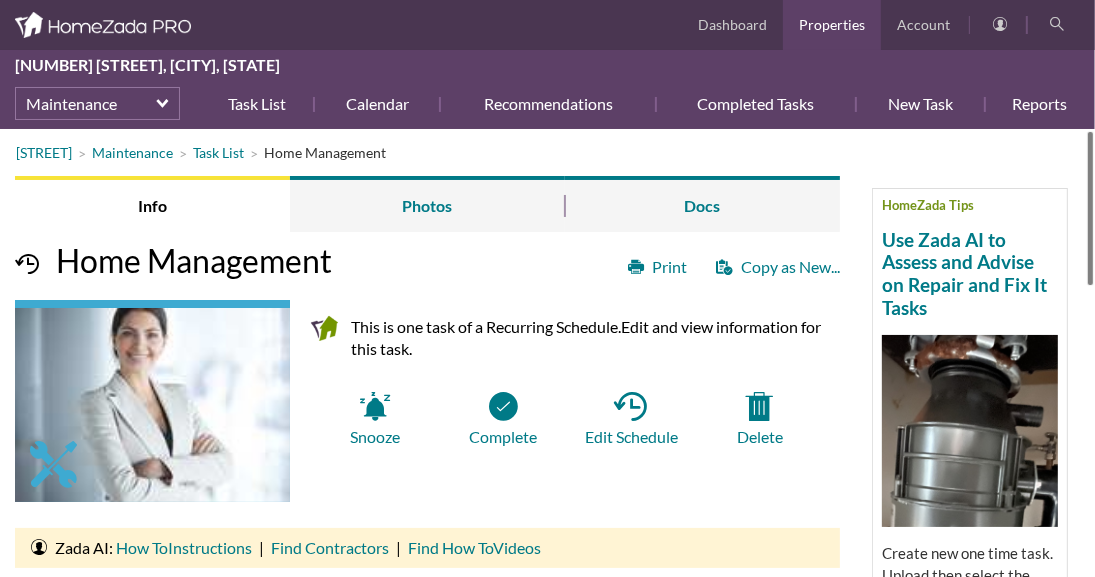 click on "Louella Ave
Maintenance
Task List
Home Management
HomeZada Tips
Use Zada AI to Assess and Advise on Repair and Fix It Tasks
Create new one time task. Upload then select the photo. Click on 'Zada AI Recognition'. Select your question. Watch how it troubleshoots the issue and provides advice on how to fix it.
Read More
Info
Photos
Docs
Print
Copy as New...
Home Management
This is one task of a Recurring Schedule.  Edit and view information for this task.
Snooze
Complete
Edit Schedule" at bounding box center (547, 353) 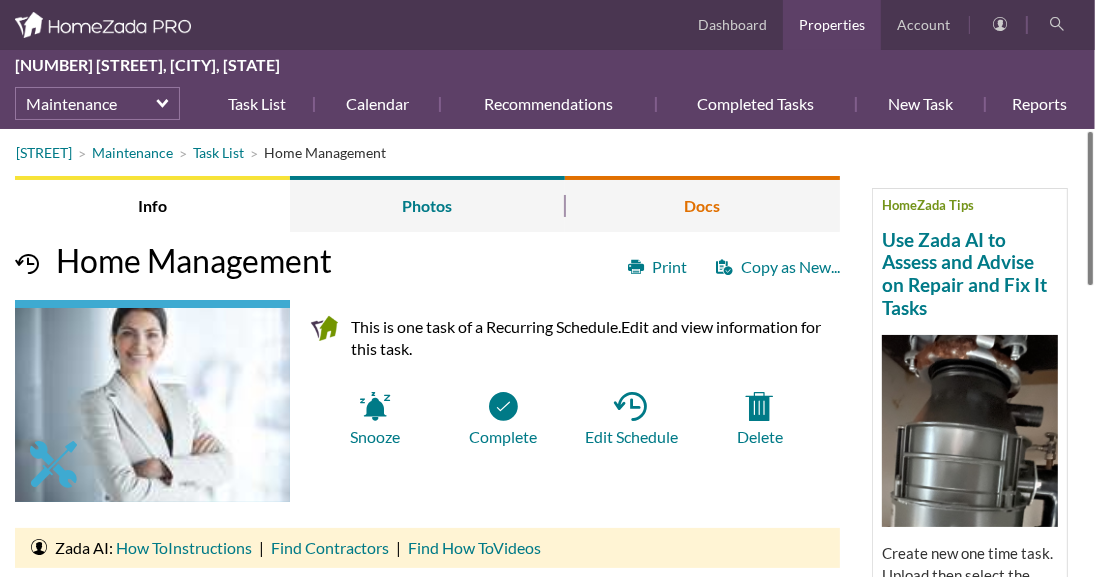 click on "Docs" at bounding box center [702, 204] 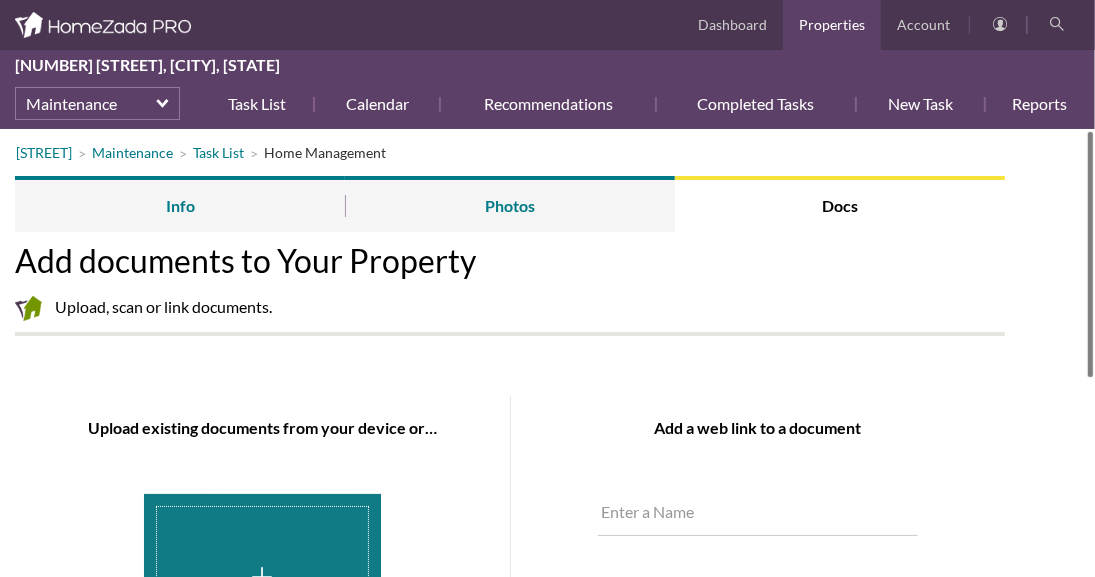 click at bounding box center [262, 589] 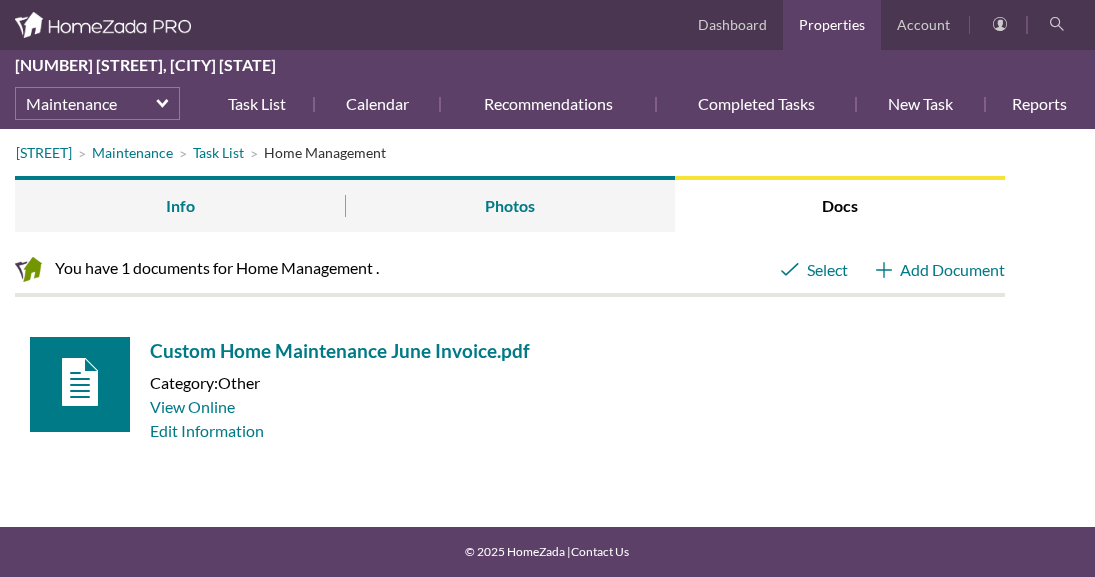scroll, scrollTop: 0, scrollLeft: 0, axis: both 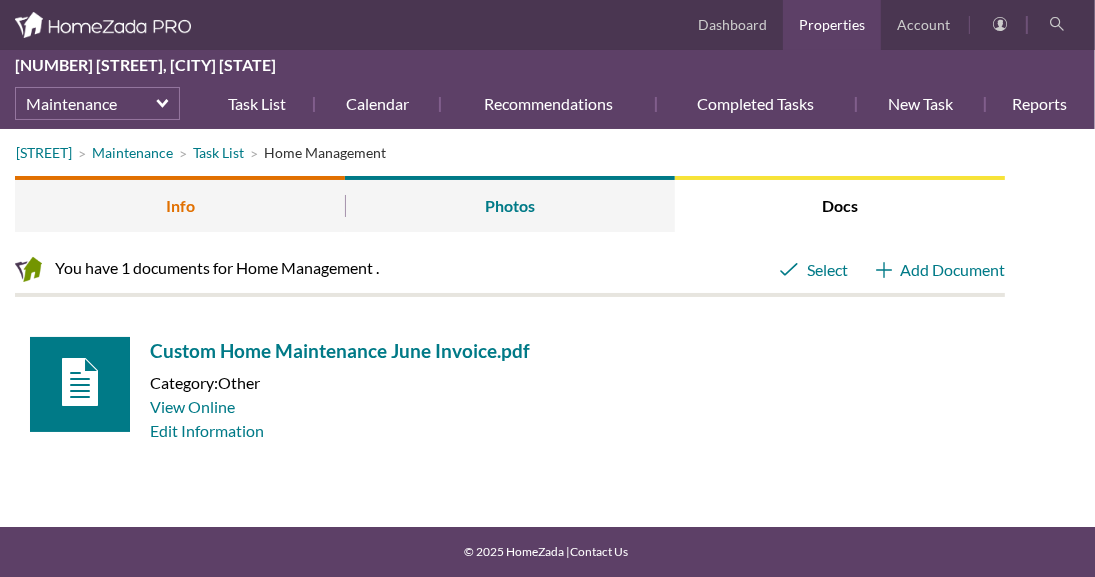click on "Info" at bounding box center (180, 204) 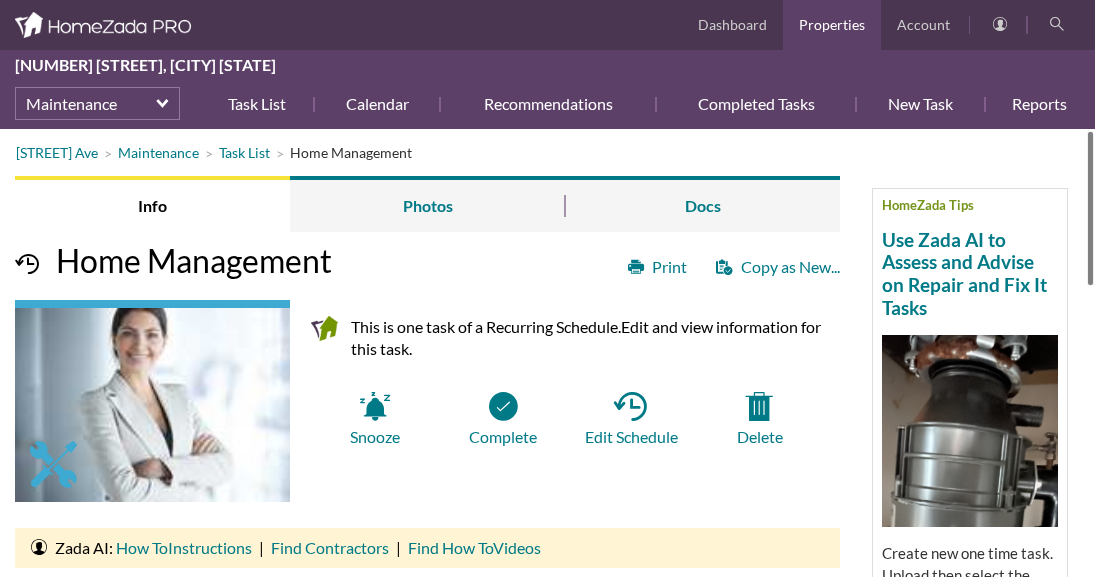scroll, scrollTop: 0, scrollLeft: 0, axis: both 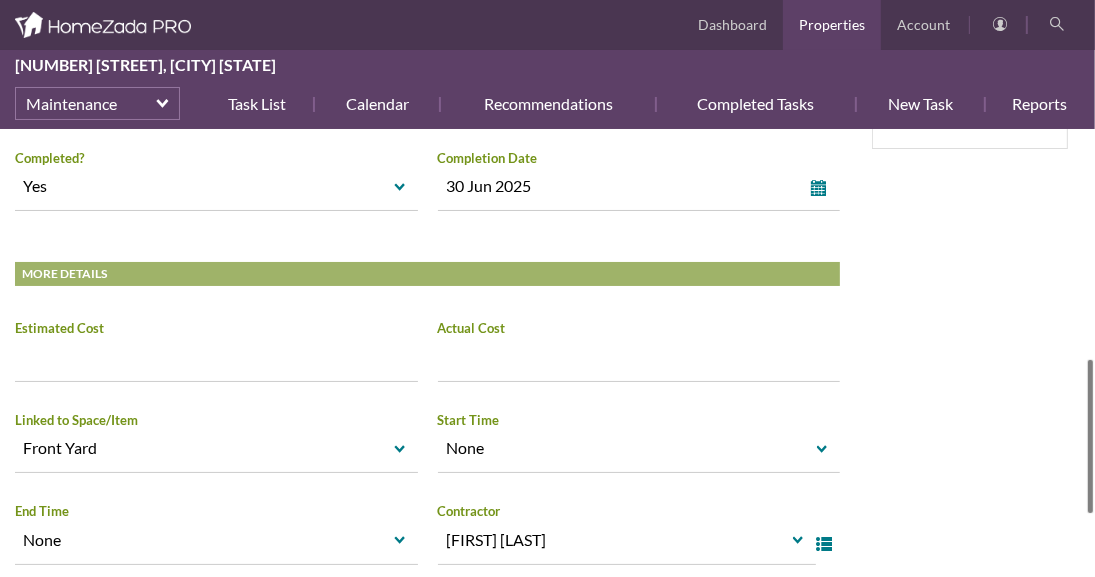 click at bounding box center (1090, 436) 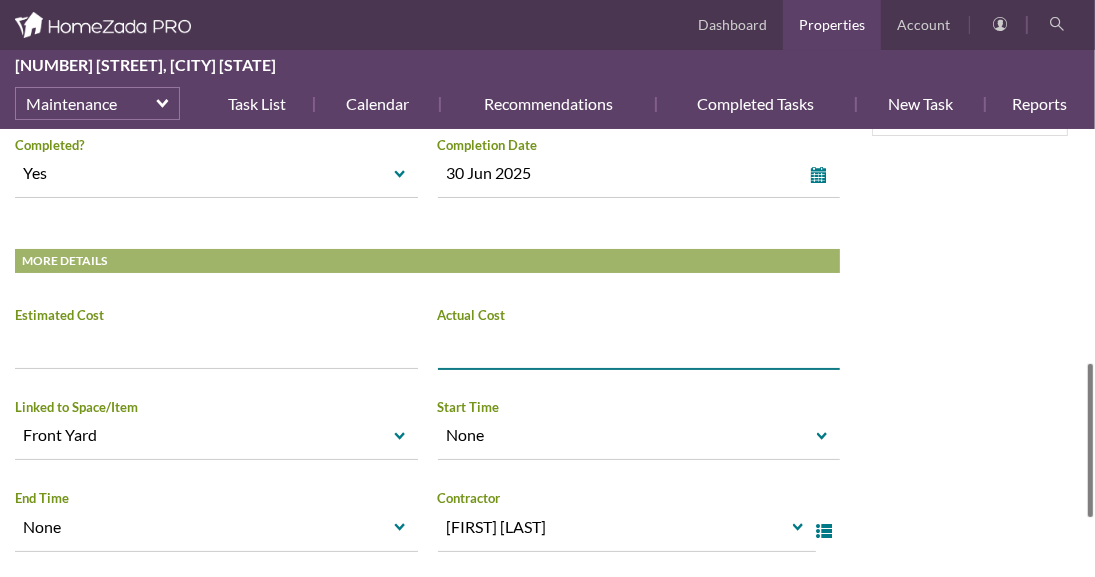click on "Increase value Decrease value" at bounding box center [639, 344] 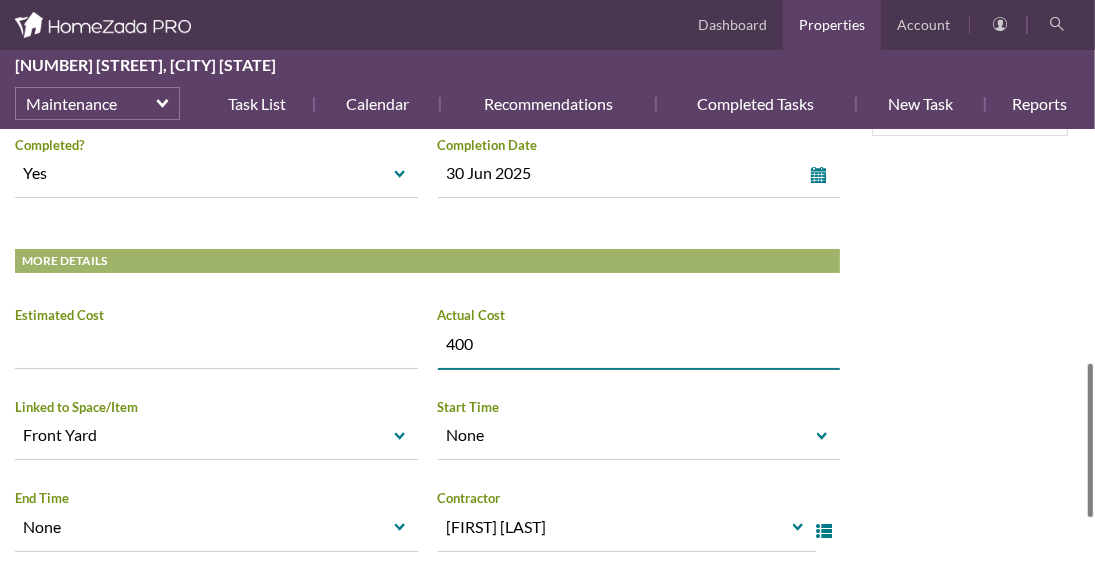 click on "Louella Ave
Maintenance
Task List
Home Management
HomeZada Tips
Use Zada AI to Assess and Advise on Repair and Fix It Tasks
Create new one time task. Upload then select the photo. Click on 'Zada AI Recognition'. Select your question. Watch how it troubleshoots the issue and provides advice on how to fix it.
Read More
Info
Photos
Docs
Print
Copy as New...
Home Management
This is one task of a Recurring Schedule.  Edit and view information for this task.
Snooze
Complete
Edit Schedule
Ask Zada" at bounding box center (547, 77) 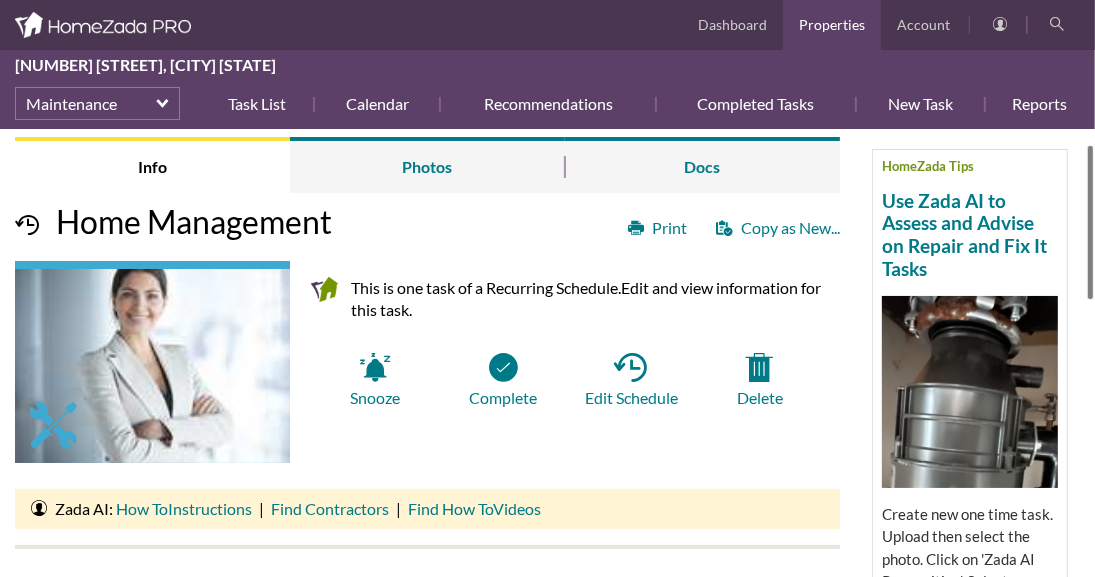 click at bounding box center [1090, 222] 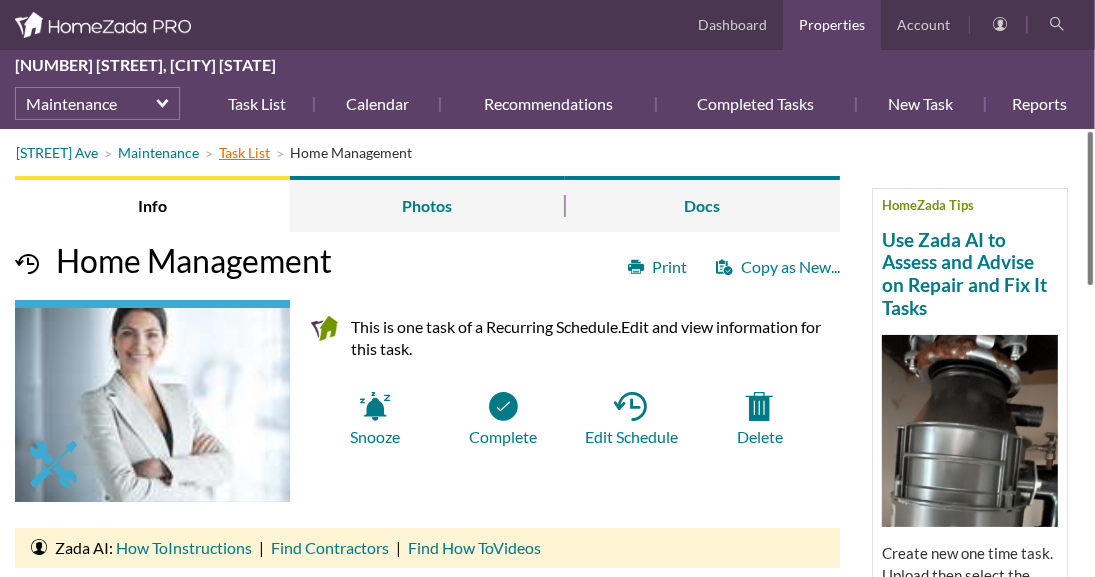 click on "Task List" at bounding box center [218, 152] 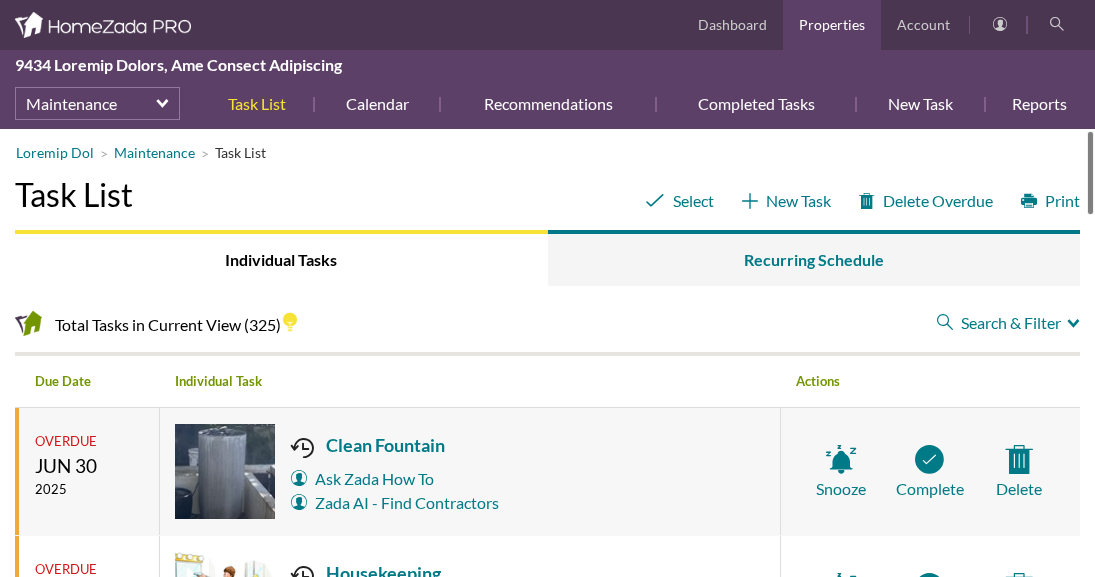 scroll, scrollTop: 0, scrollLeft: 0, axis: both 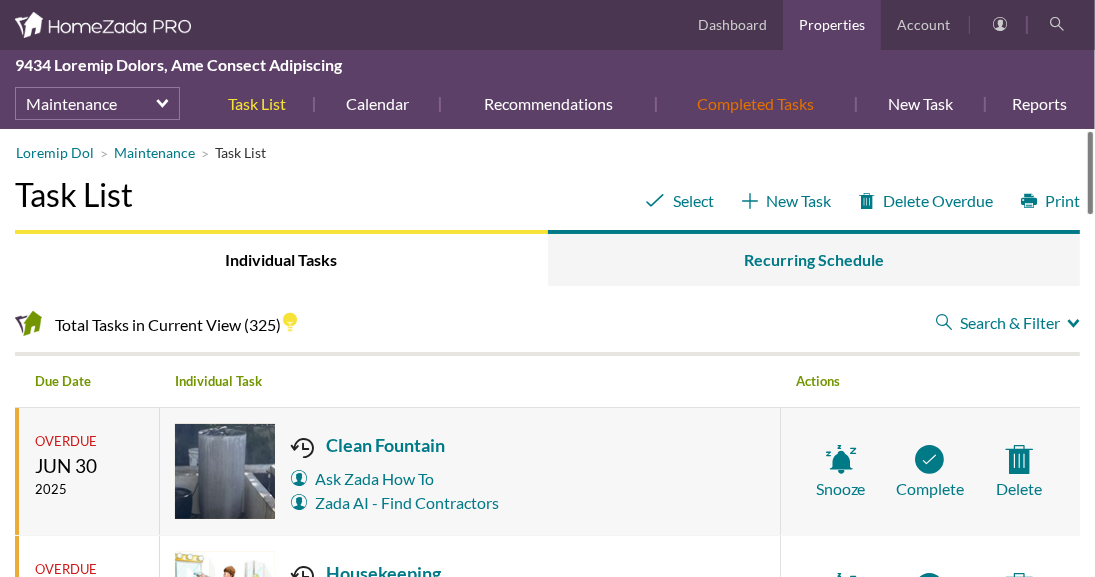 click on "Completed Tasks" at bounding box center [756, 104] 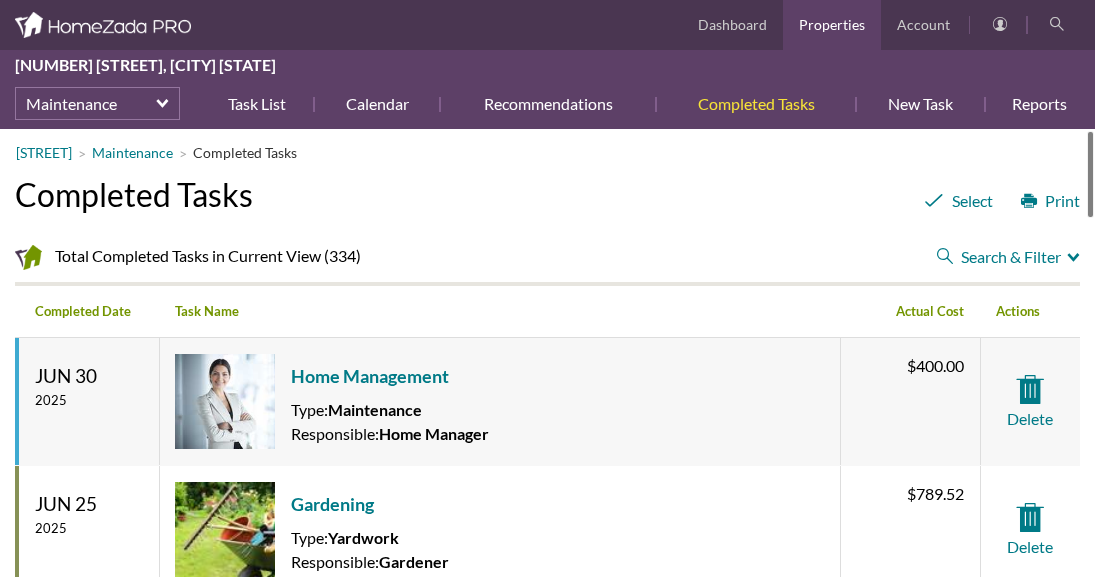 scroll, scrollTop: 0, scrollLeft: 0, axis: both 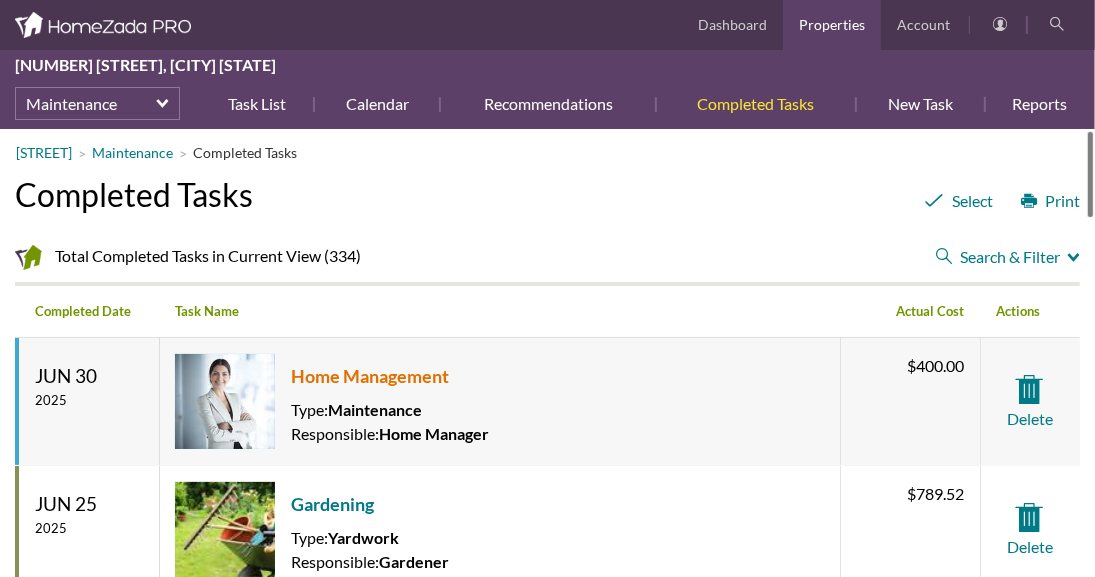 click on "Home Management" at bounding box center (390, 376) 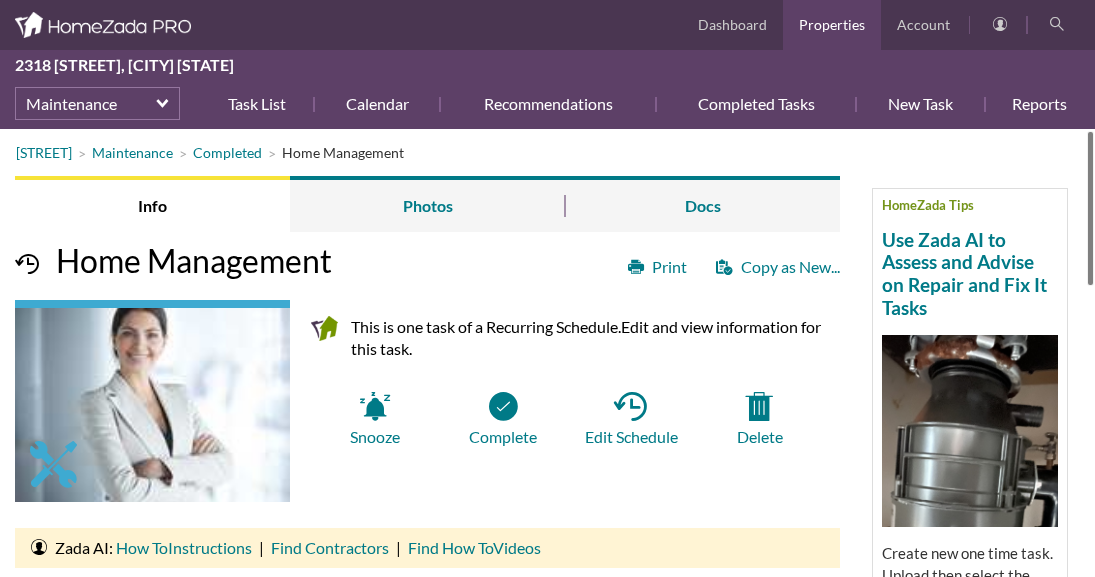 scroll, scrollTop: 0, scrollLeft: 0, axis: both 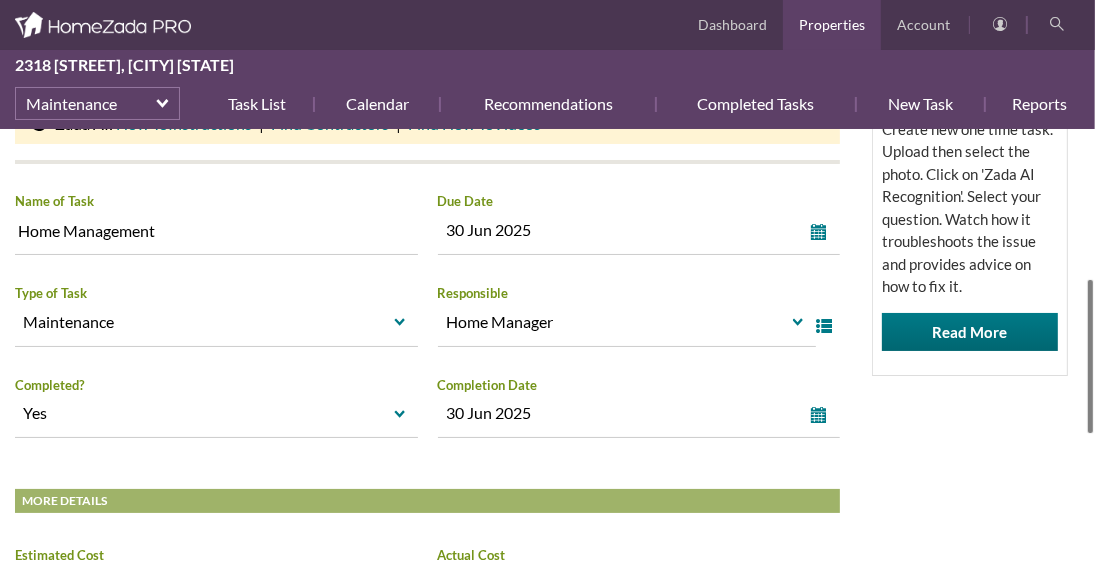 click on "Louella Ave
Maintenance
Completed
Home Management
HomeZada Tips
Use Zada AI to Assess and Advise on Repair and Fix It Tasks
Create new one time task. Upload then select the photo. Click on 'Zada AI Recognition'. Select your question. Watch how it troubleshoots the issue and provides advice on how to fix it.
Read More
Info
Photos
Docs
Print
Copy as New...
Home Management
This is one task of a Recurring Schedule.  Edit and view information for this task.
Snooze
Complete
Edit Schedule" at bounding box center [547, 353] 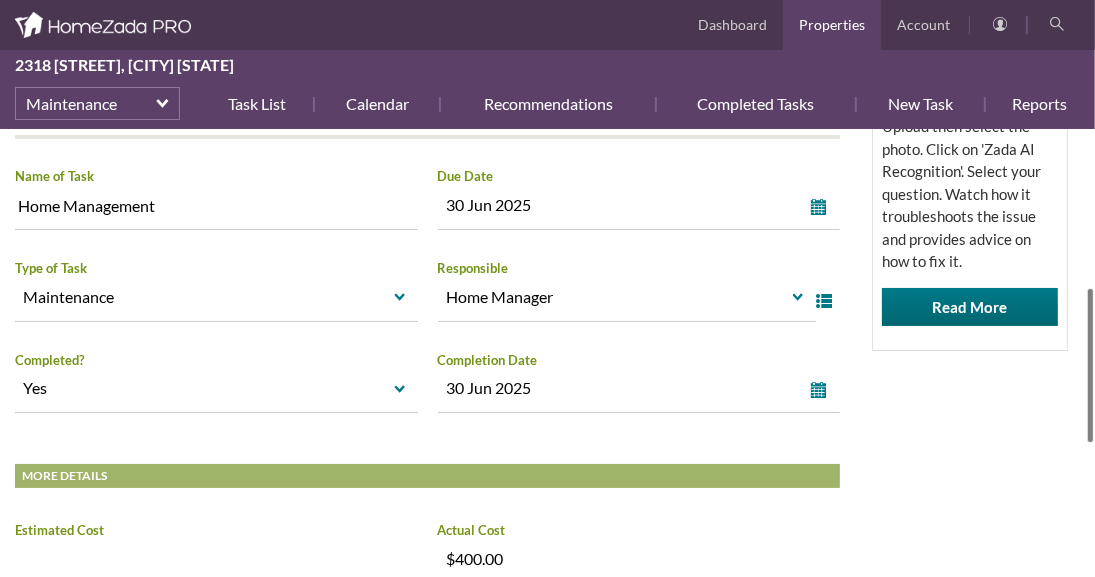 click on "Louella Ave
Maintenance
Completed
Home Management
HomeZada Tips
Use Zada AI to Assess and Advise on Repair and Fix It Tasks
Create new one time task. Upload then select the photo. Click on 'Zada AI Recognition'. Select your question. Watch how it troubleshoots the issue and provides advice on how to fix it.
Read More
Info
Photos
Docs
Print
Copy as New...
Home Management
This is one task of a Recurring Schedule.  Edit and view information for this task.
Snooze
Complete
Edit Schedule" at bounding box center (547, 353) 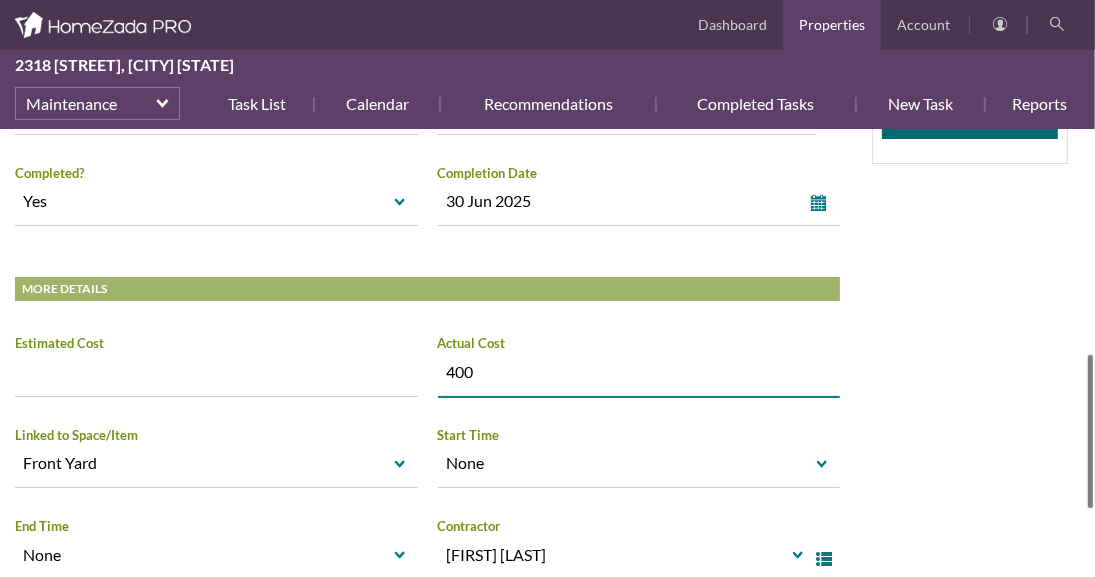 click on "$400.00 400 Increase value Decrease value" at bounding box center (639, 372) 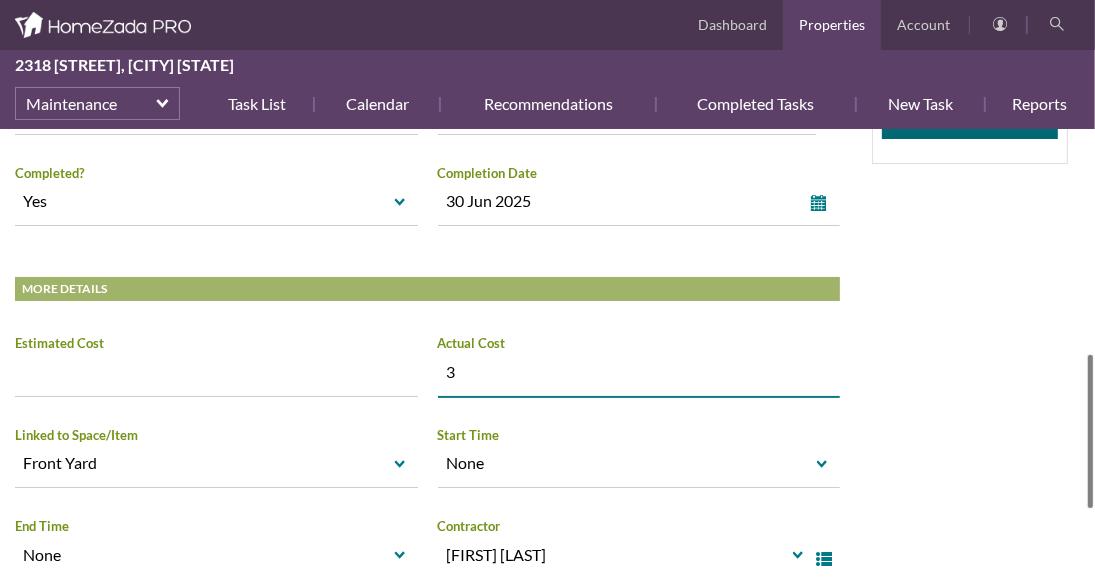 type on "35" 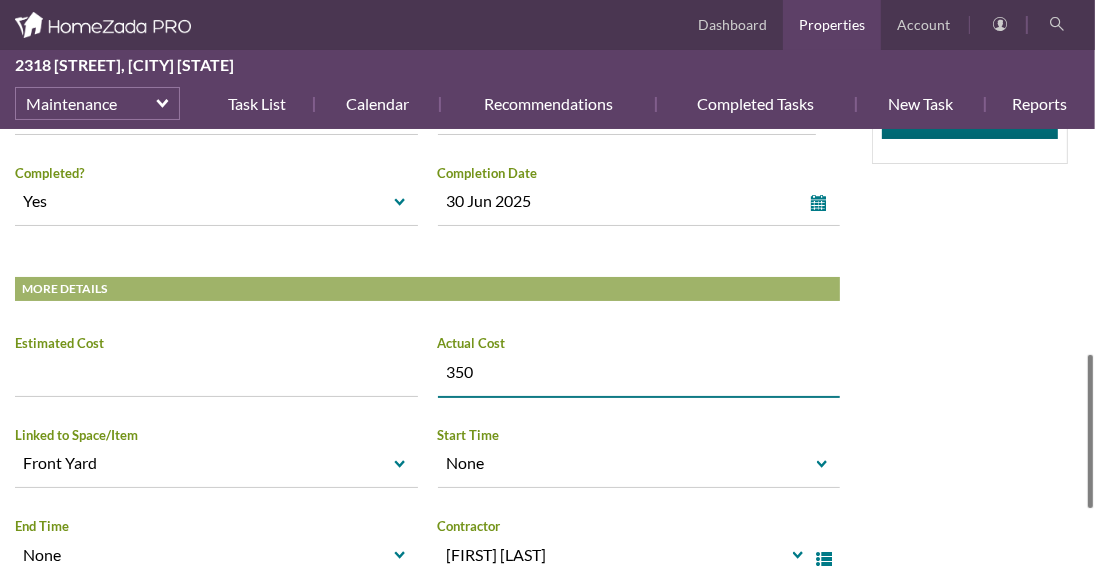 click on "HomeZada Tips
Use Zada AI to Assess and Advise on Repair and Fix It Tasks
Create new one time task. Upload then select the photo. Click on 'Zada AI Recognition'. Select your question. Watch how it troubleshoots the issue and provides advice on how to fix it.
Read More" at bounding box center [970, -67] 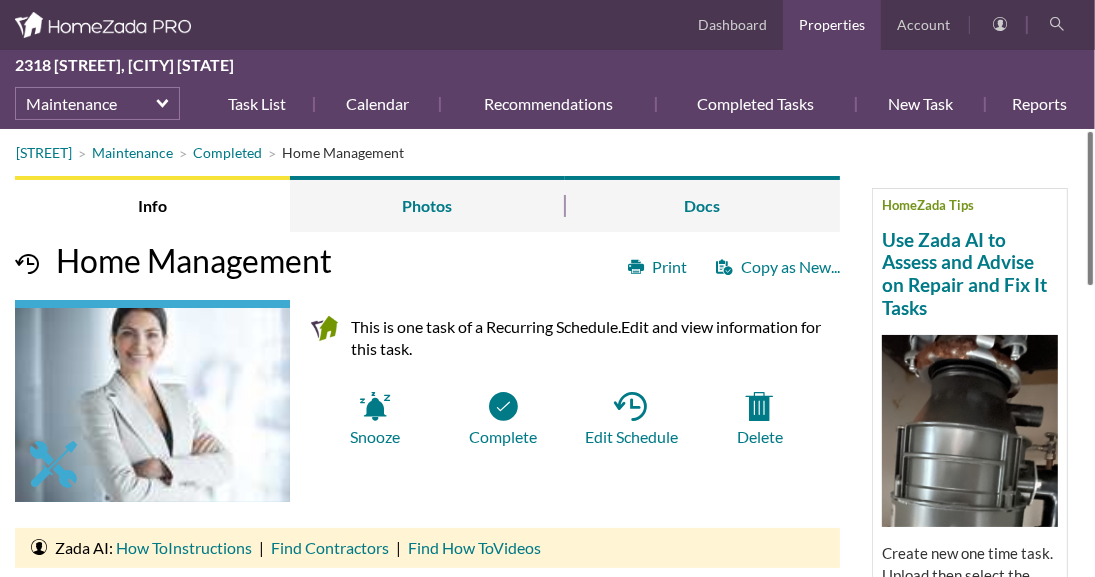 click on "Louella Ave
Maintenance
Completed
Home Management
HomeZada Tips
Use Zada AI to Assess and Advise on Repair and Fix It Tasks
Create new one time task. Upload then select the photo. Click on 'Zada AI Recognition'. Select your question. Watch how it troubleshoots the issue and provides advice on how to fix it.
Read More
Info
Photos
Docs
Print
Copy as New...
Home Management
This is one task of a Recurring Schedule.  Edit and view information for this task.
Snooze
Complete
Edit Schedule" at bounding box center (547, 353) 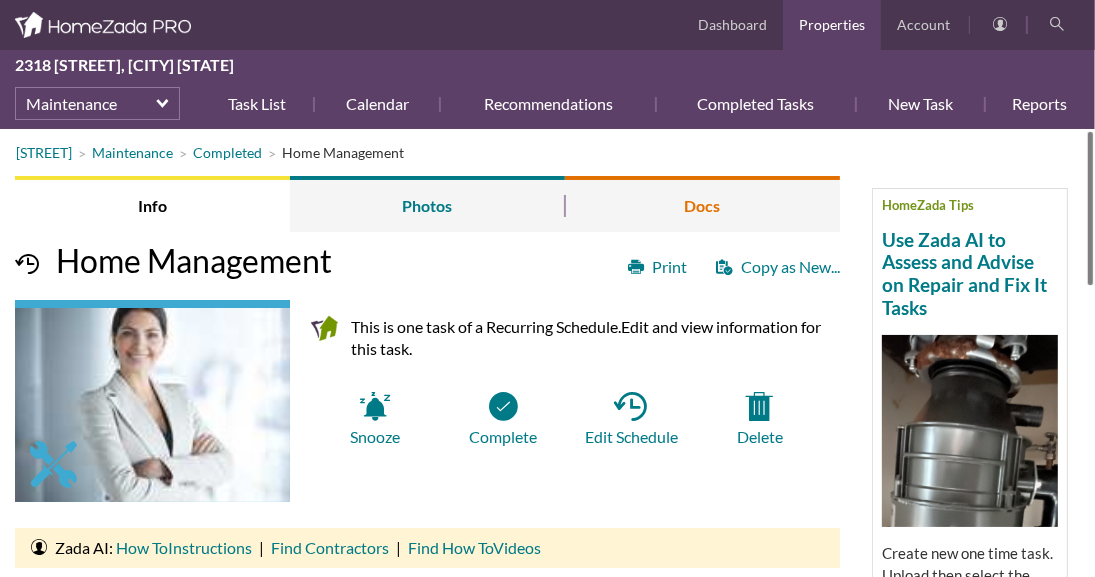 click on "Docs" at bounding box center (702, 204) 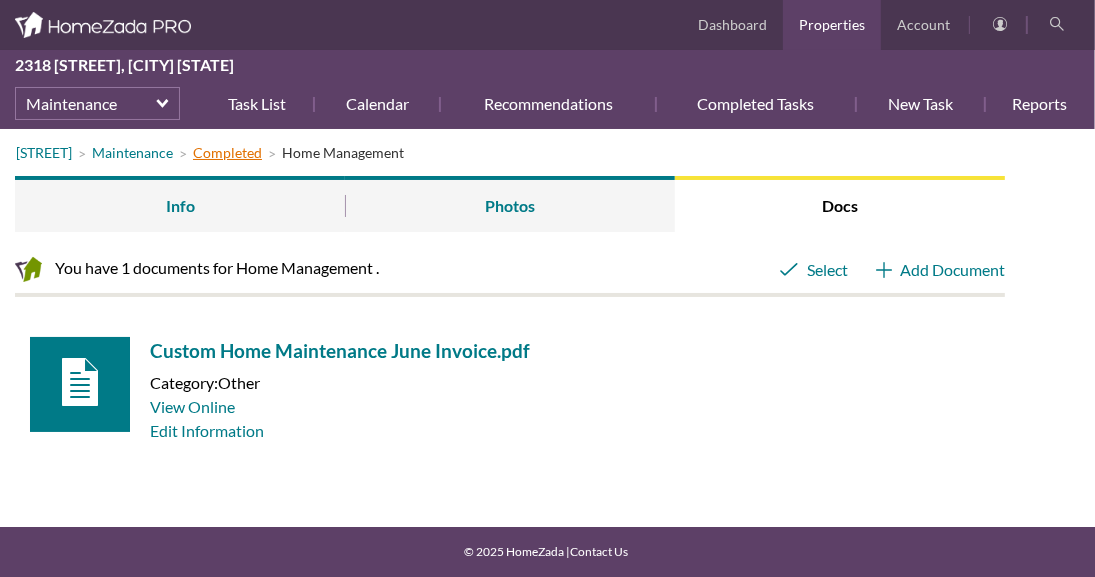 click on "Completed" at bounding box center (227, 152) 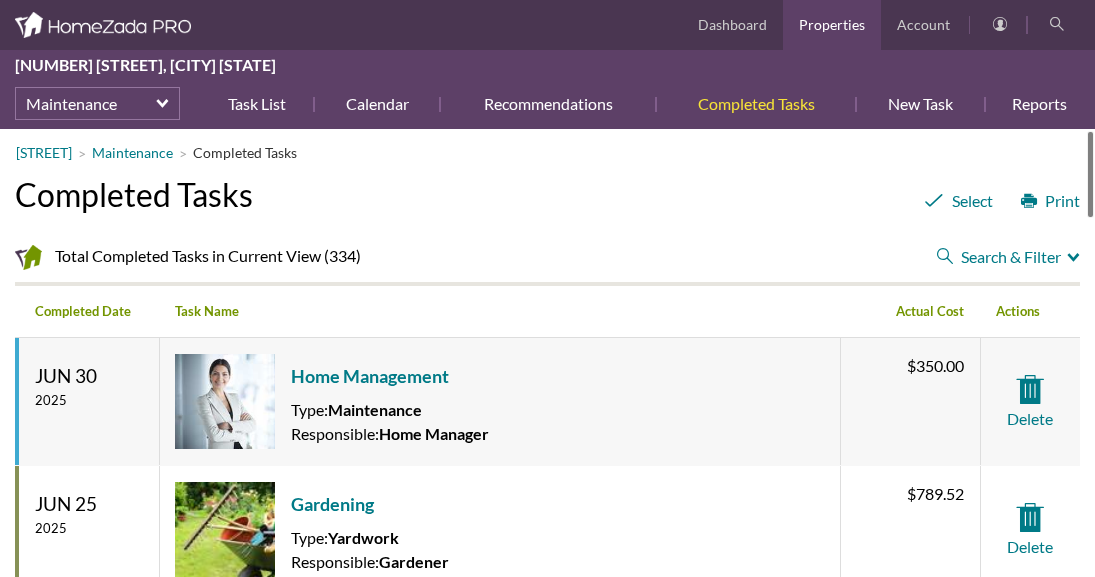 scroll, scrollTop: 0, scrollLeft: 0, axis: both 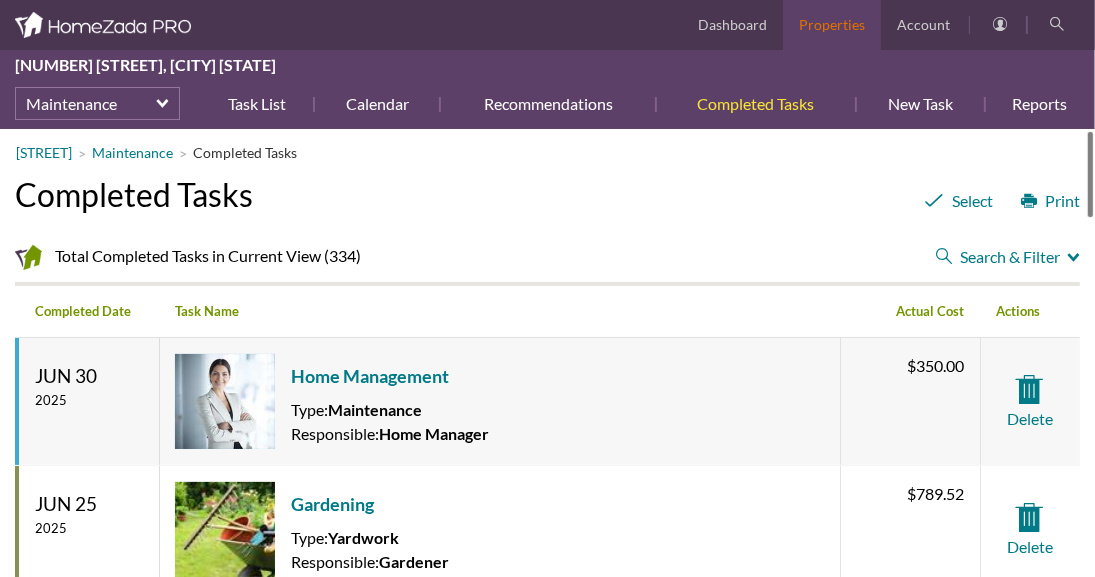 click on "Properties" at bounding box center (832, 25) 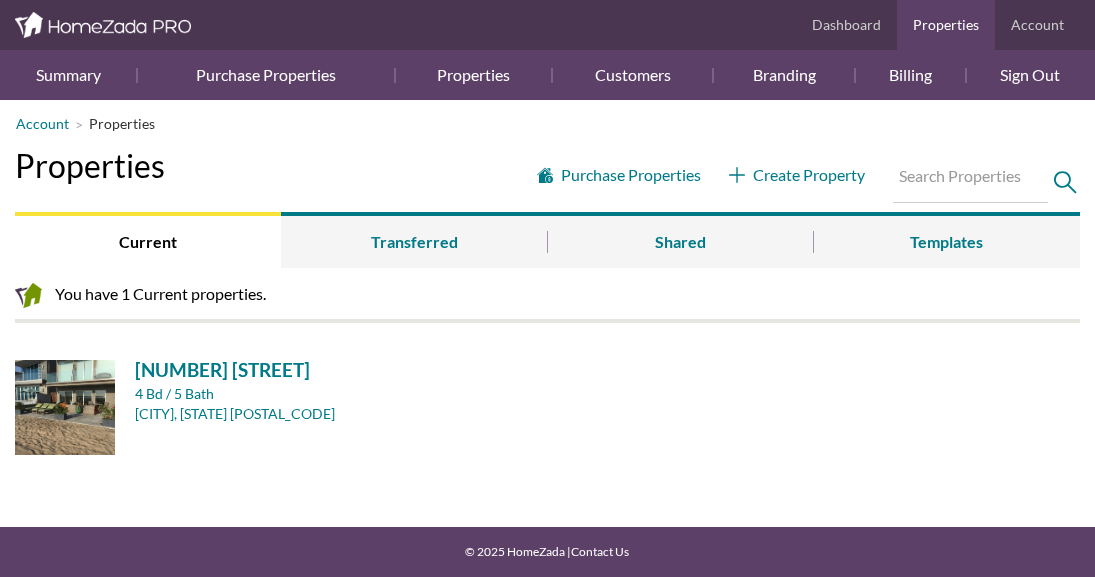 scroll, scrollTop: 0, scrollLeft: 0, axis: both 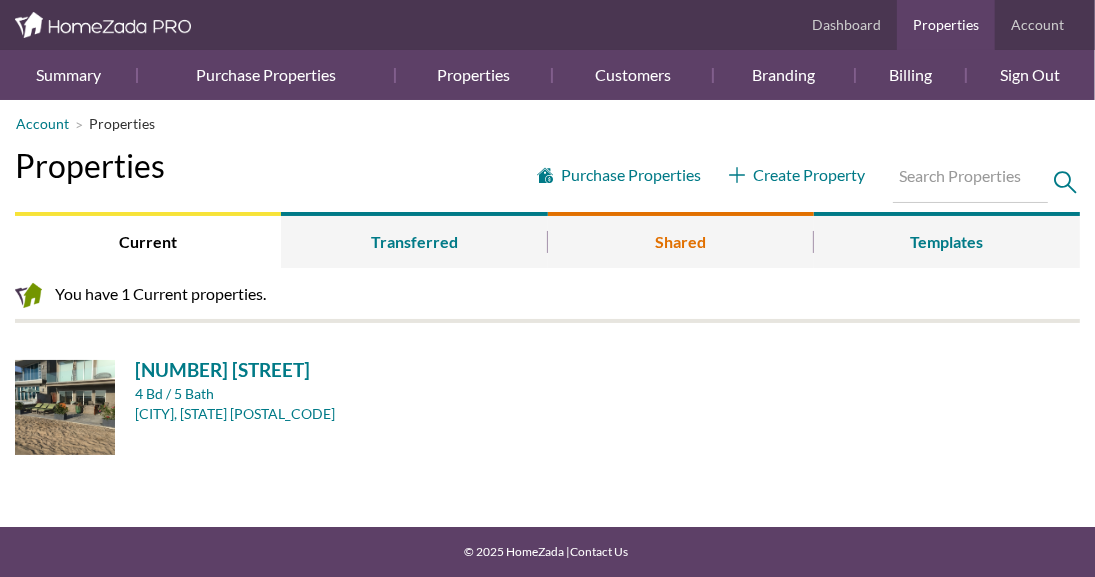 click on "Shared" at bounding box center (681, 240) 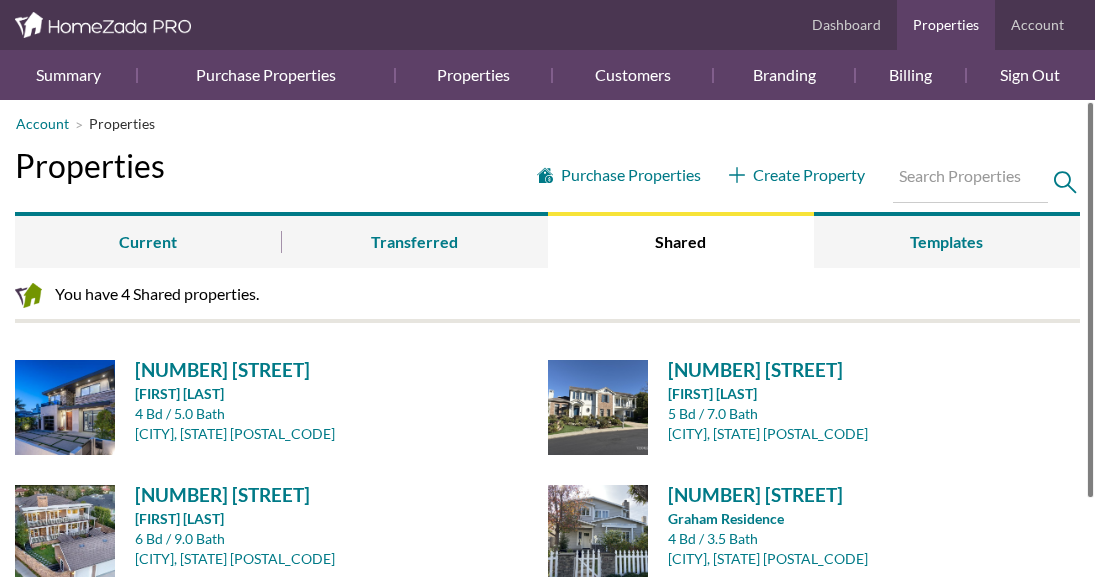 scroll, scrollTop: 0, scrollLeft: 0, axis: both 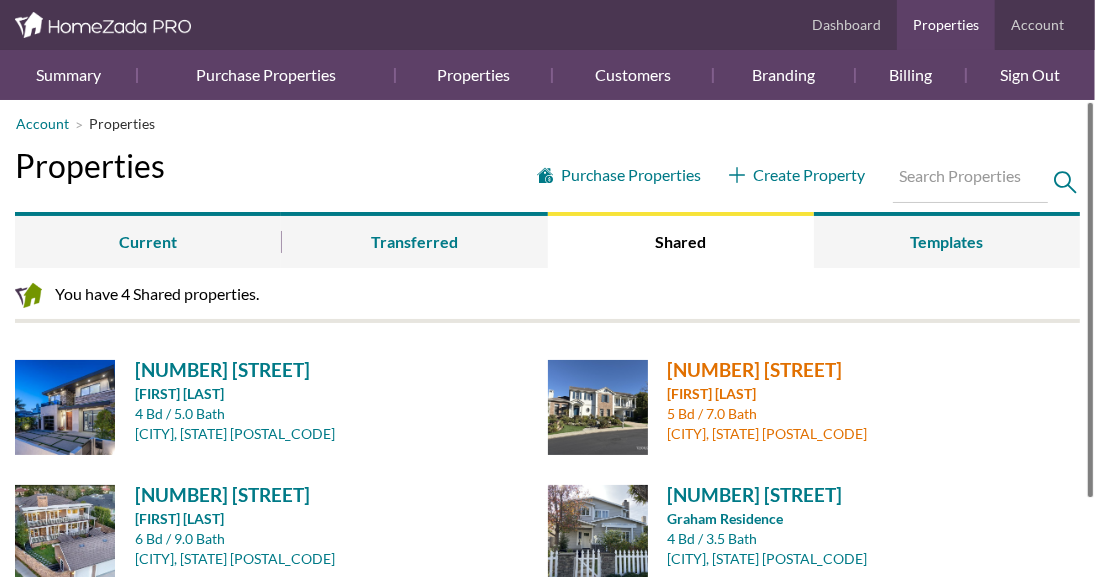 click on "[NUMBER] [STREET]" at bounding box center [867, 369] 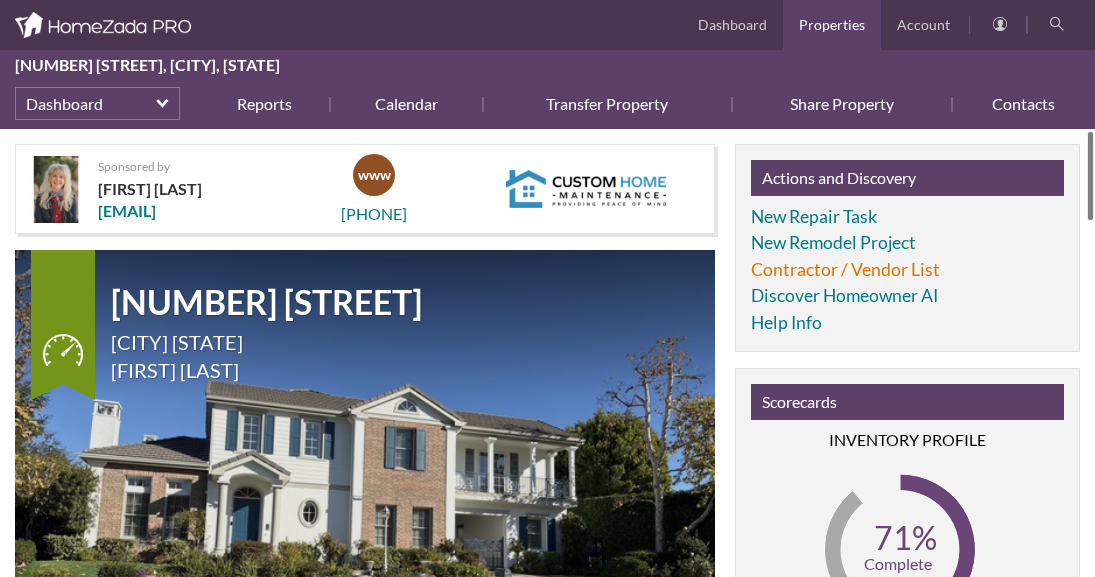 scroll, scrollTop: 0, scrollLeft: 0, axis: both 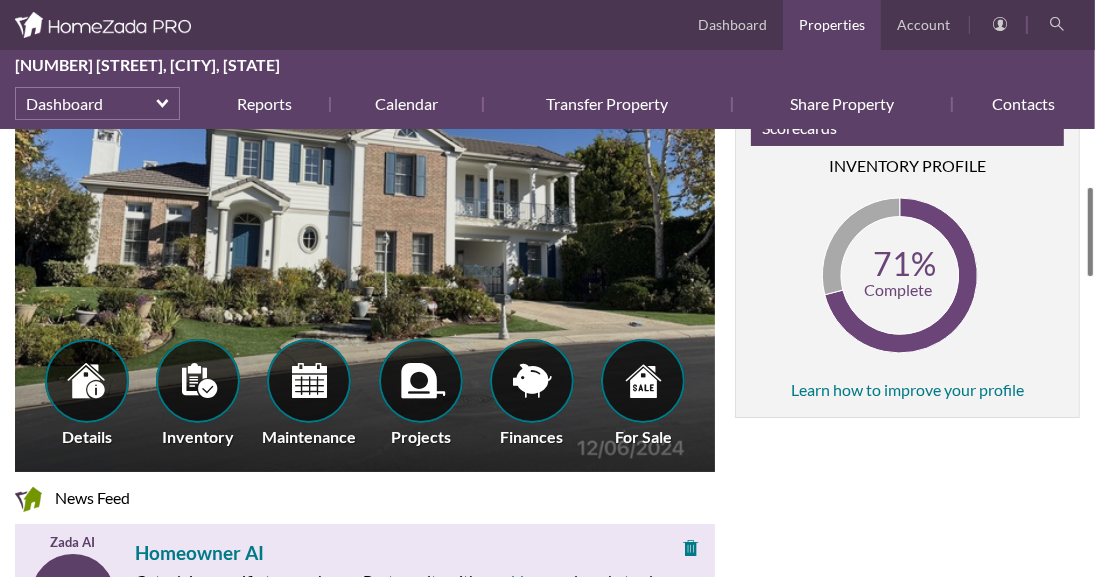 click at bounding box center [1090, 232] 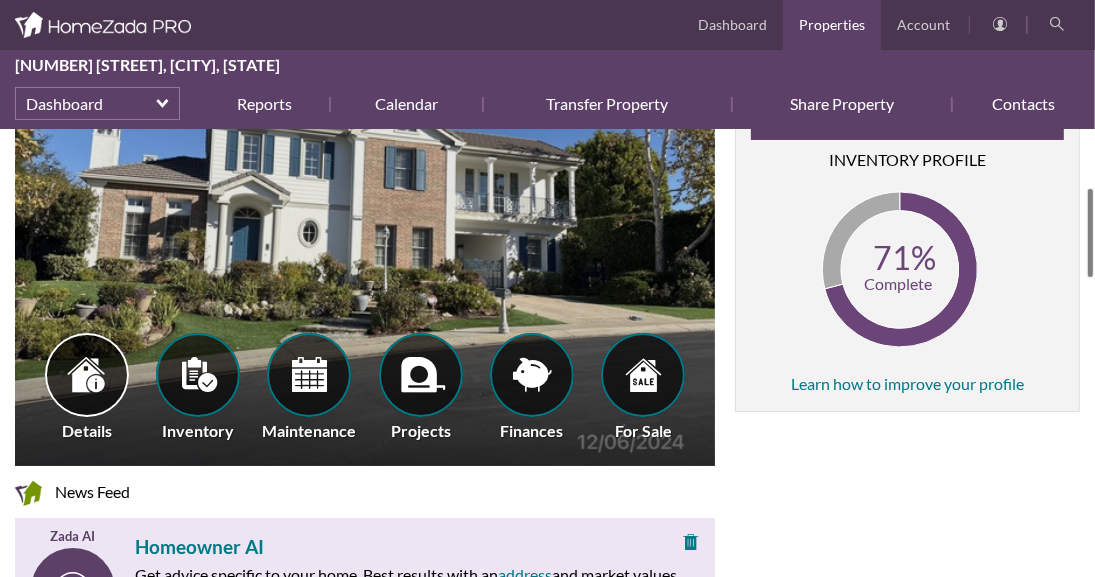 click at bounding box center (86, 374) 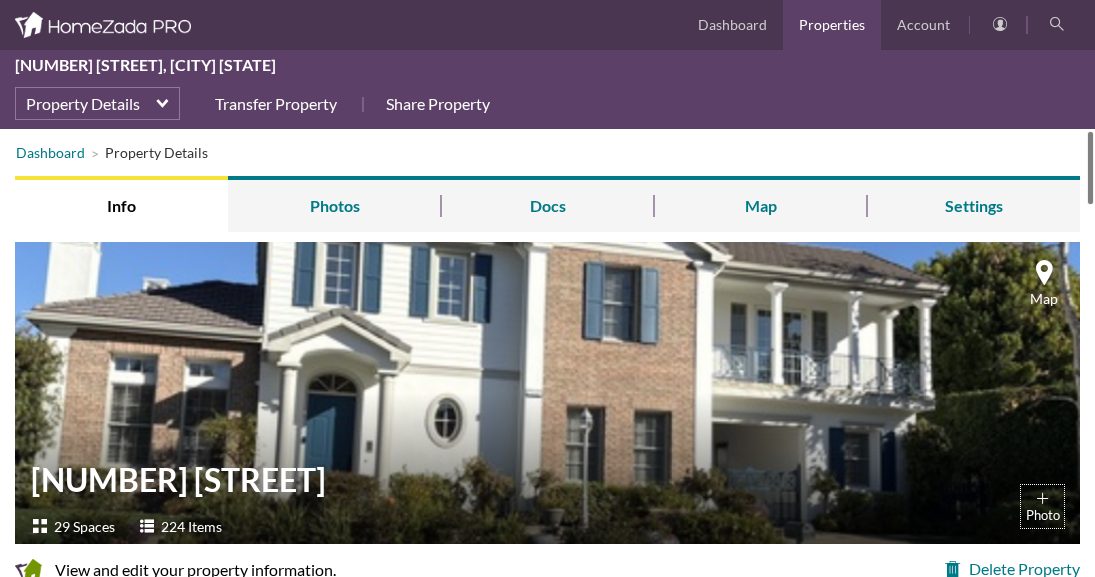 scroll, scrollTop: 0, scrollLeft: 0, axis: both 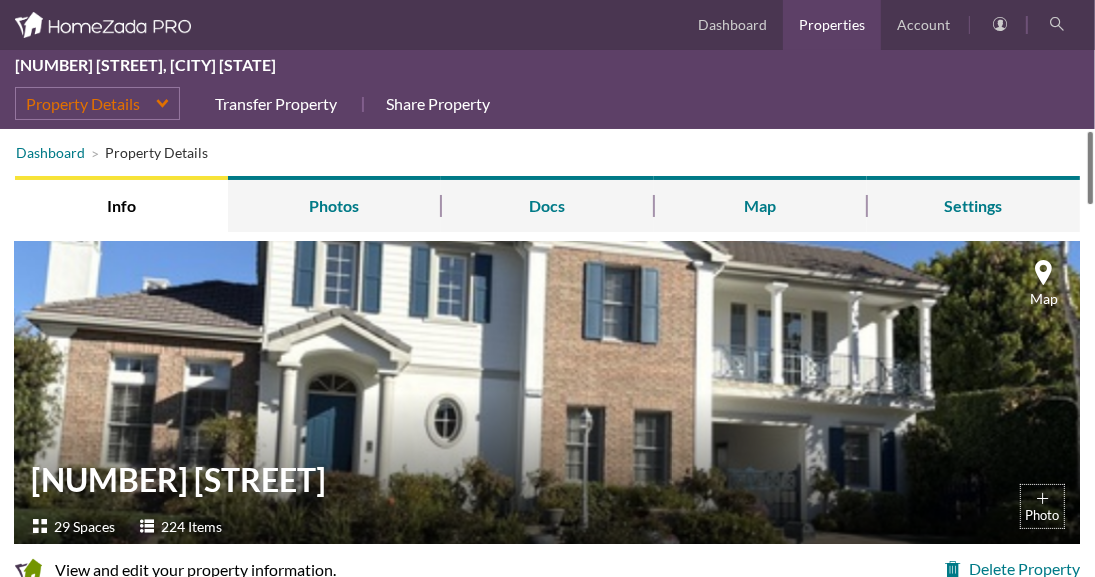 click on "Property Details" at bounding box center (97, 103) 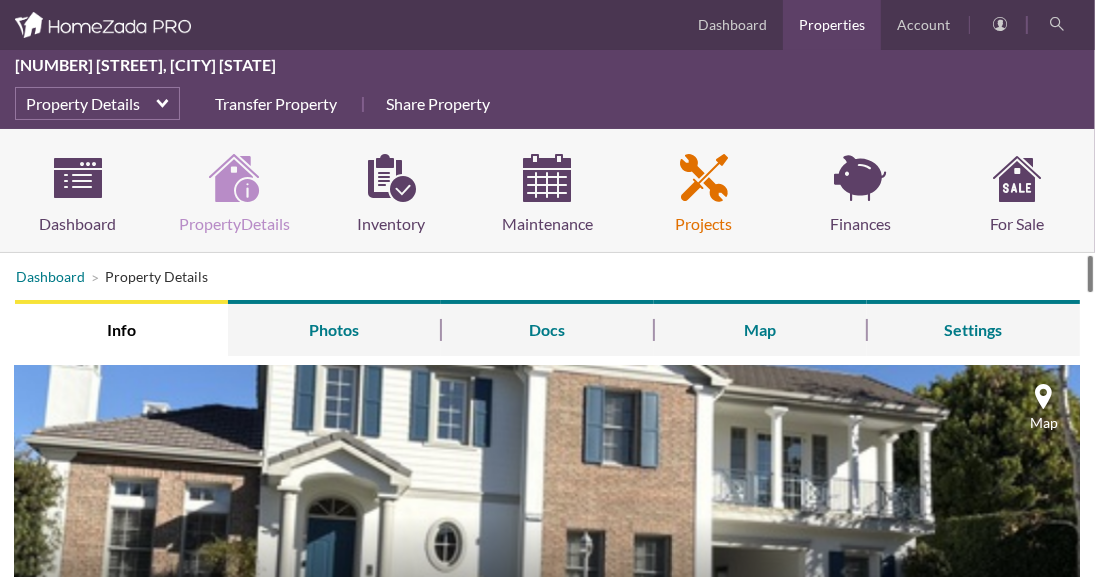 click on "Projects" at bounding box center (704, 195) 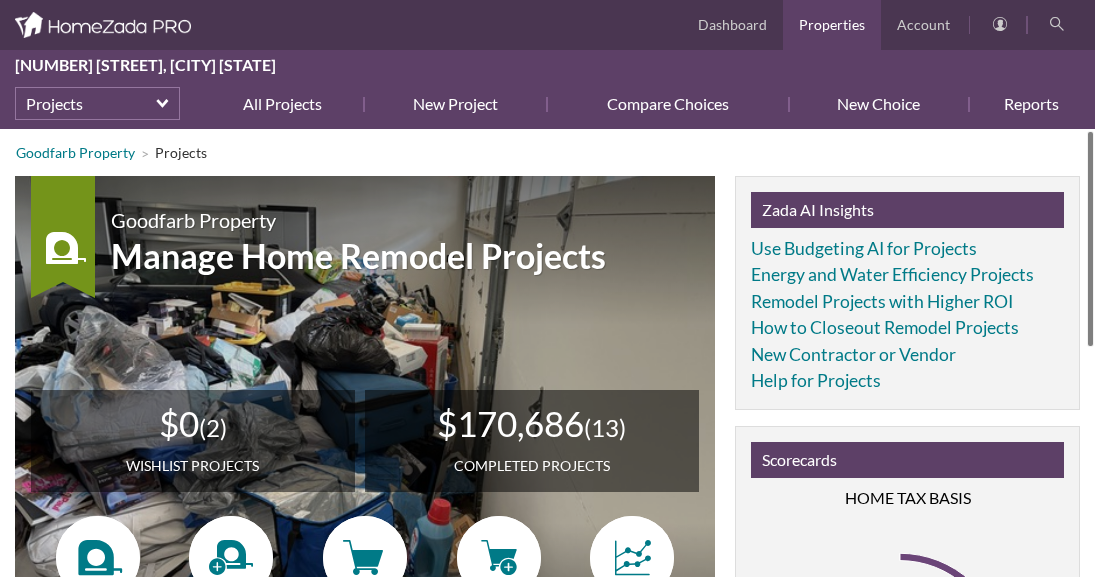 scroll, scrollTop: 0, scrollLeft: 0, axis: both 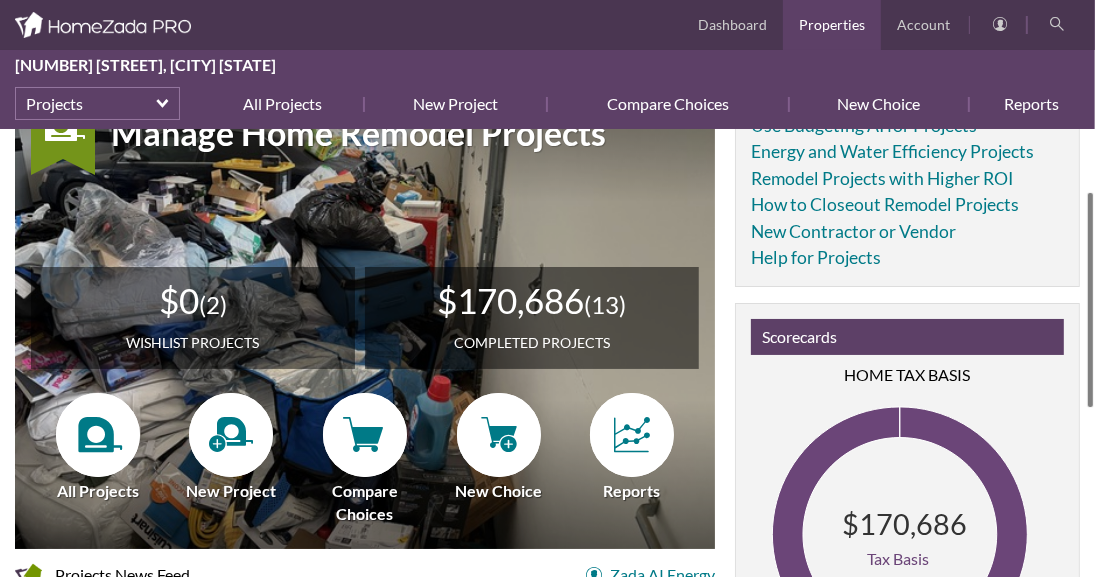 click at bounding box center (1090, 300) 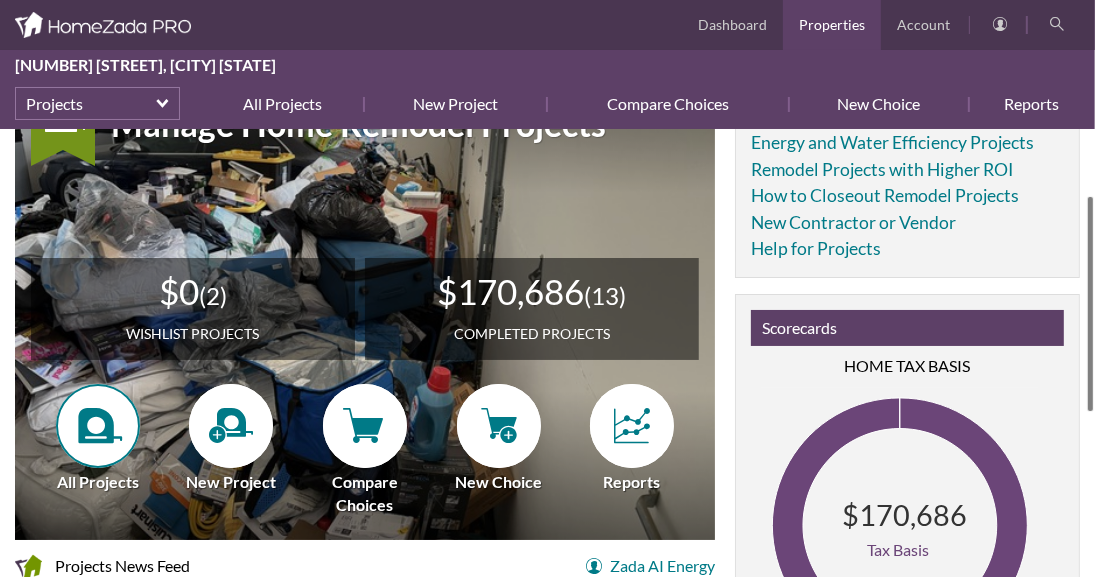 click at bounding box center (97, 425) 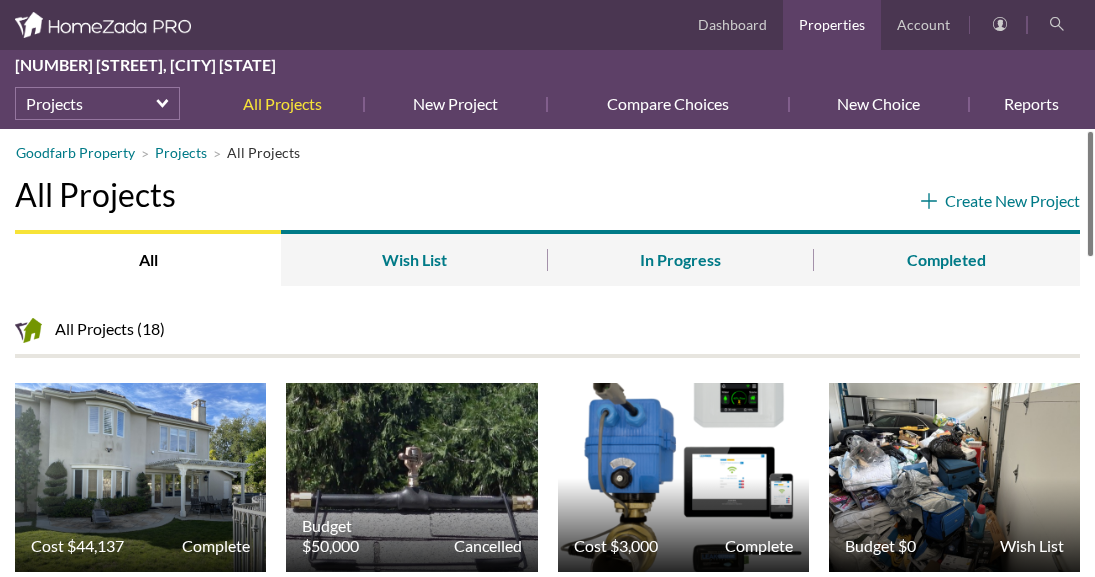 scroll, scrollTop: 0, scrollLeft: 0, axis: both 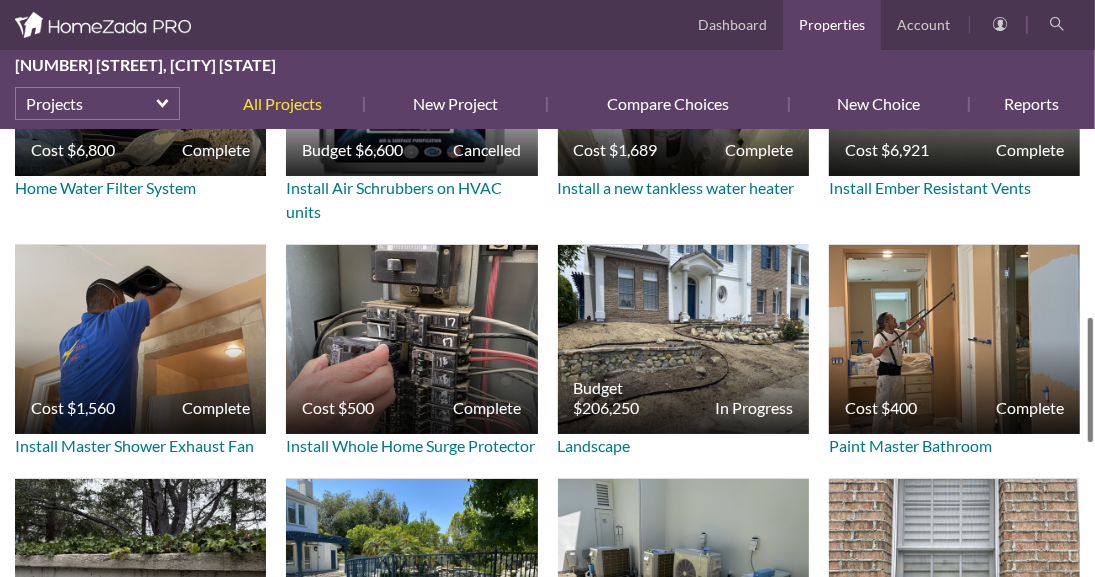 click at bounding box center (1090, 380) 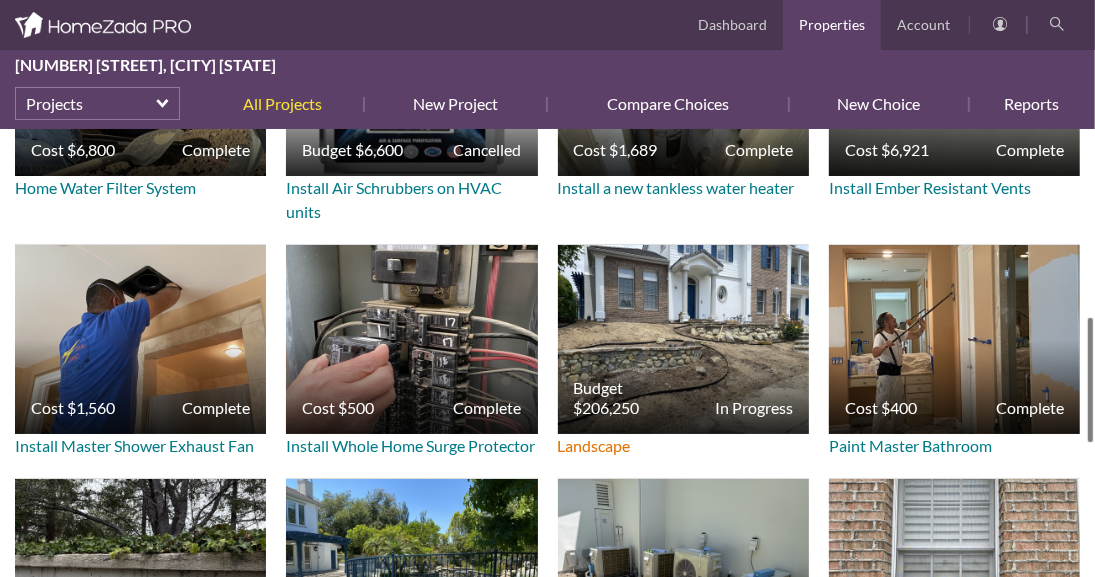 click on "Budget $206,250 							 In Progress" at bounding box center [683, 339] 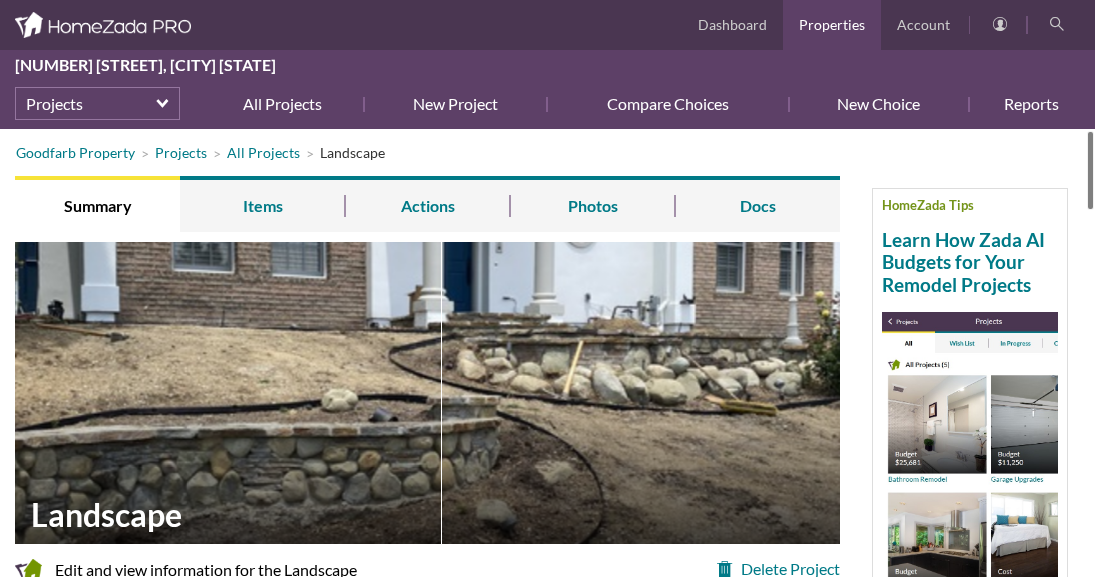 scroll, scrollTop: 0, scrollLeft: 0, axis: both 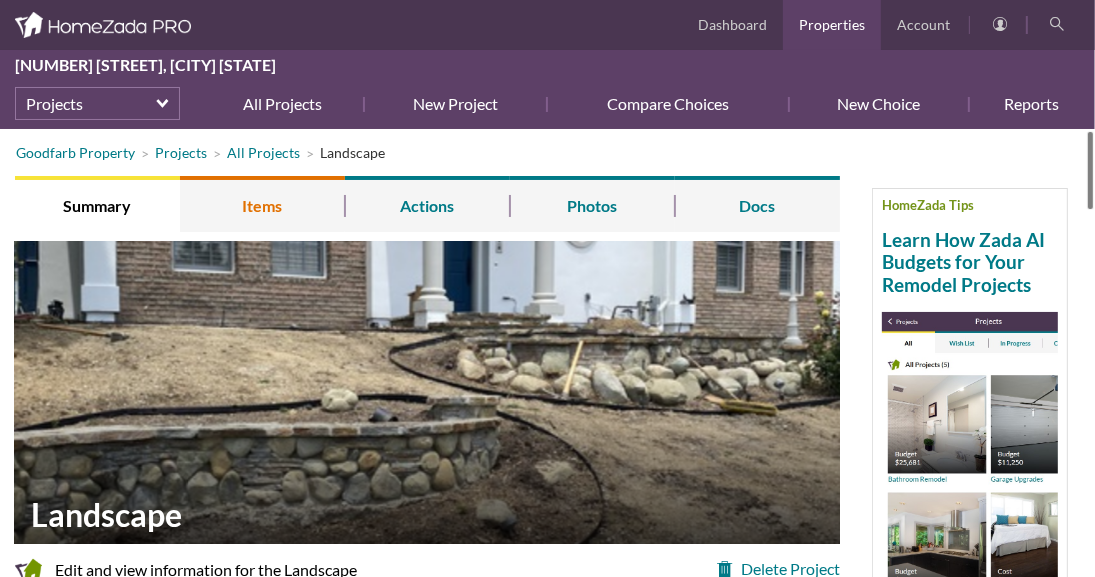 click on "Items" at bounding box center [262, 204] 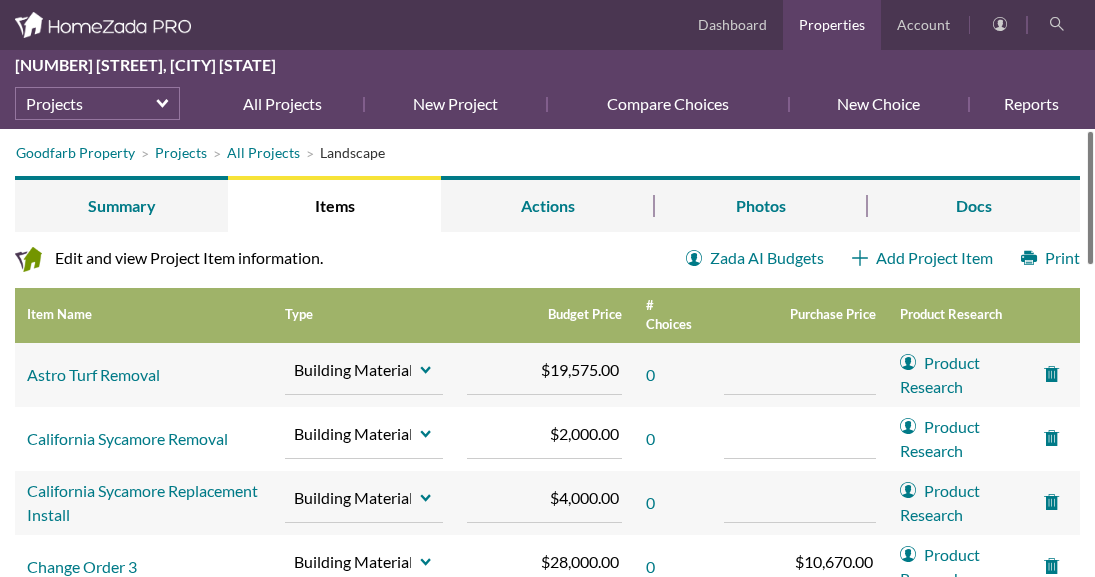 scroll, scrollTop: 0, scrollLeft: 0, axis: both 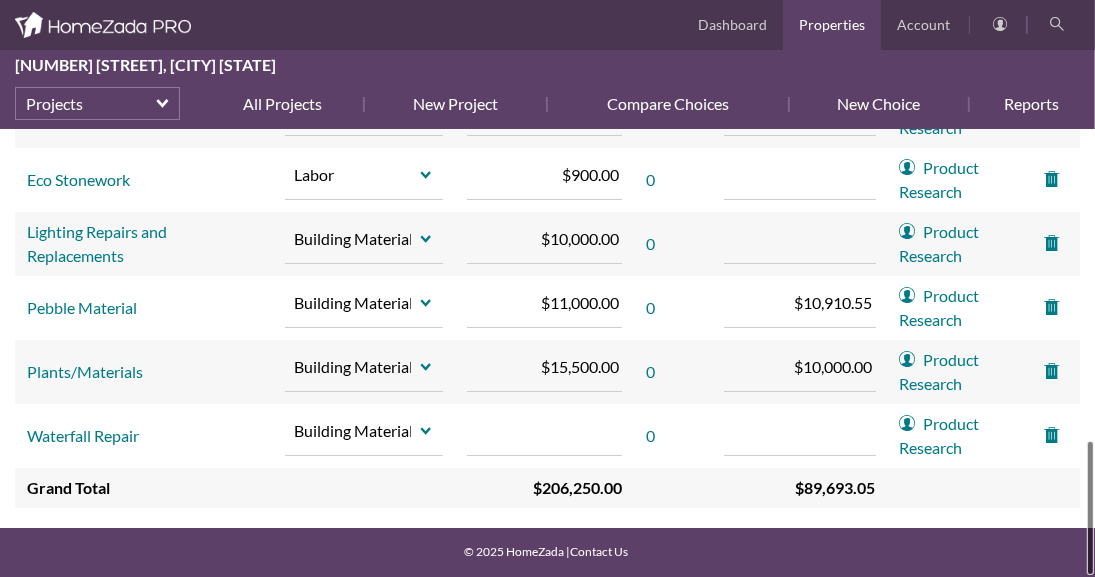 click at bounding box center [1090, 508] 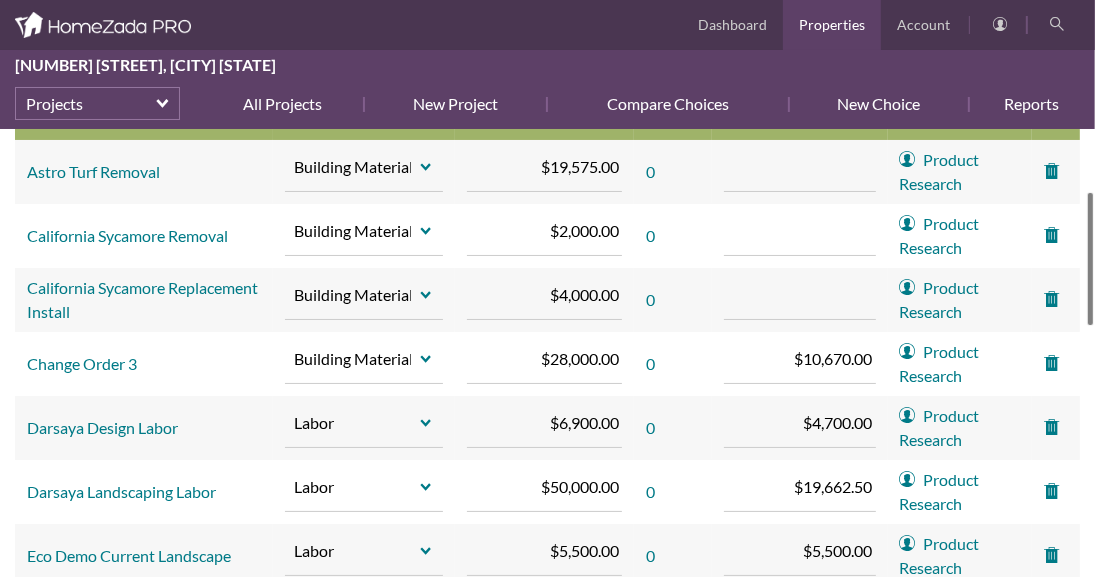 click on "Goodfarb Property
Projects
All Projects
Landscape
Summary
Items
Actions
Photos
Docs
Zada AI Budgets
Add Project Item
Print
Edit and view Project Item information.
Zada AI Budgets
Item Name
Type
Building Material select Building Material Collections Contract Decorative Items Electronics Equipment Furniture Housewares Labor Landscaping Major Appliance Other Personal Items Small Appliances Tools
Budget
Purchase Price
Brand
Create
Cancel
Item Name
Type
Budget Price
# Choices
Purchase Price
Product Research
Astro Turf Removal
Building Material select 0" at bounding box center [547, 353] 